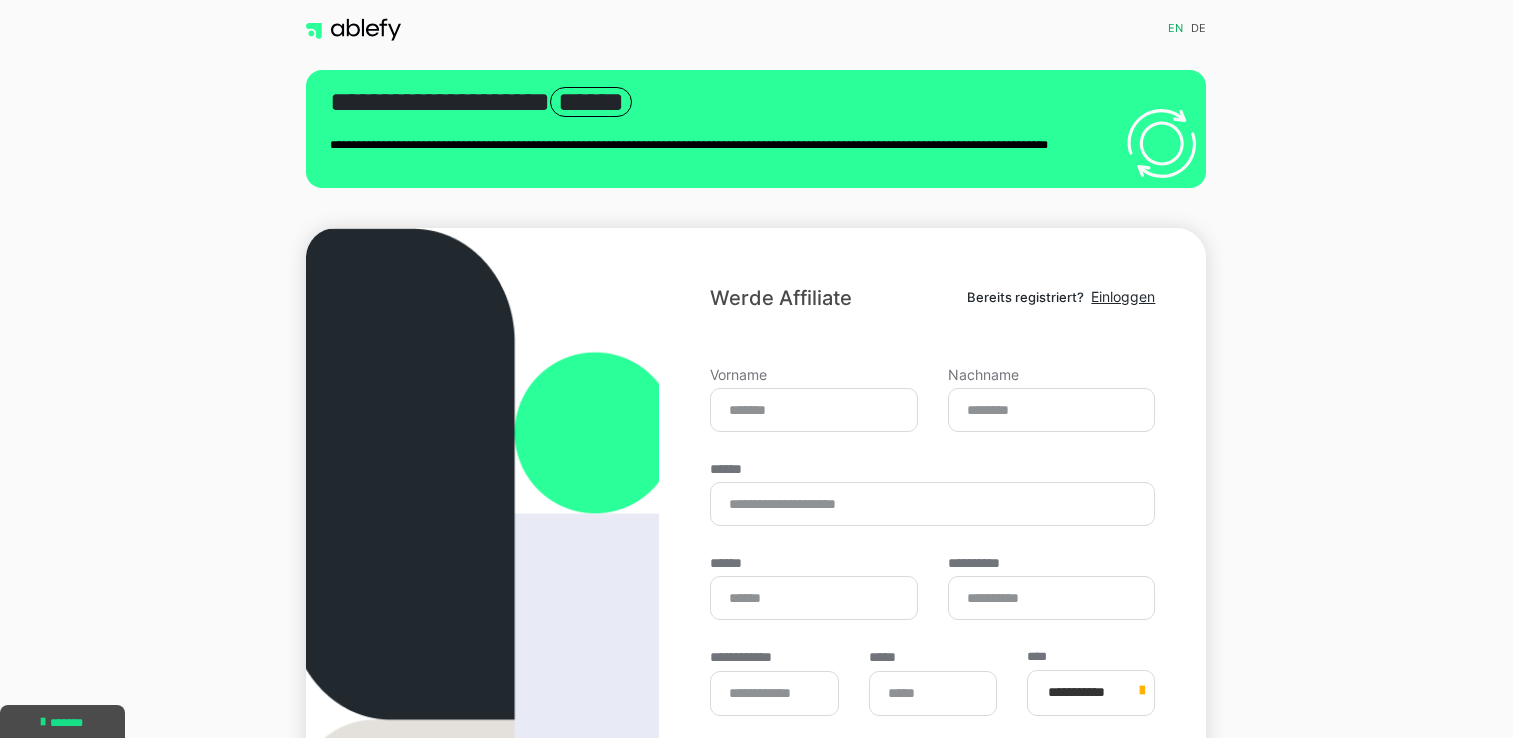 scroll, scrollTop: 0, scrollLeft: 0, axis: both 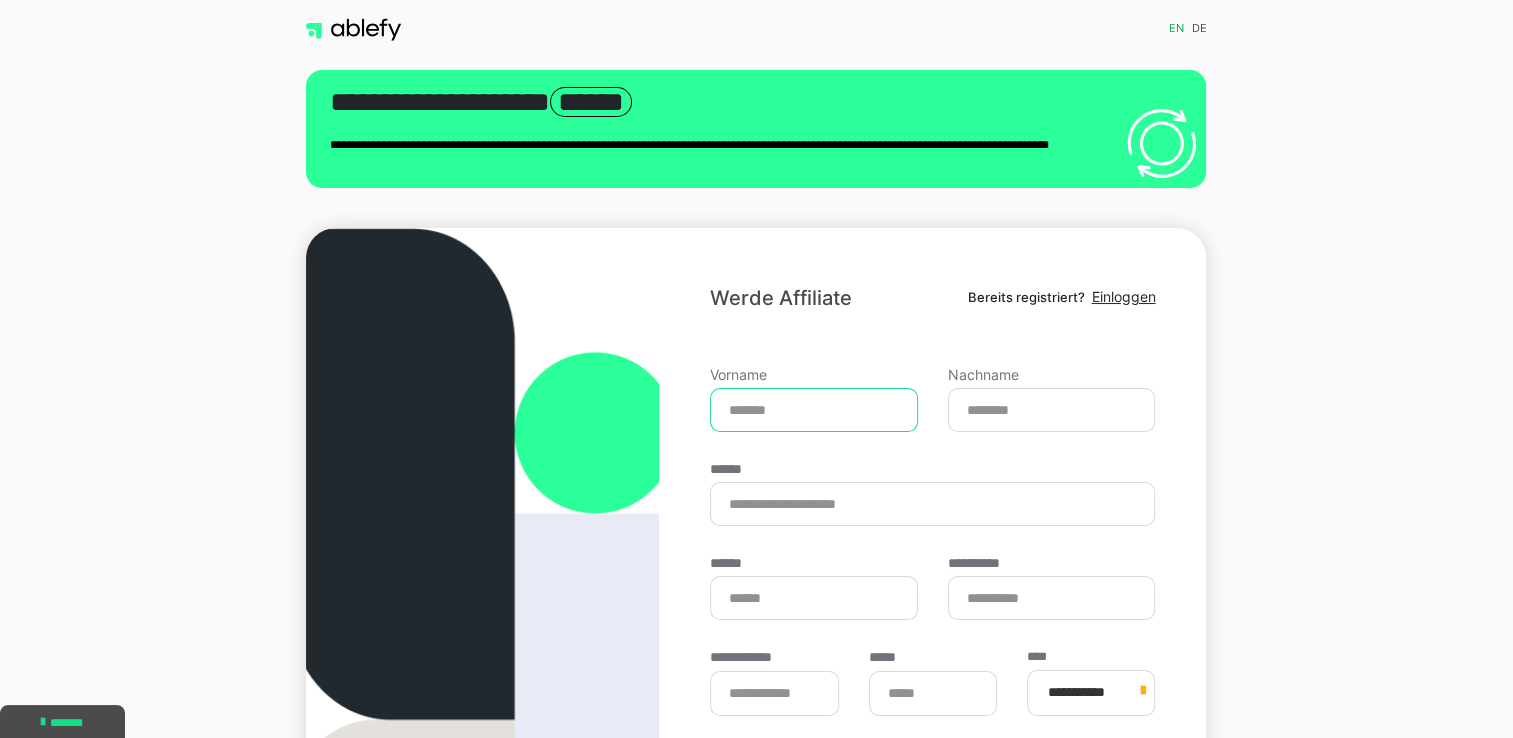 click on "Vorname" at bounding box center [814, 410] 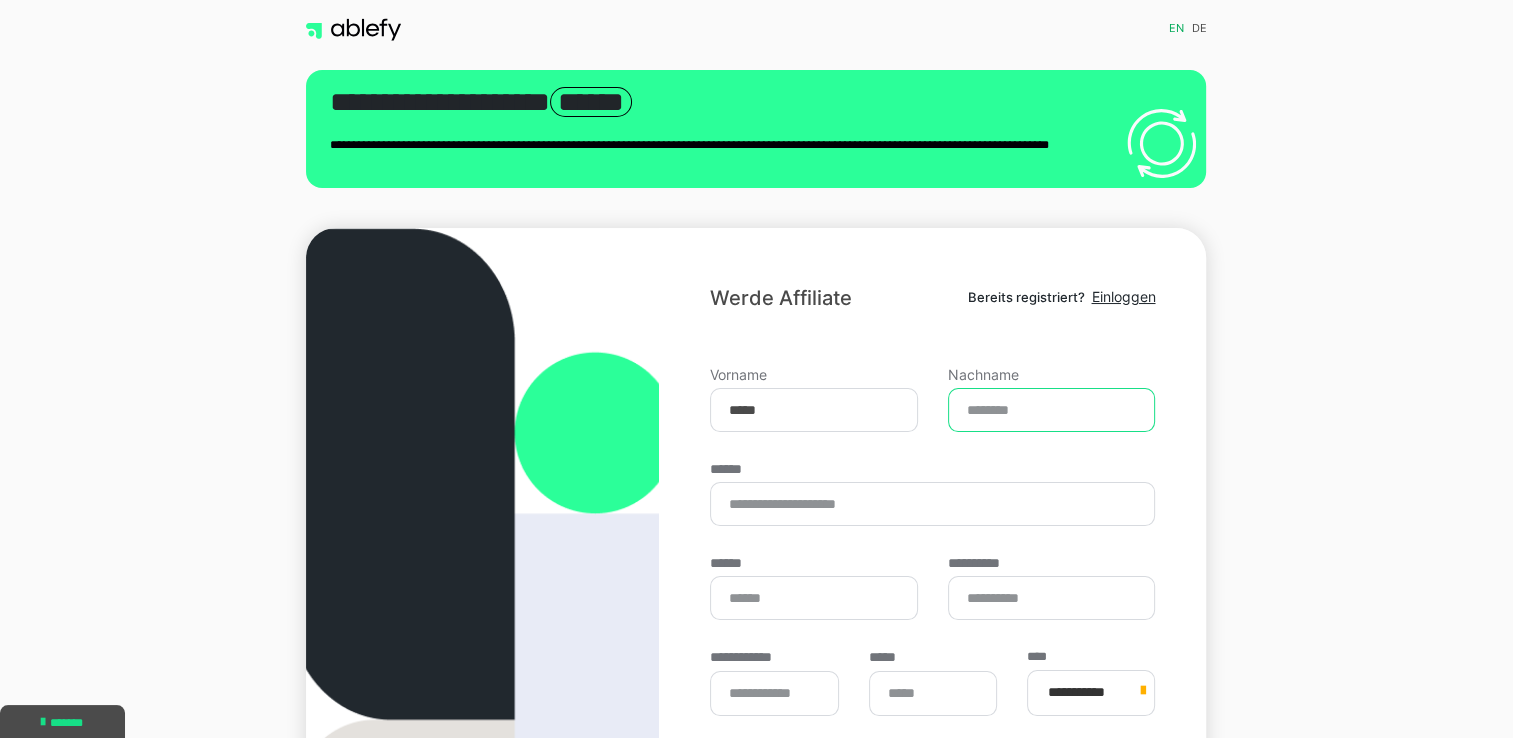 type on "****" 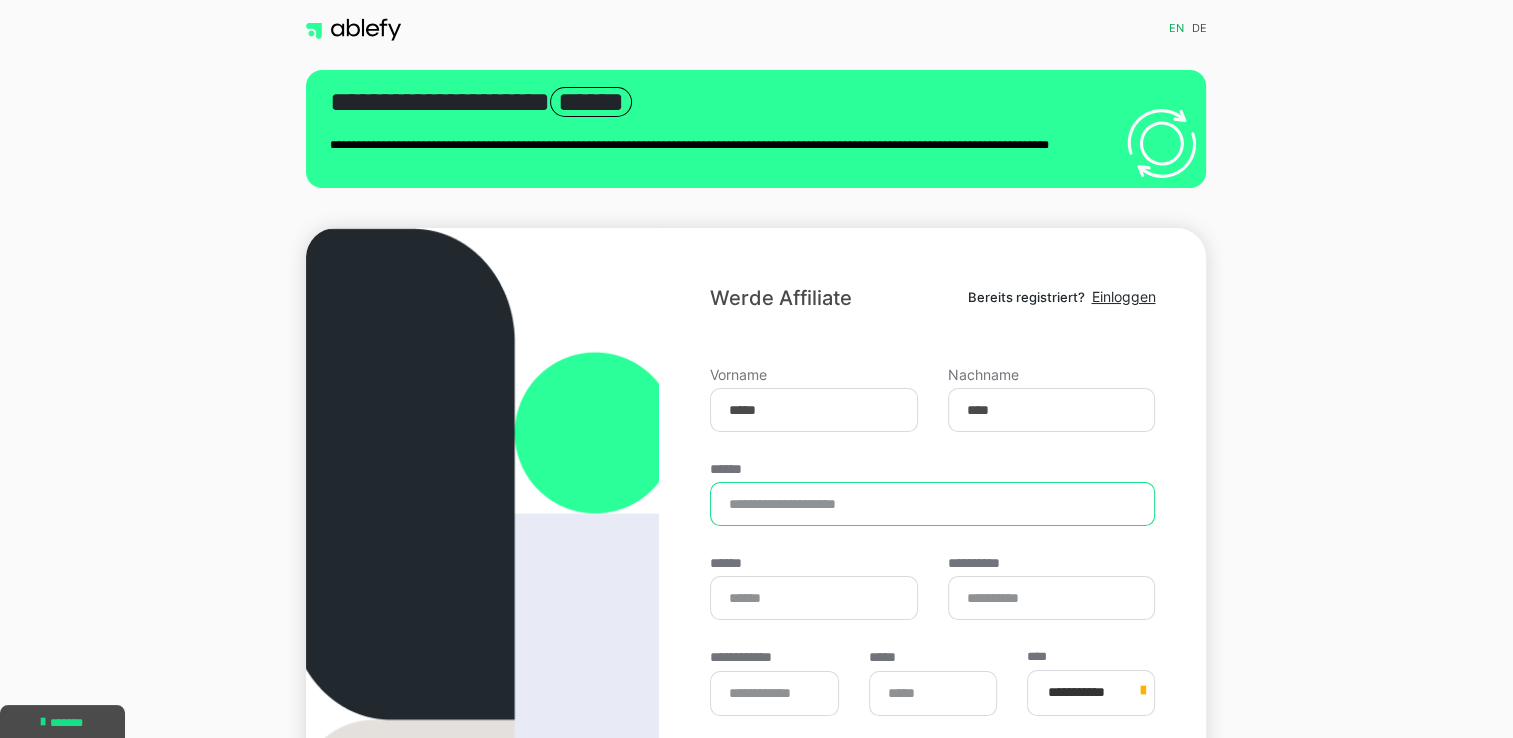 type on "**********" 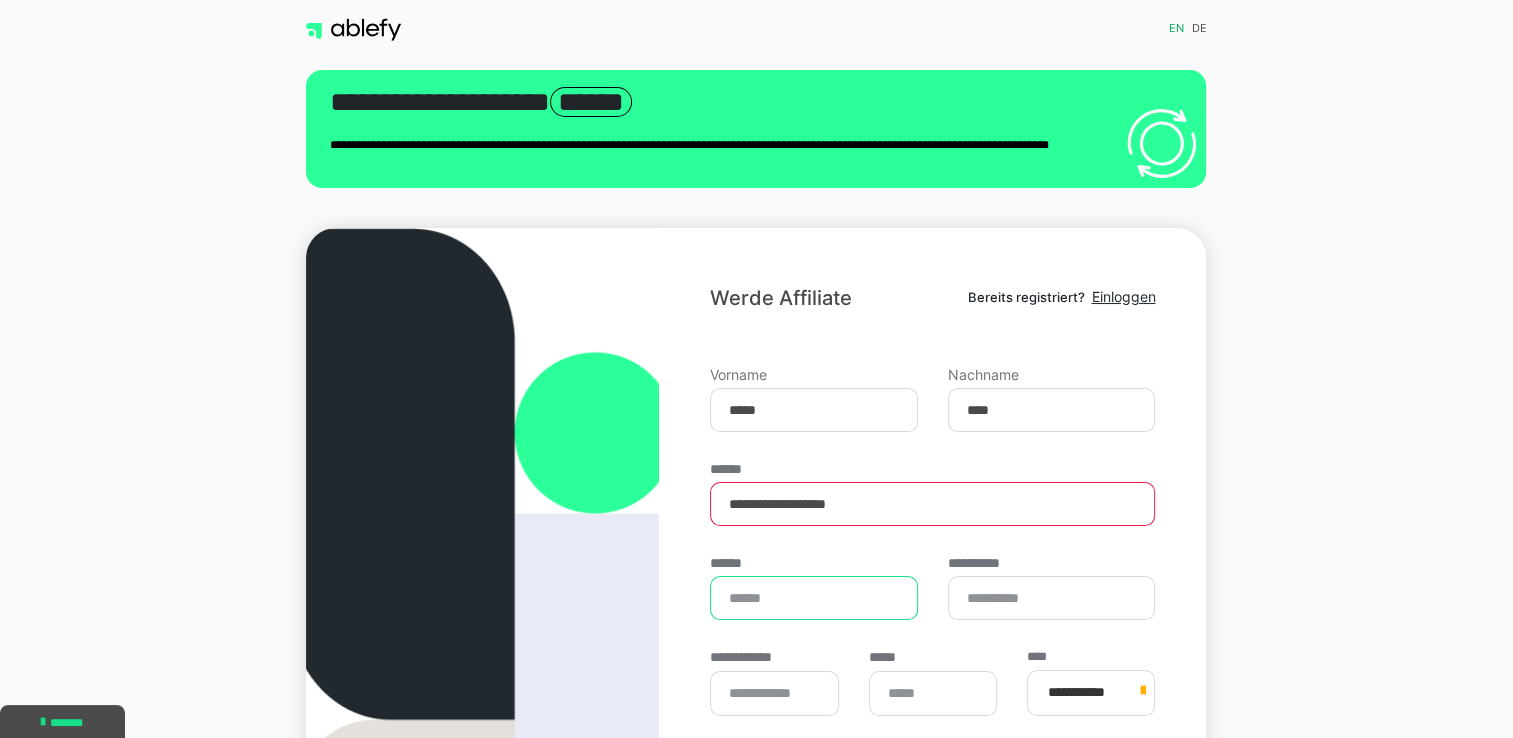 type on "**********" 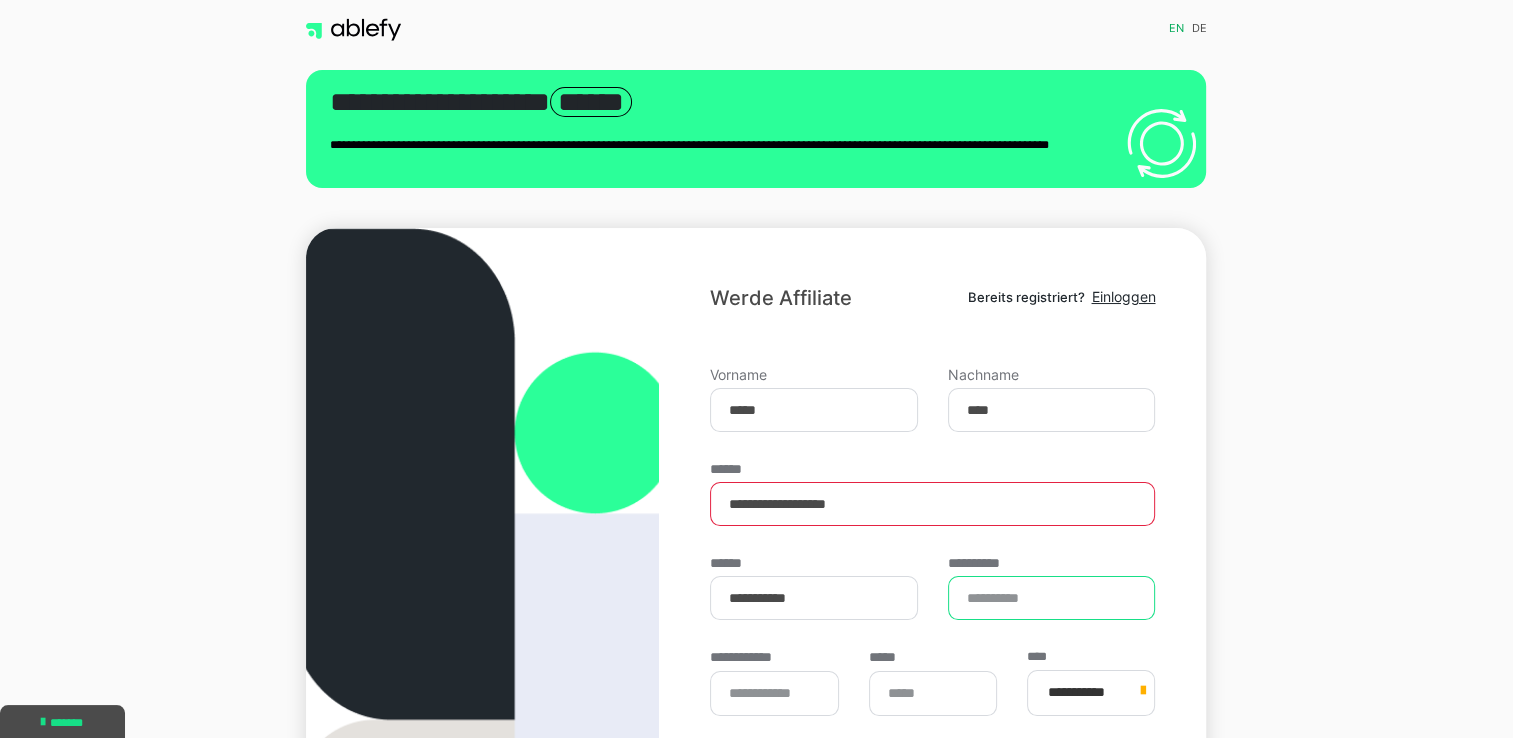 type on "*****" 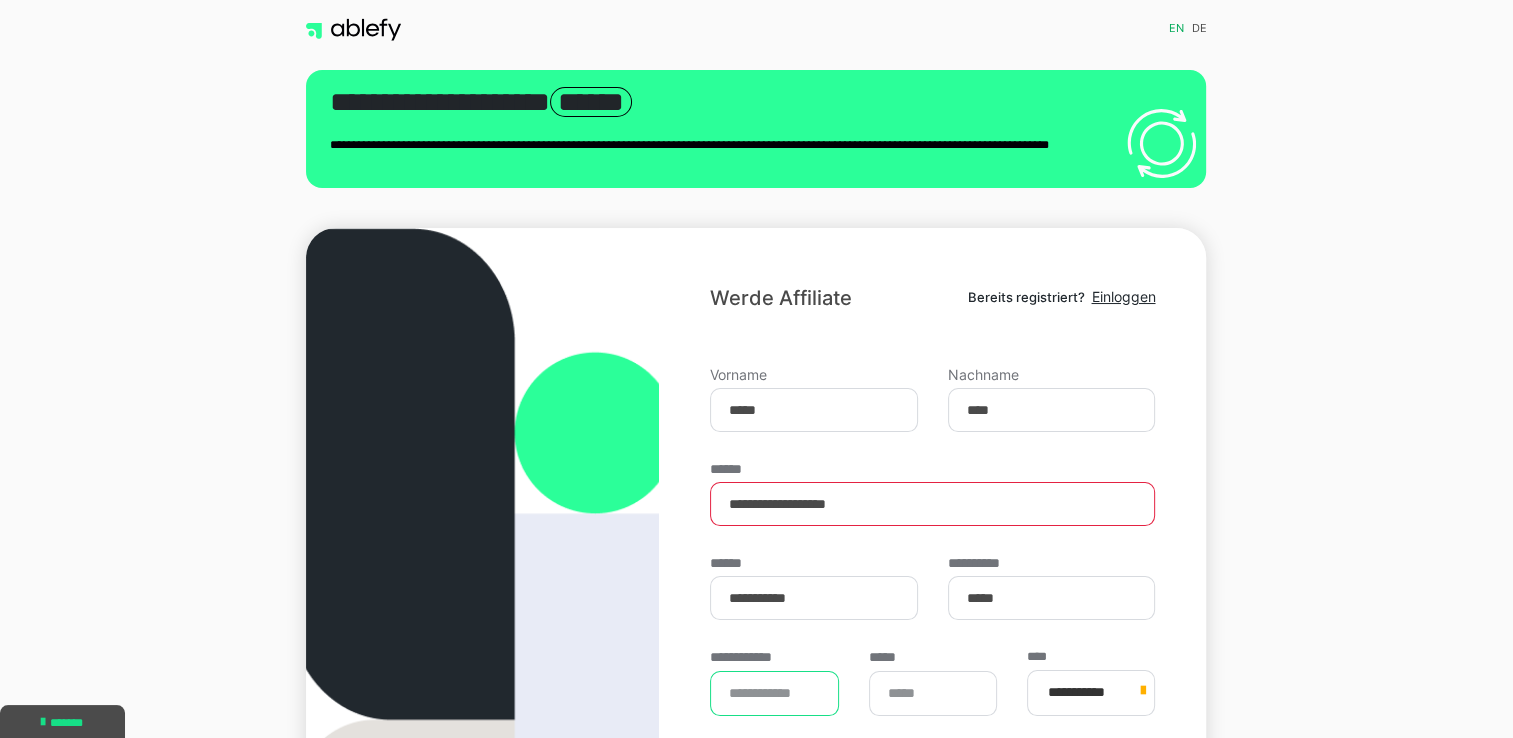 type on "****" 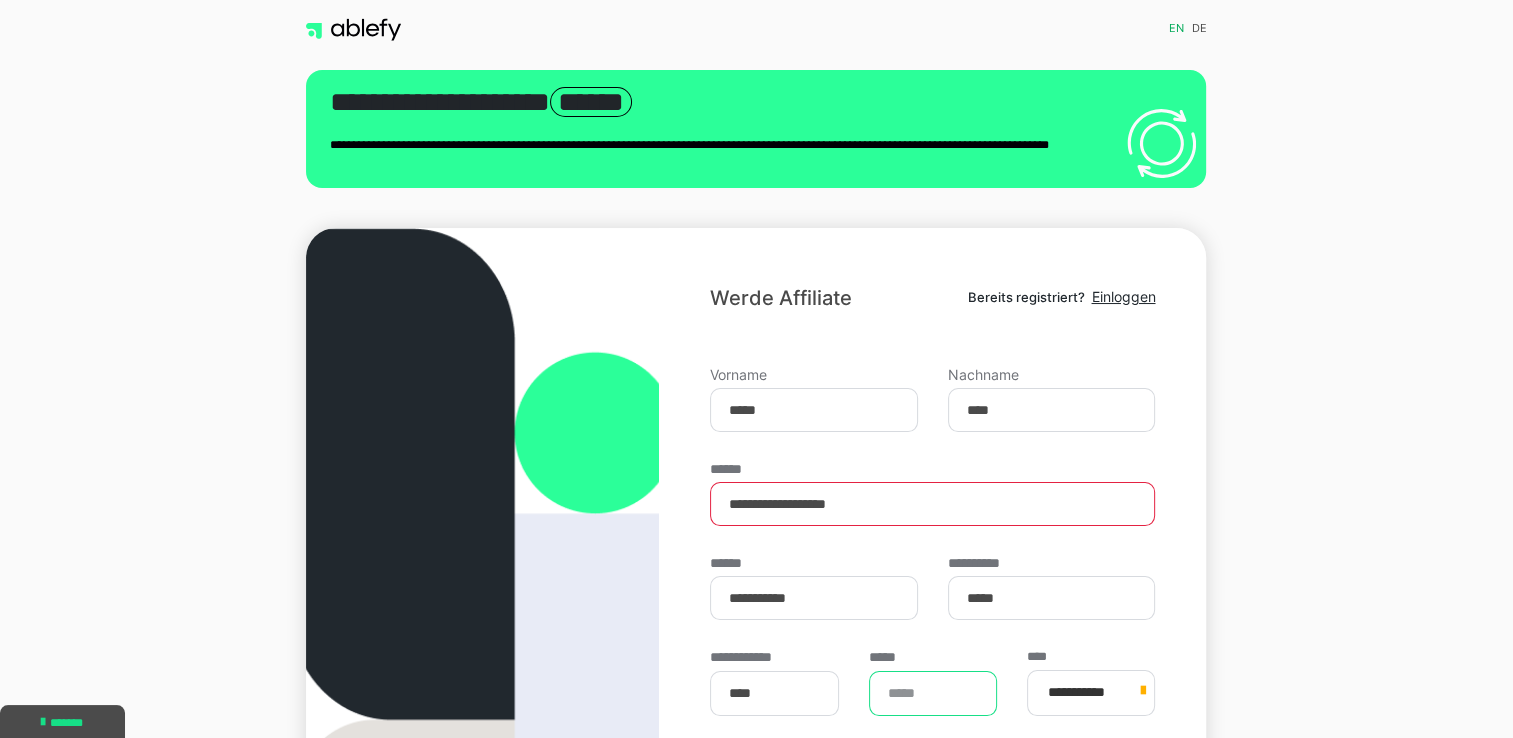 type on "**********" 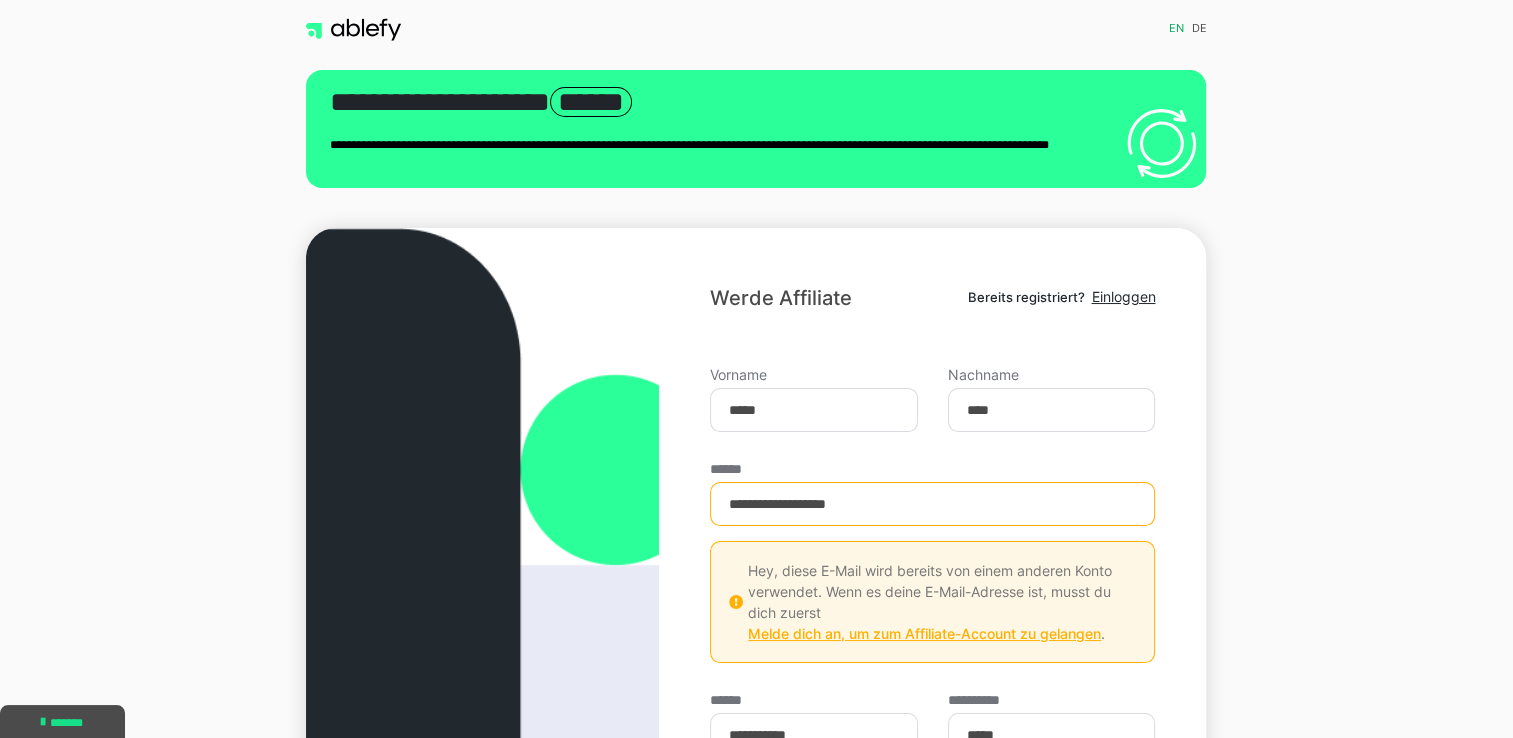 click on "Melde dich an, um zum Affiliate-Account zu gelangen" at bounding box center [924, 633] 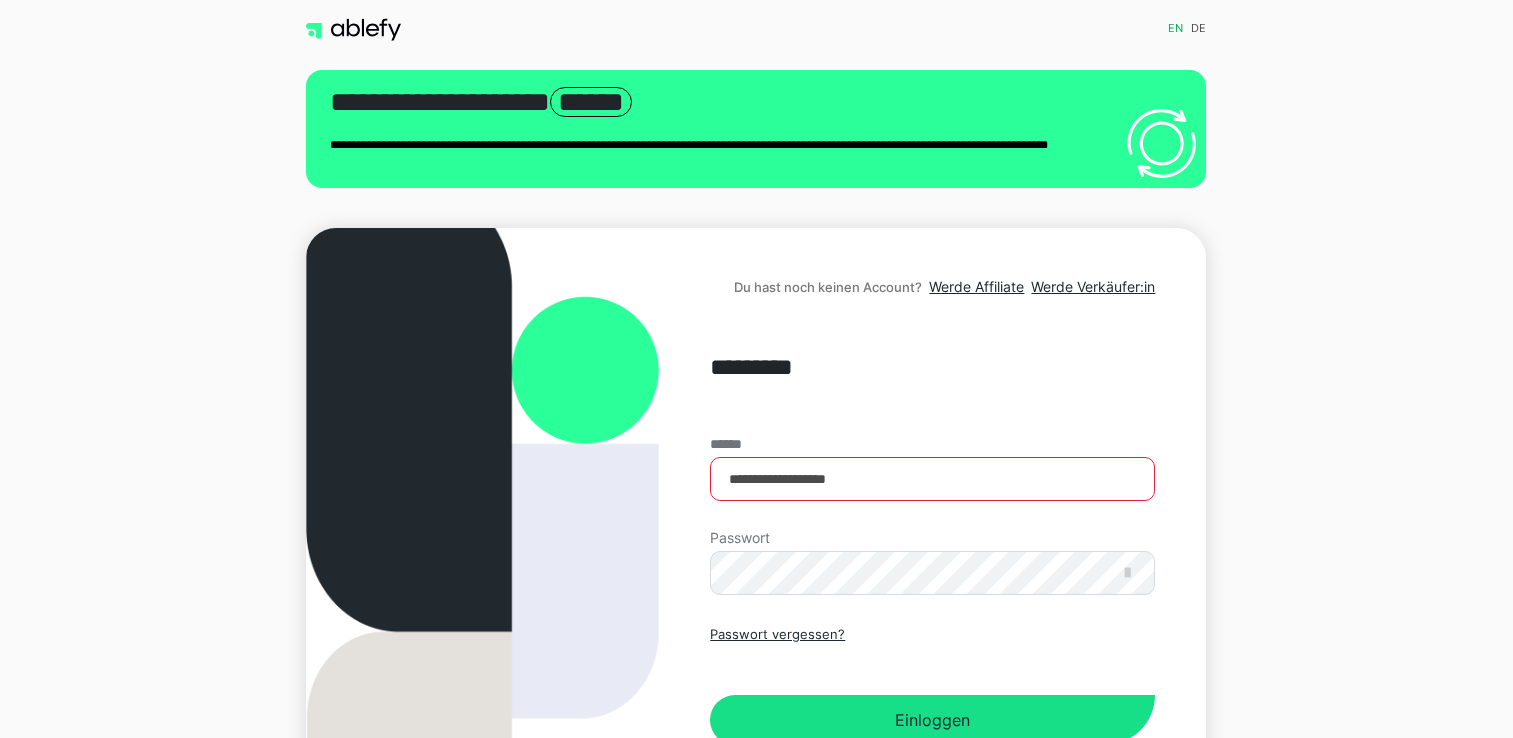 scroll, scrollTop: 0, scrollLeft: 0, axis: both 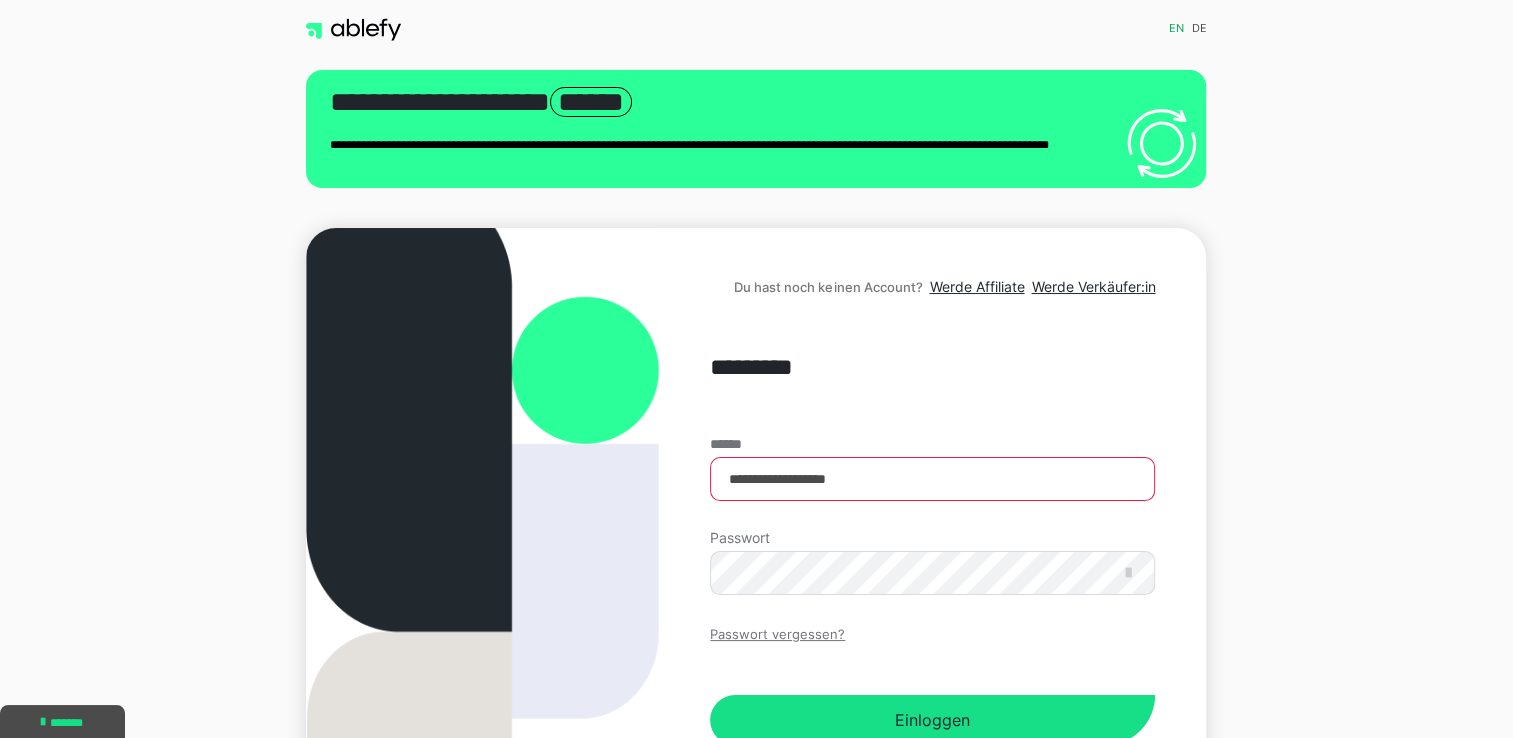 click on "Passwort vergessen?" at bounding box center (777, 635) 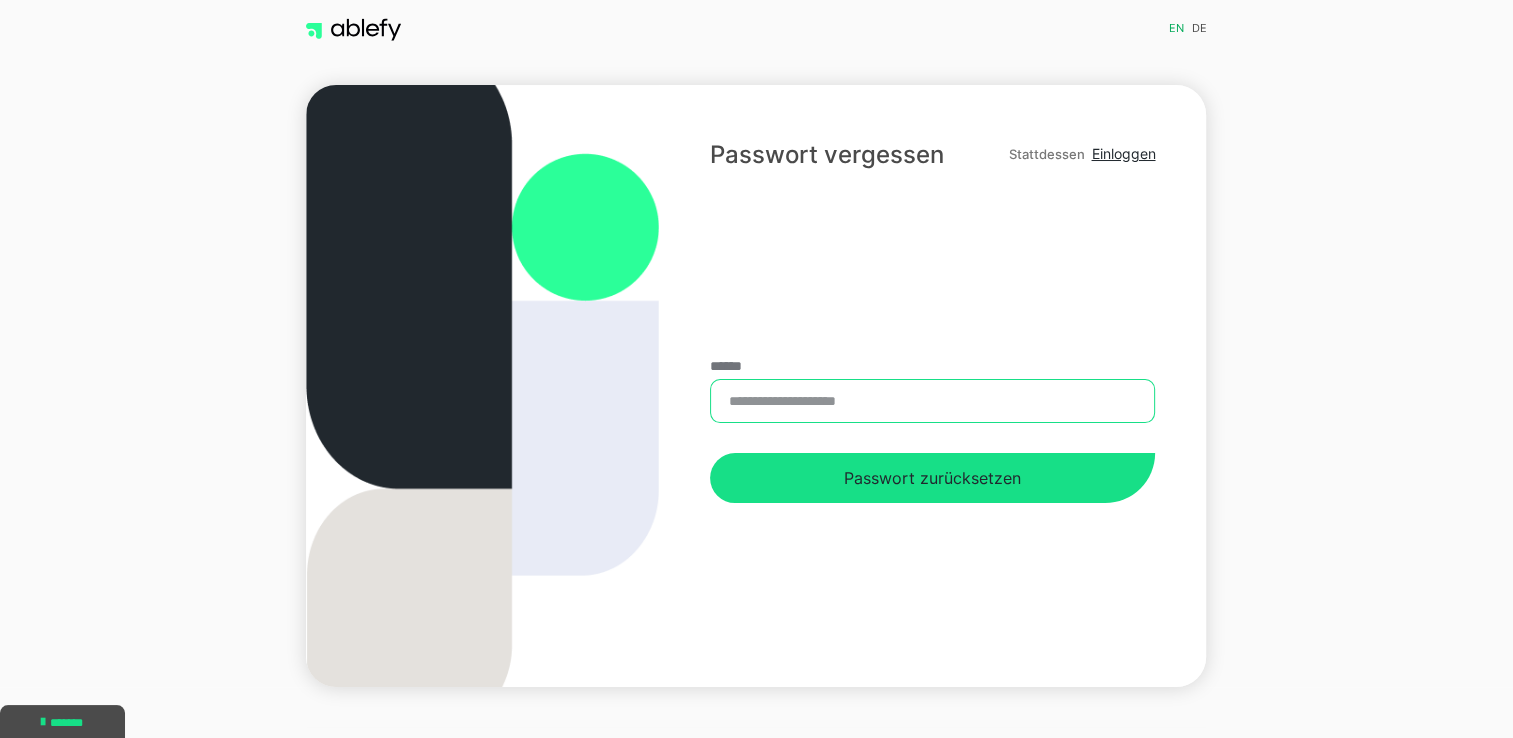 click on "******" at bounding box center (932, 401) 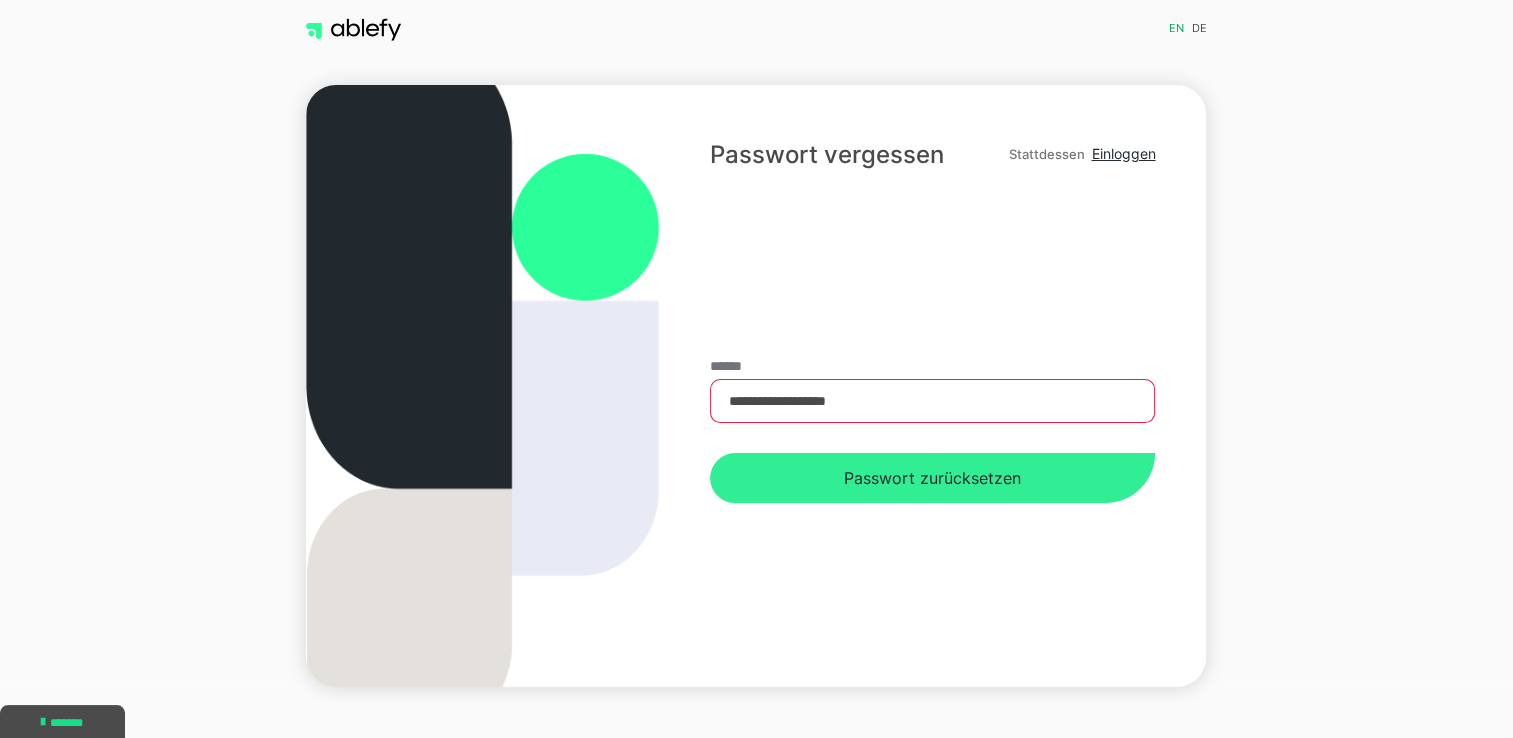click on "Passwort zurücksetzen" at bounding box center (932, 478) 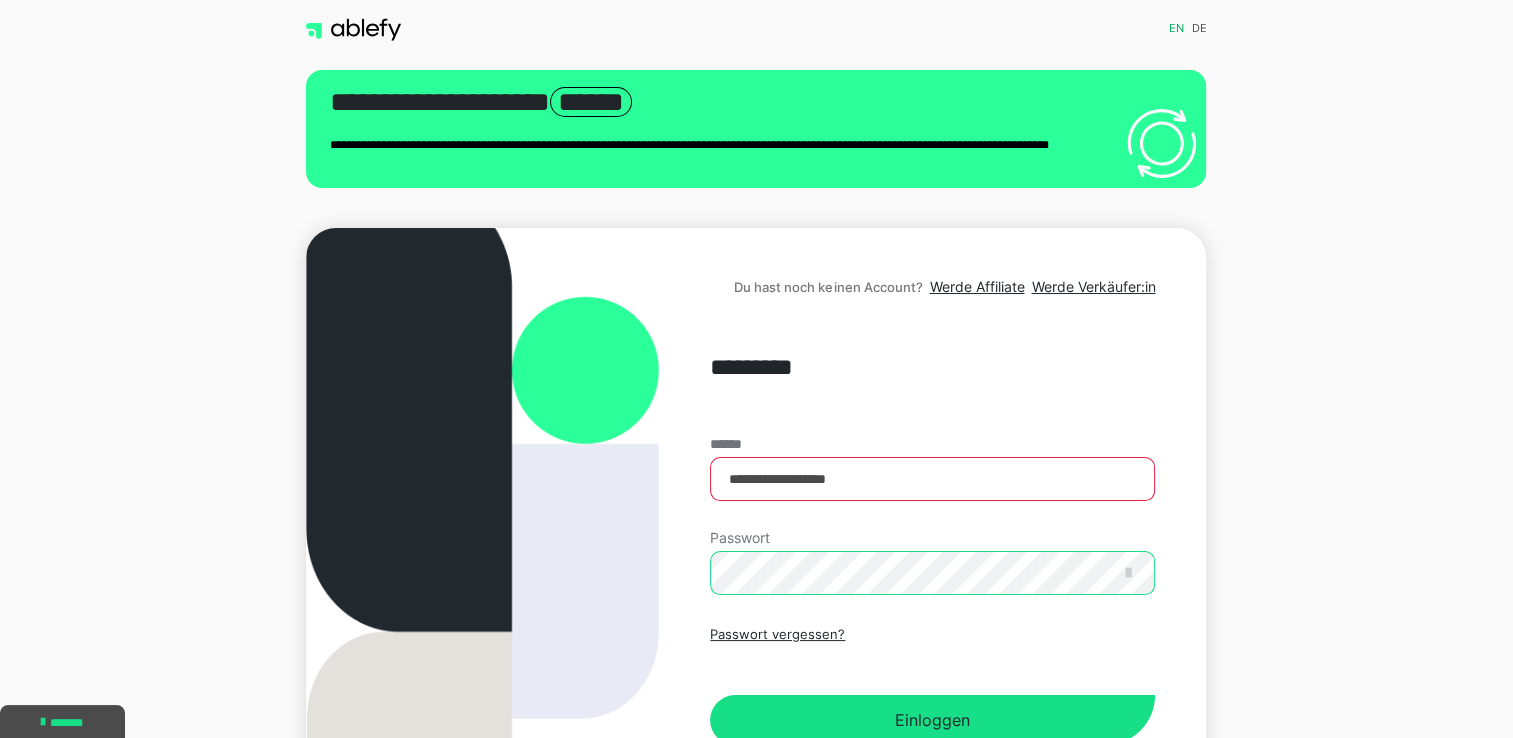 click on "Einloggen" at bounding box center [932, 720] 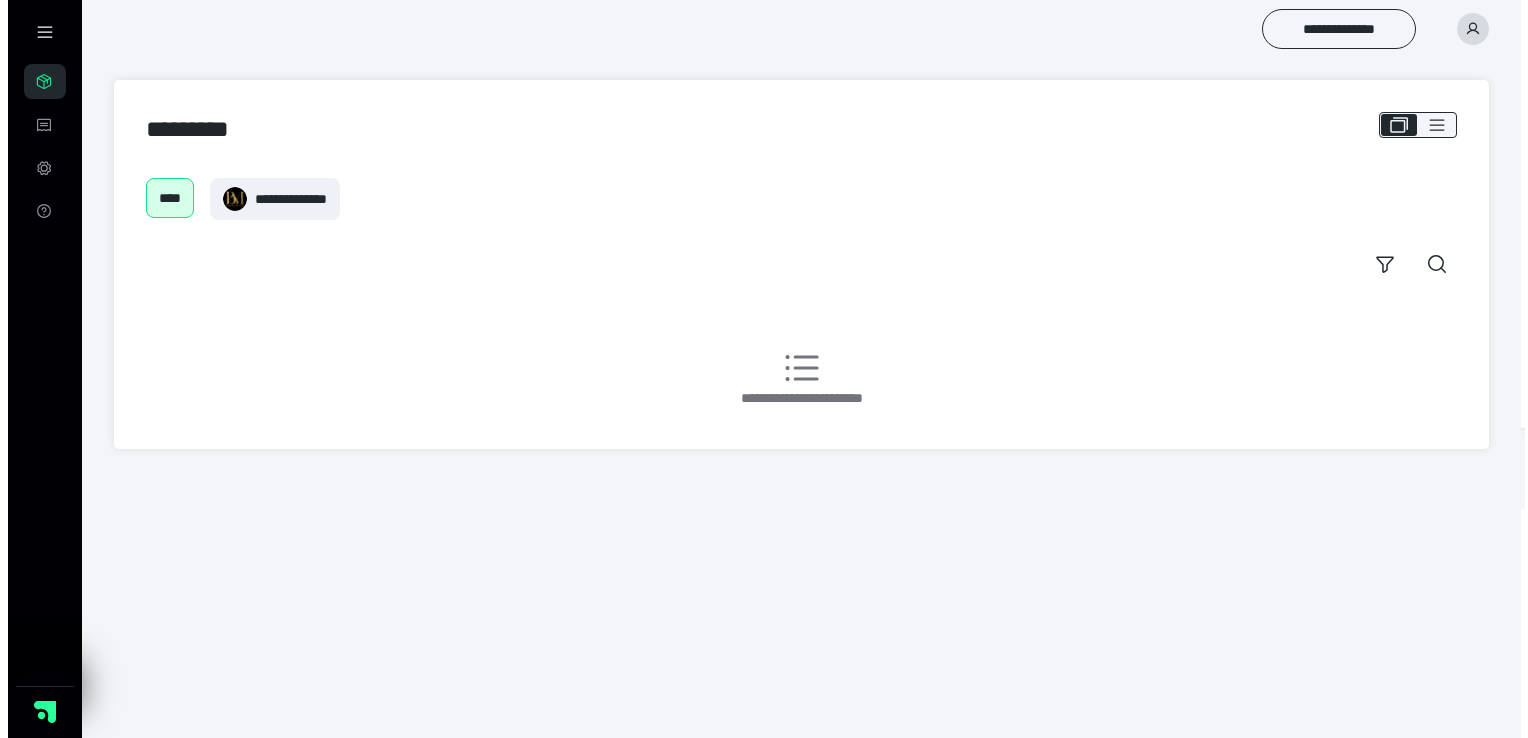 scroll, scrollTop: 0, scrollLeft: 0, axis: both 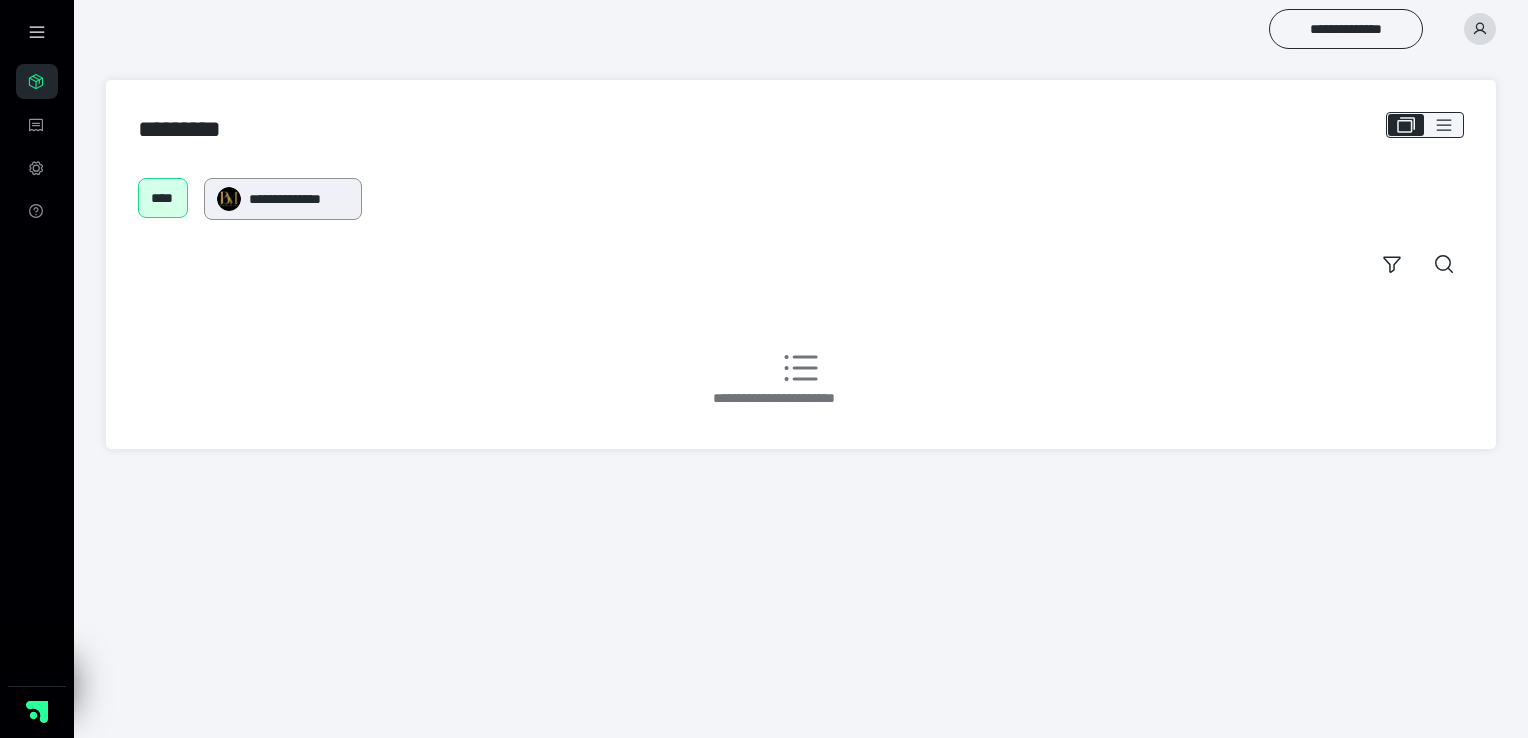 click on "**********" at bounding box center (299, 199) 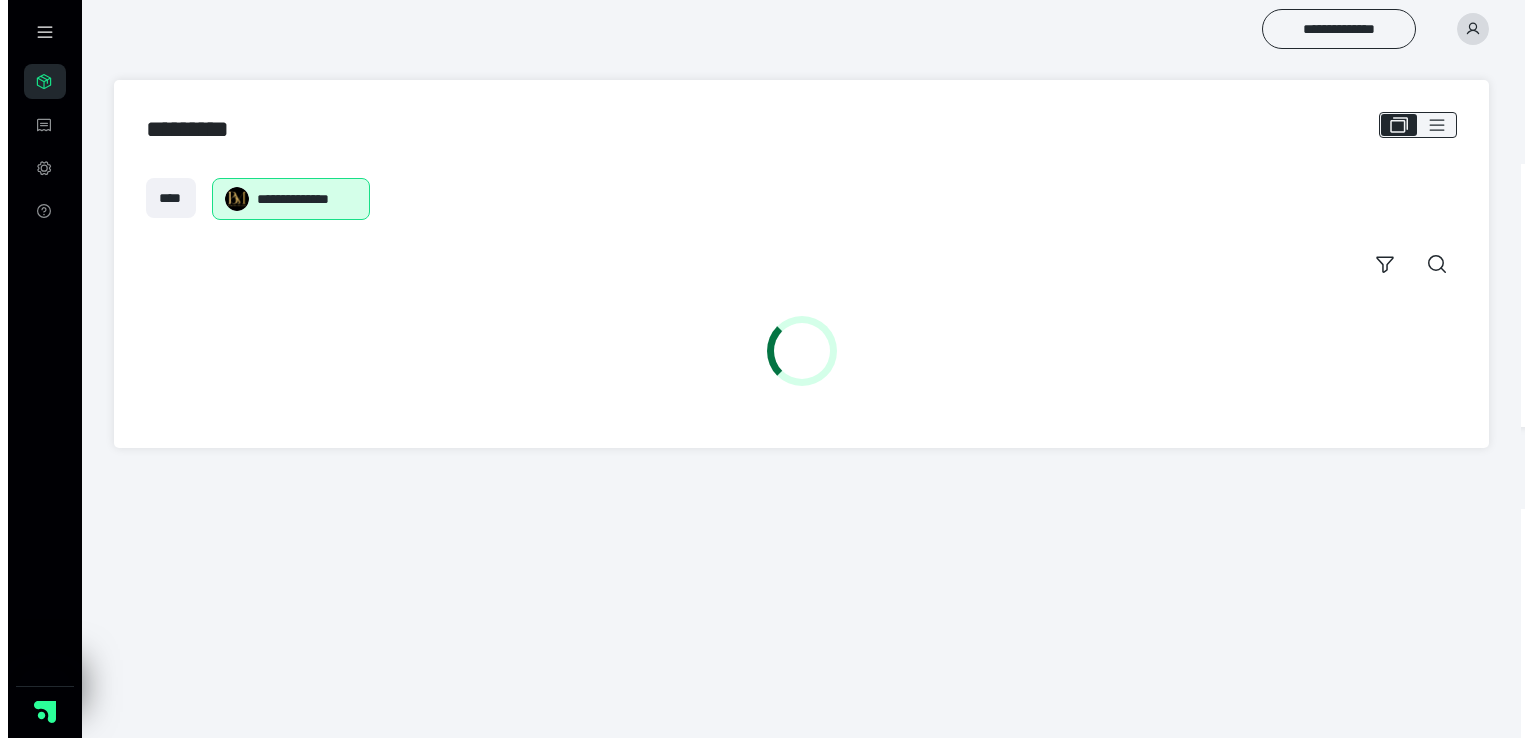 scroll, scrollTop: 0, scrollLeft: 0, axis: both 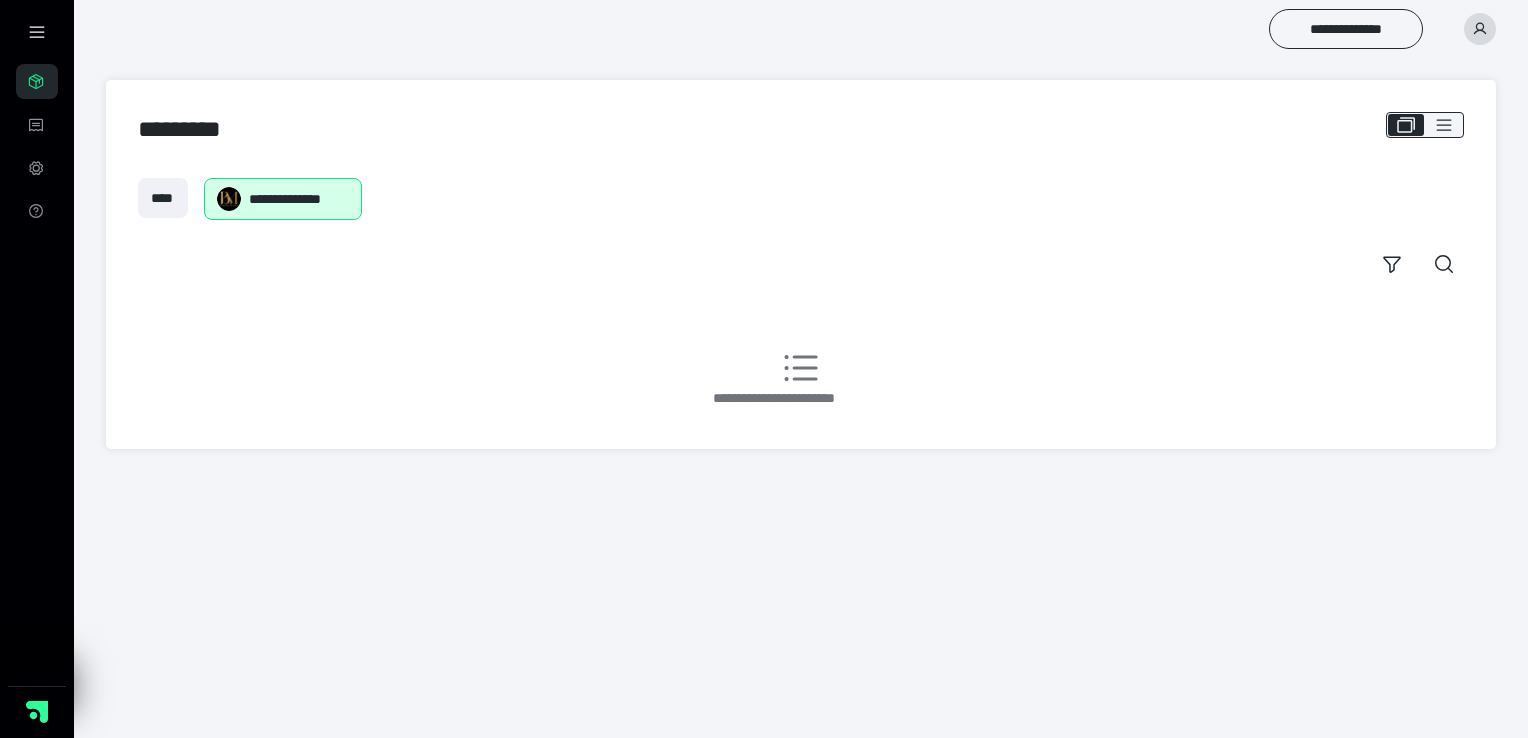 click at bounding box center [1480, 29] 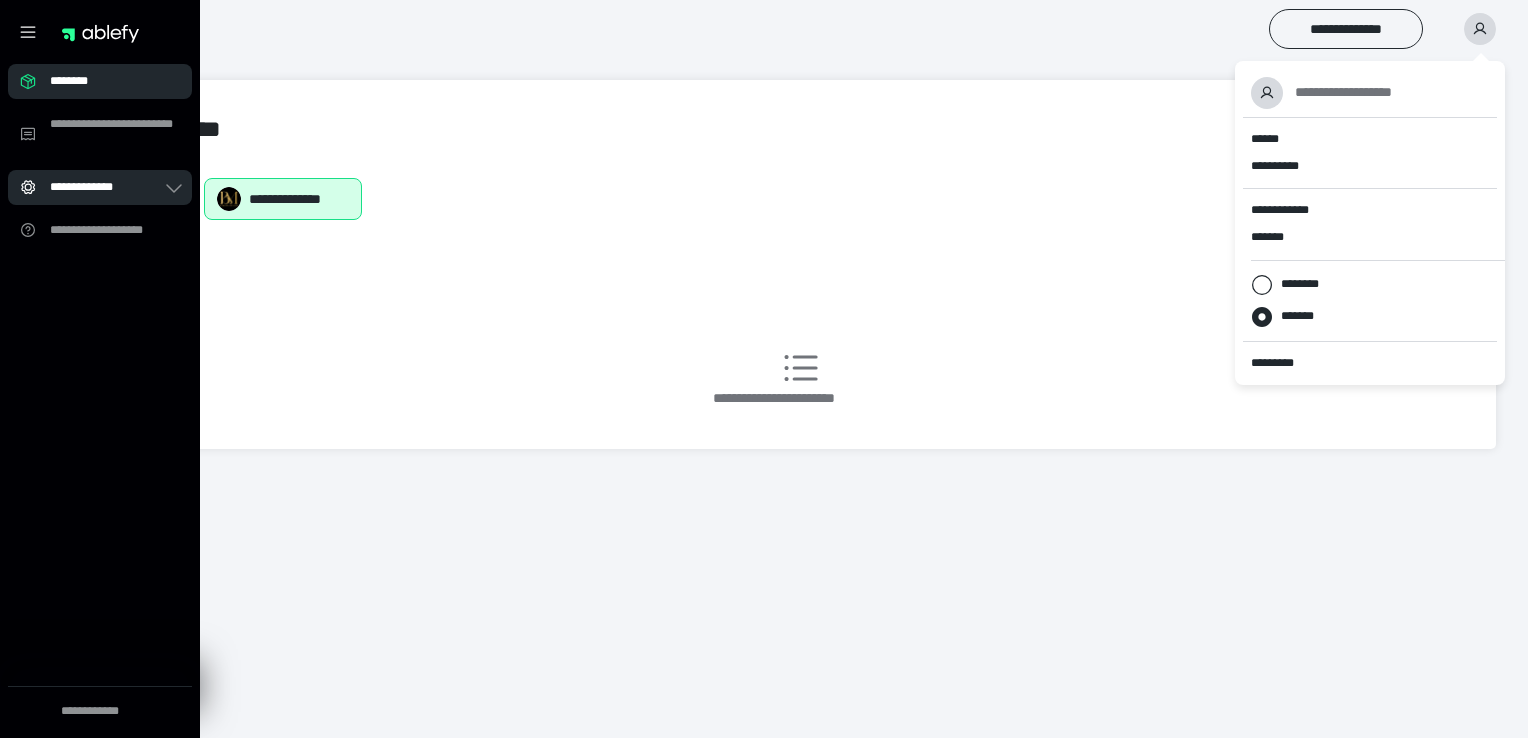 click on "**********" at bounding box center (106, 187) 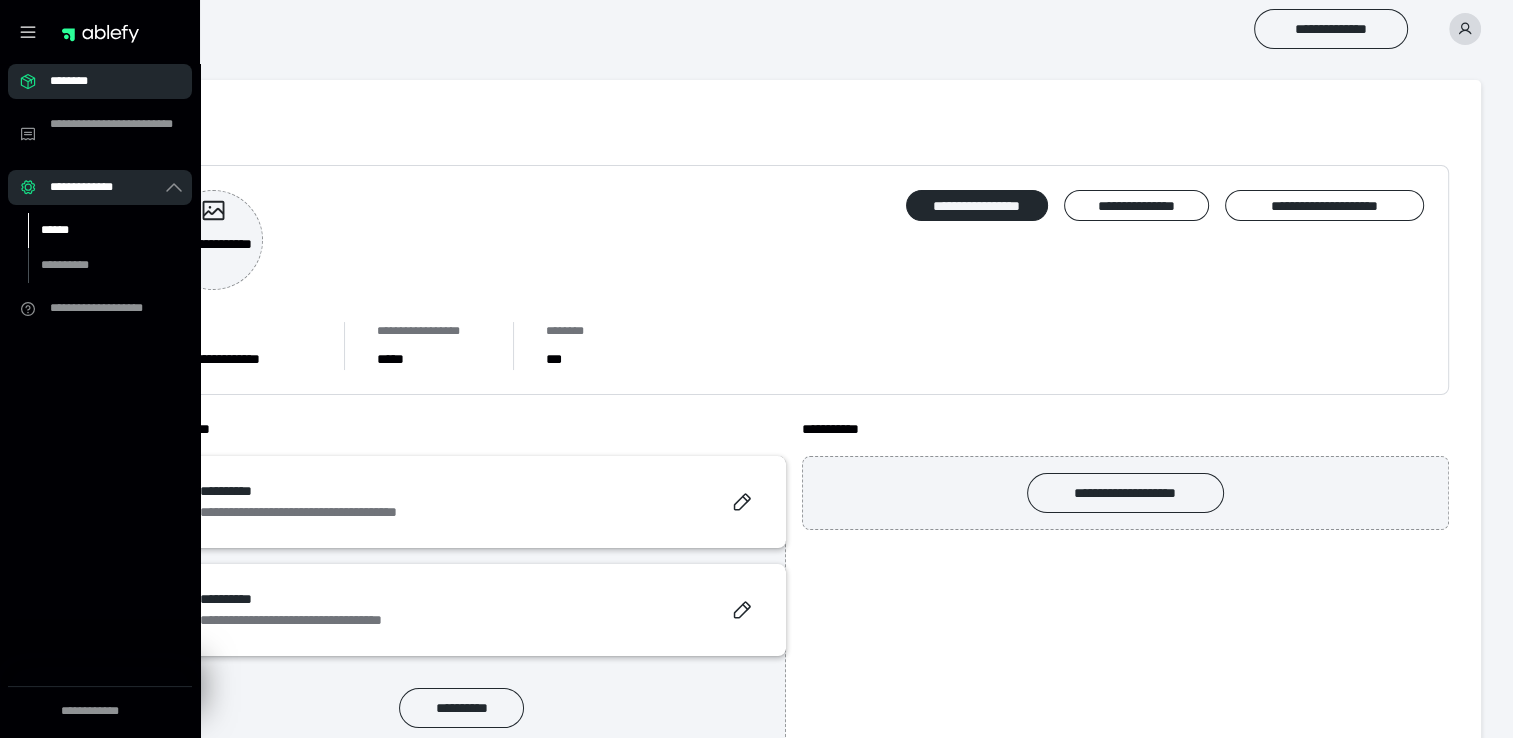 click on "******" at bounding box center [97, 230] 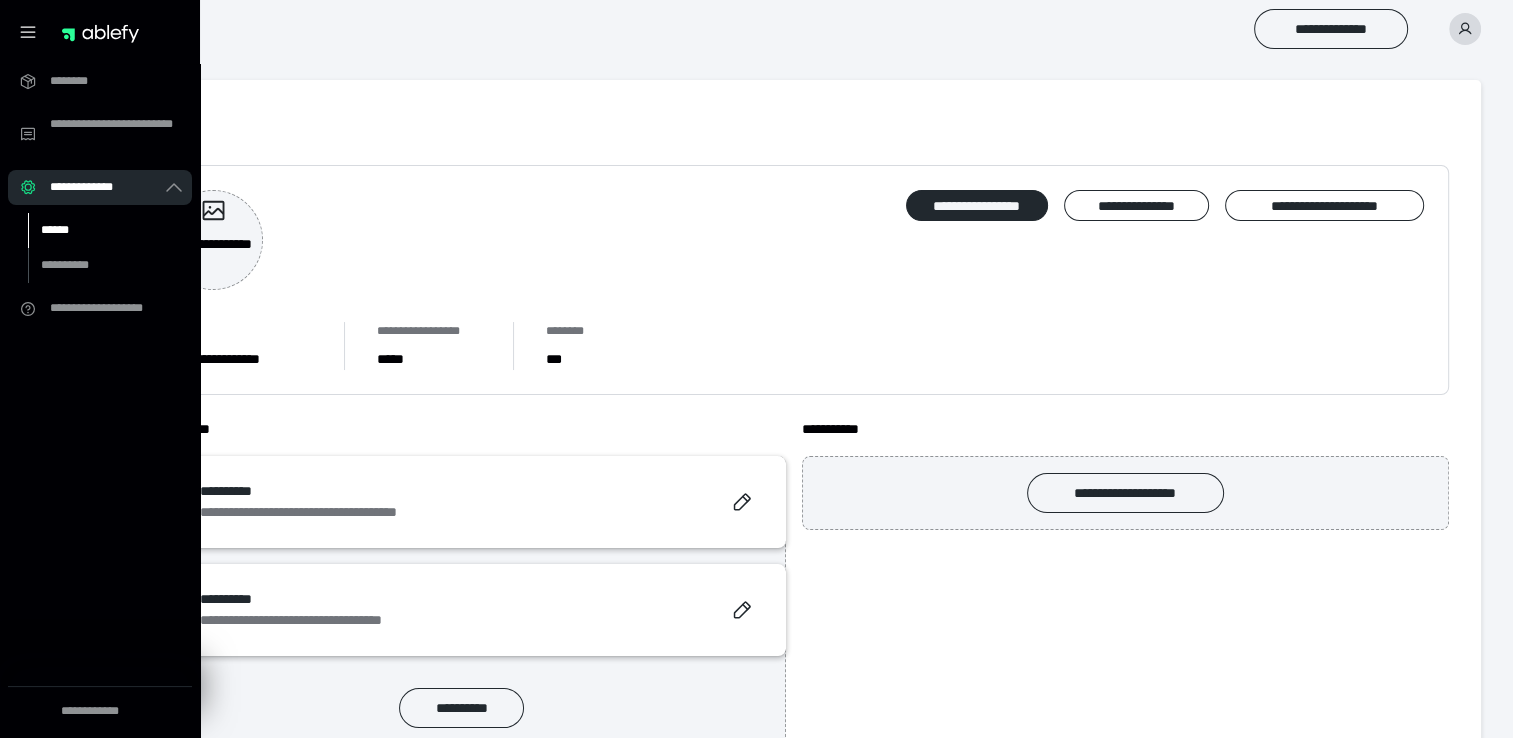 click on "******" at bounding box center (97, 230) 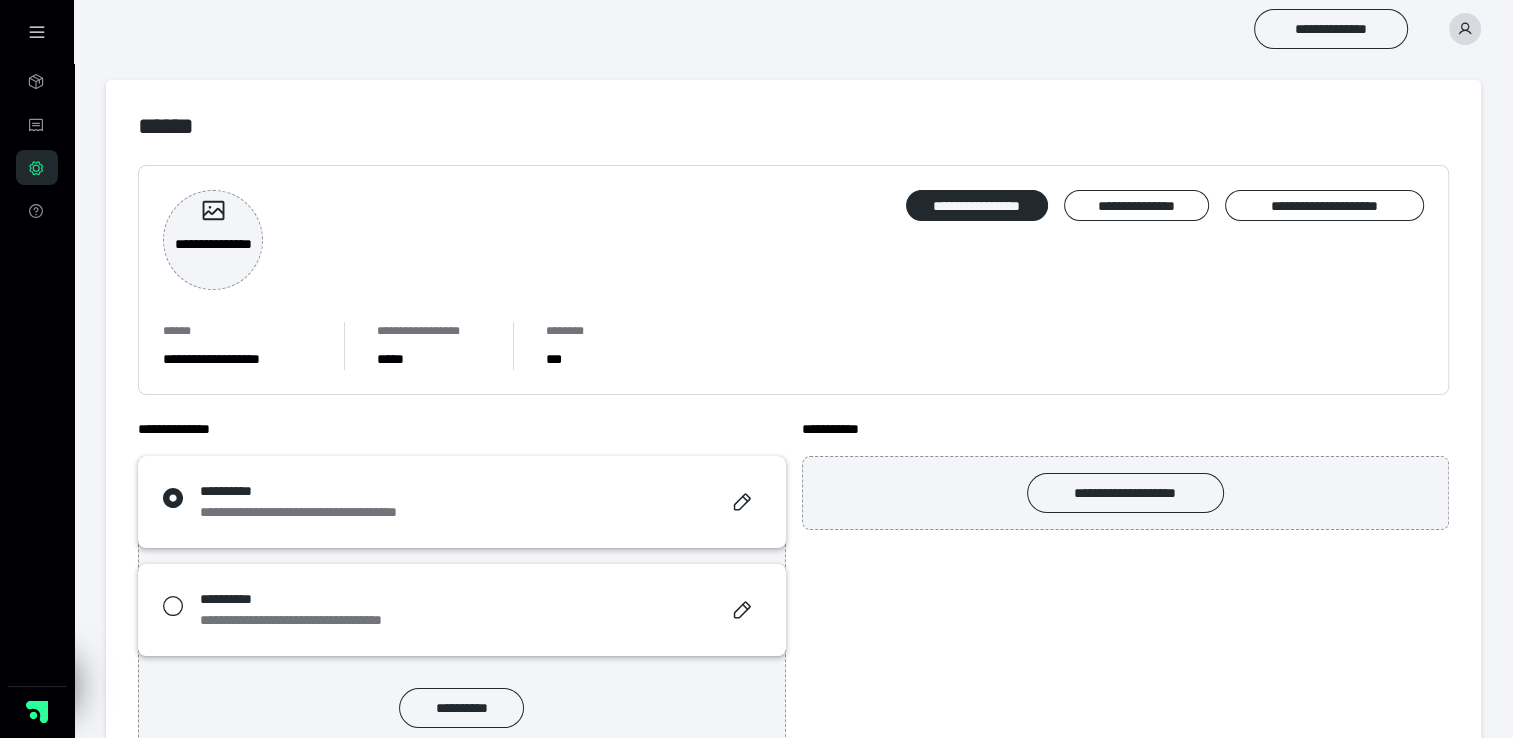click 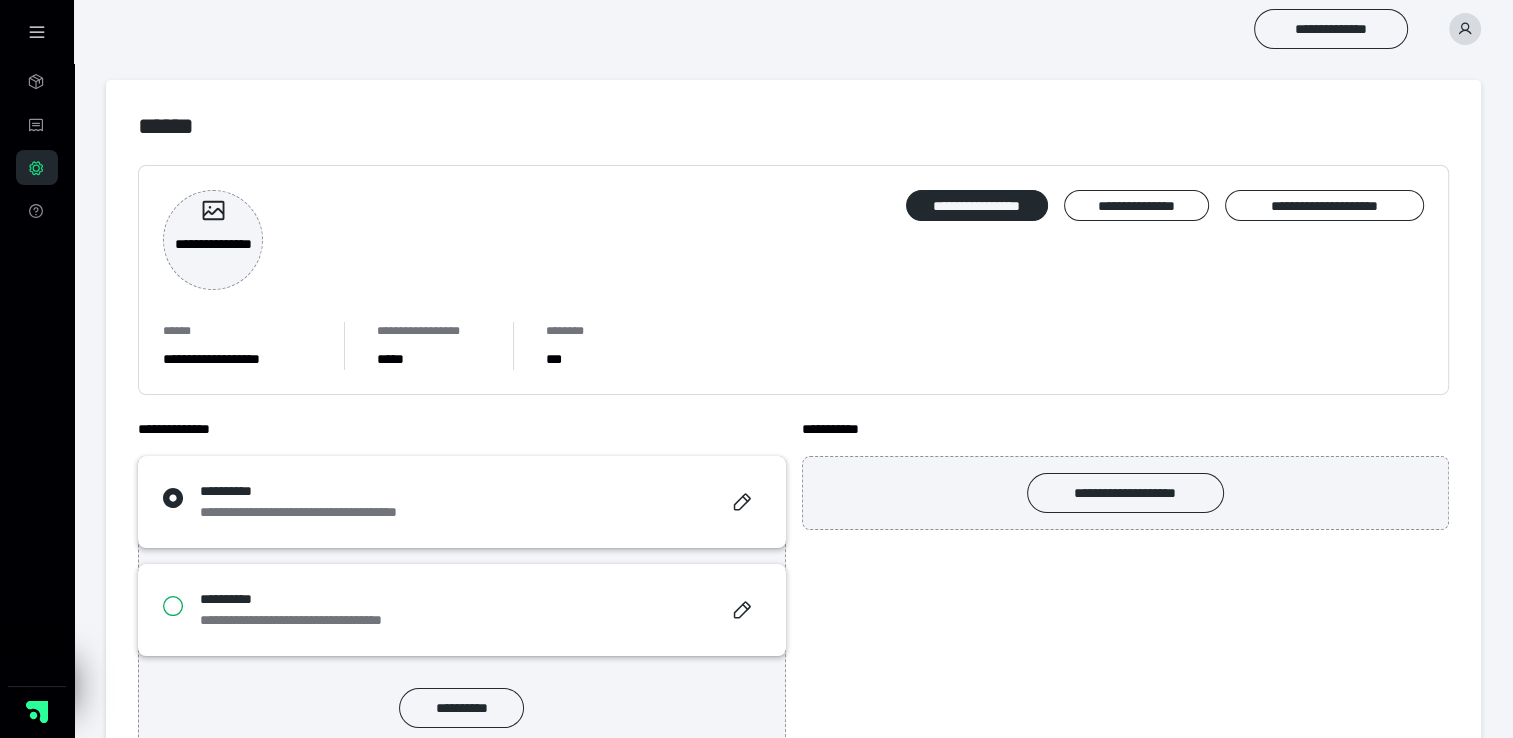 click at bounding box center (162, 606) 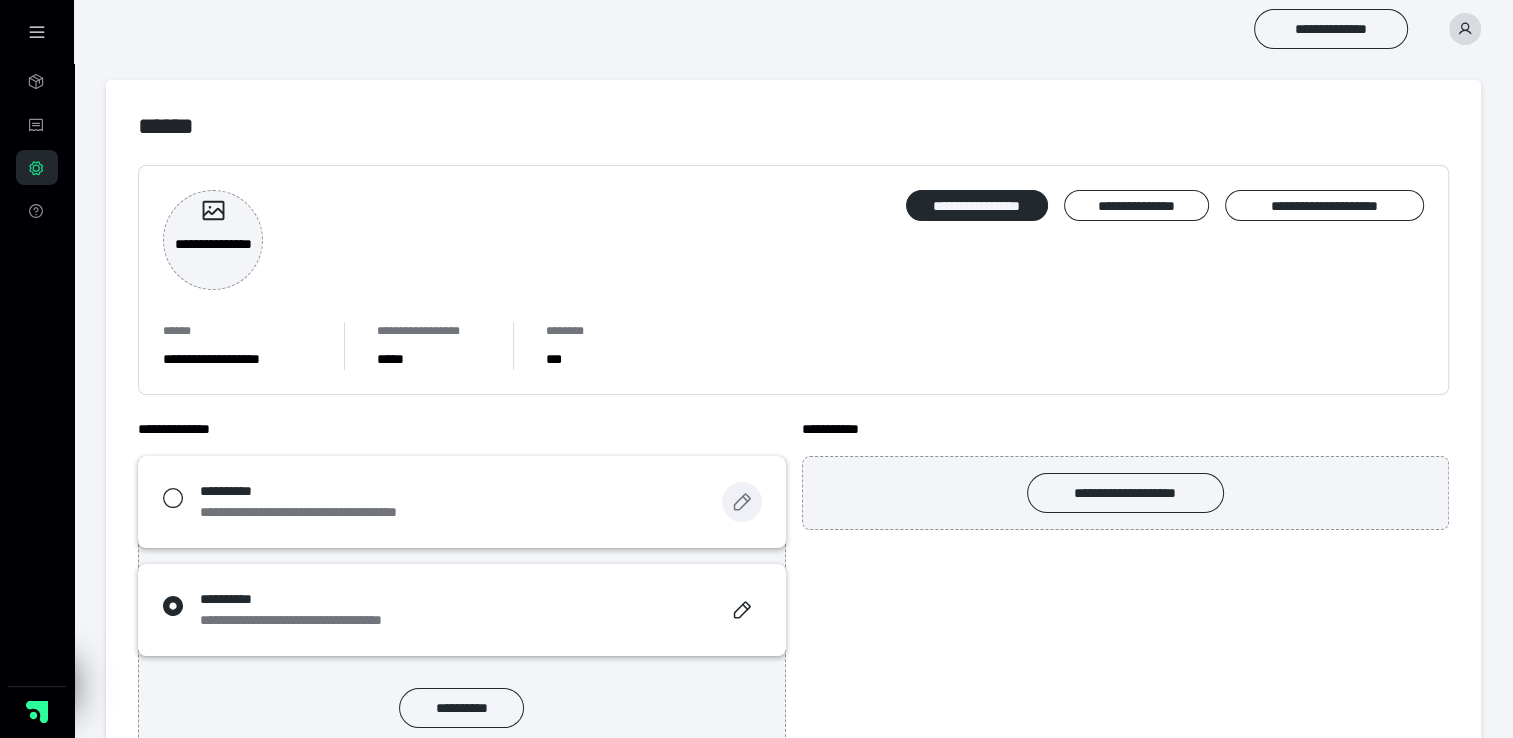 click 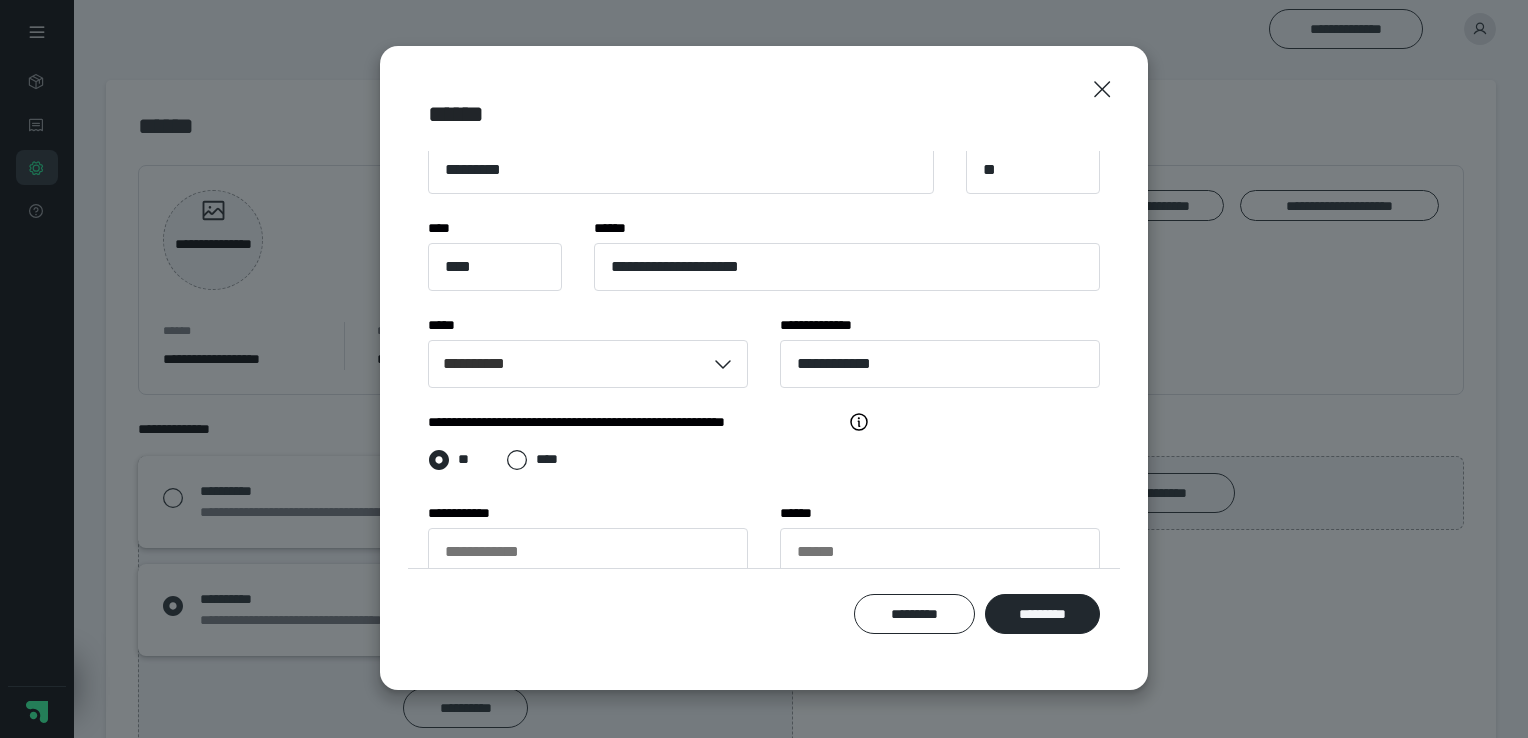 scroll, scrollTop: 231, scrollLeft: 0, axis: vertical 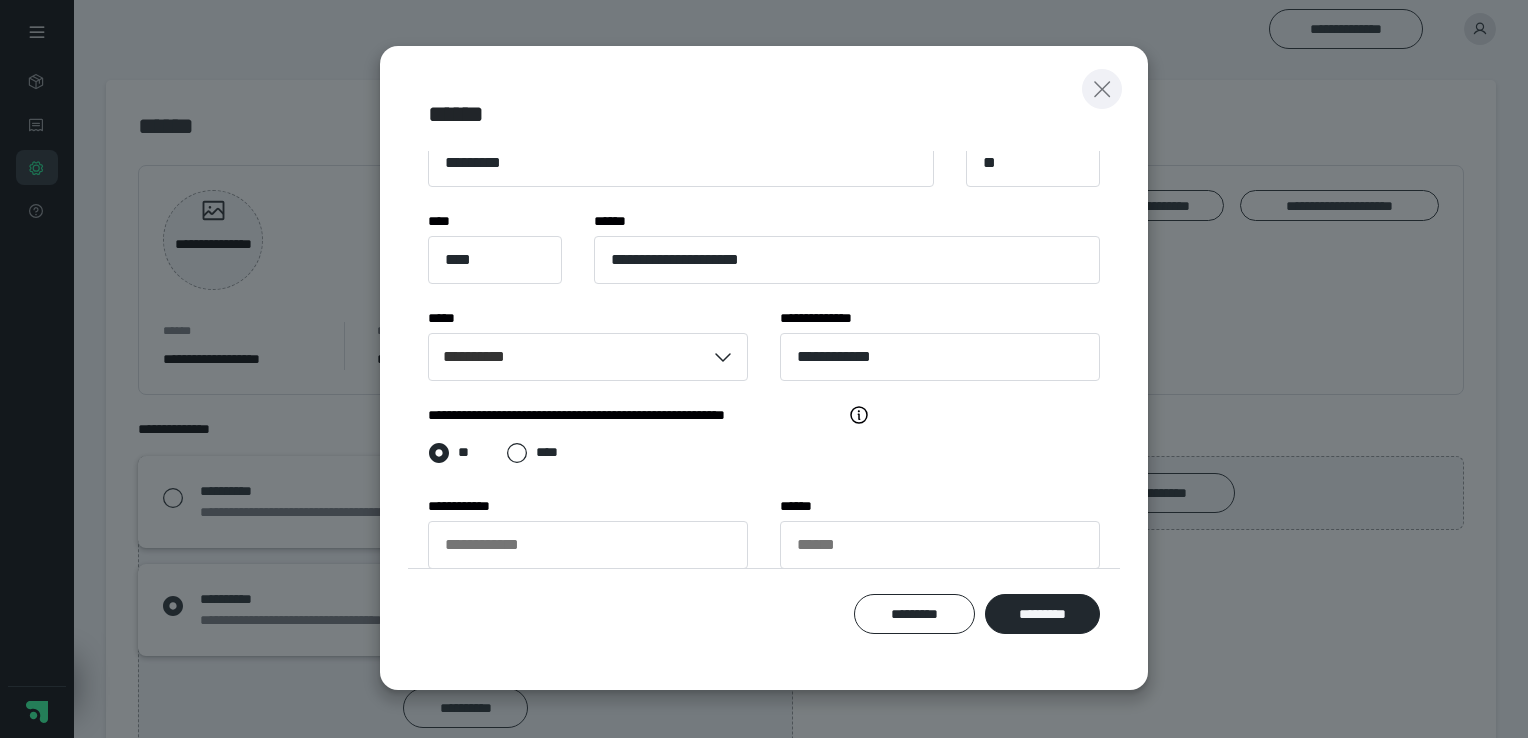 click at bounding box center [1102, 89] 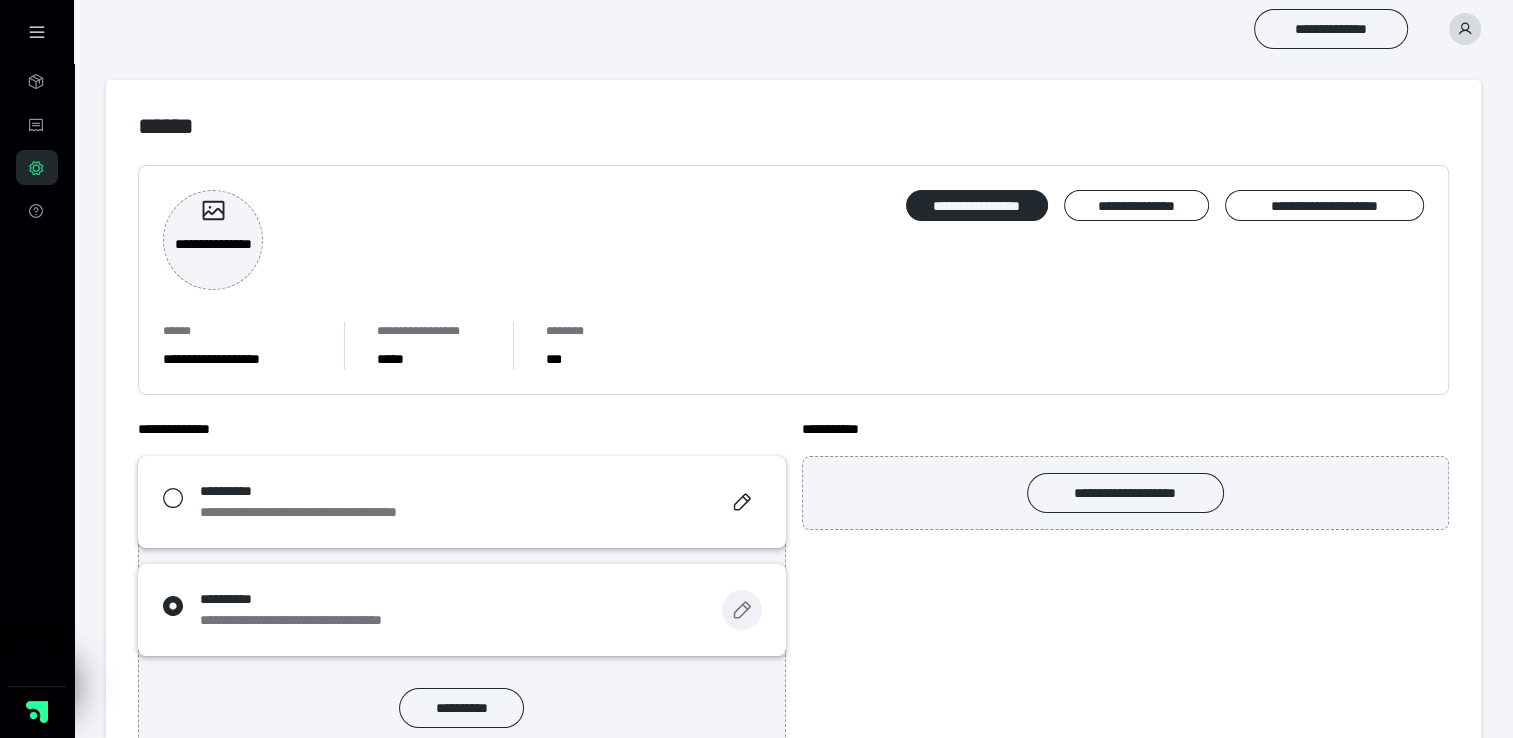 click 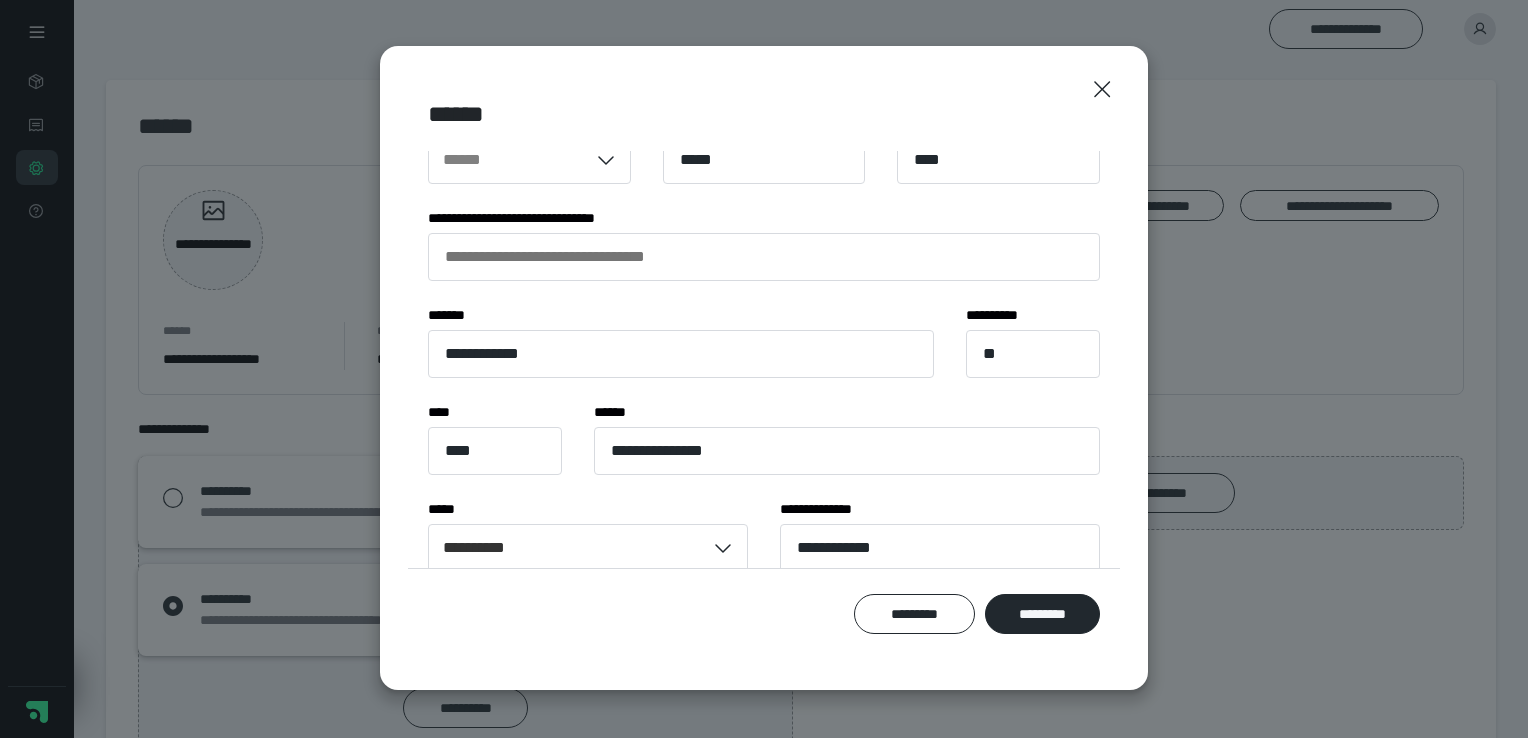 scroll, scrollTop: 80, scrollLeft: 0, axis: vertical 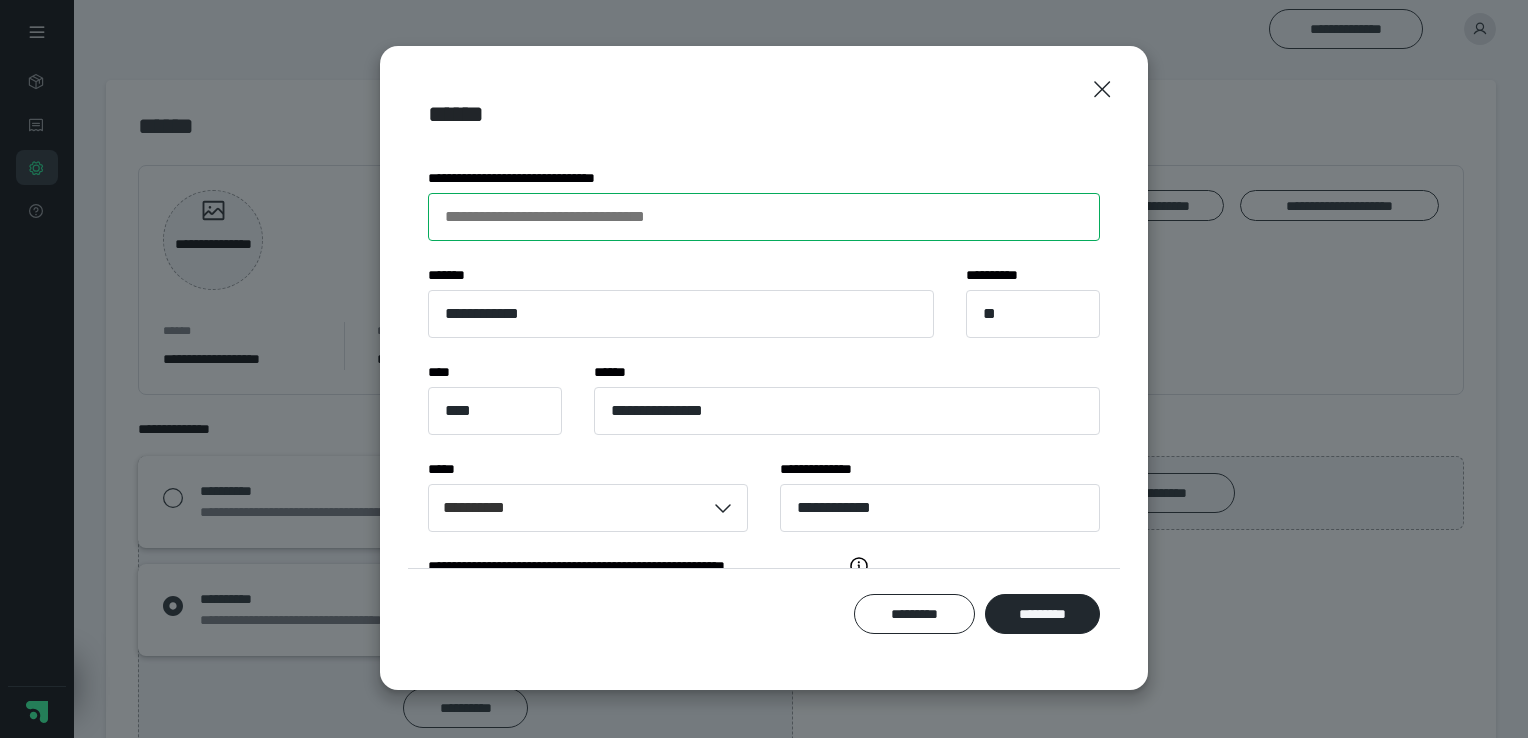 click on "**********" at bounding box center (764, 217) 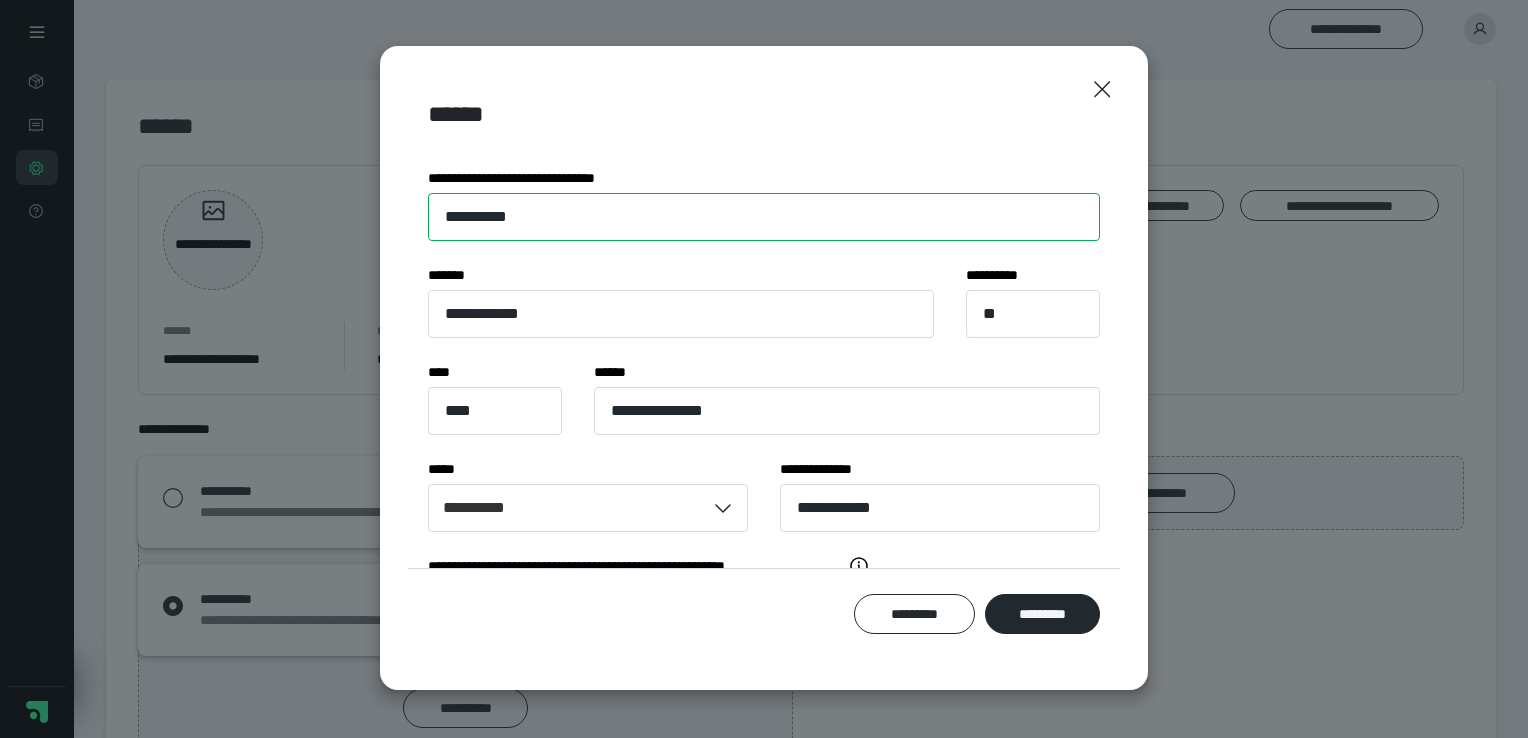 type on "**********" 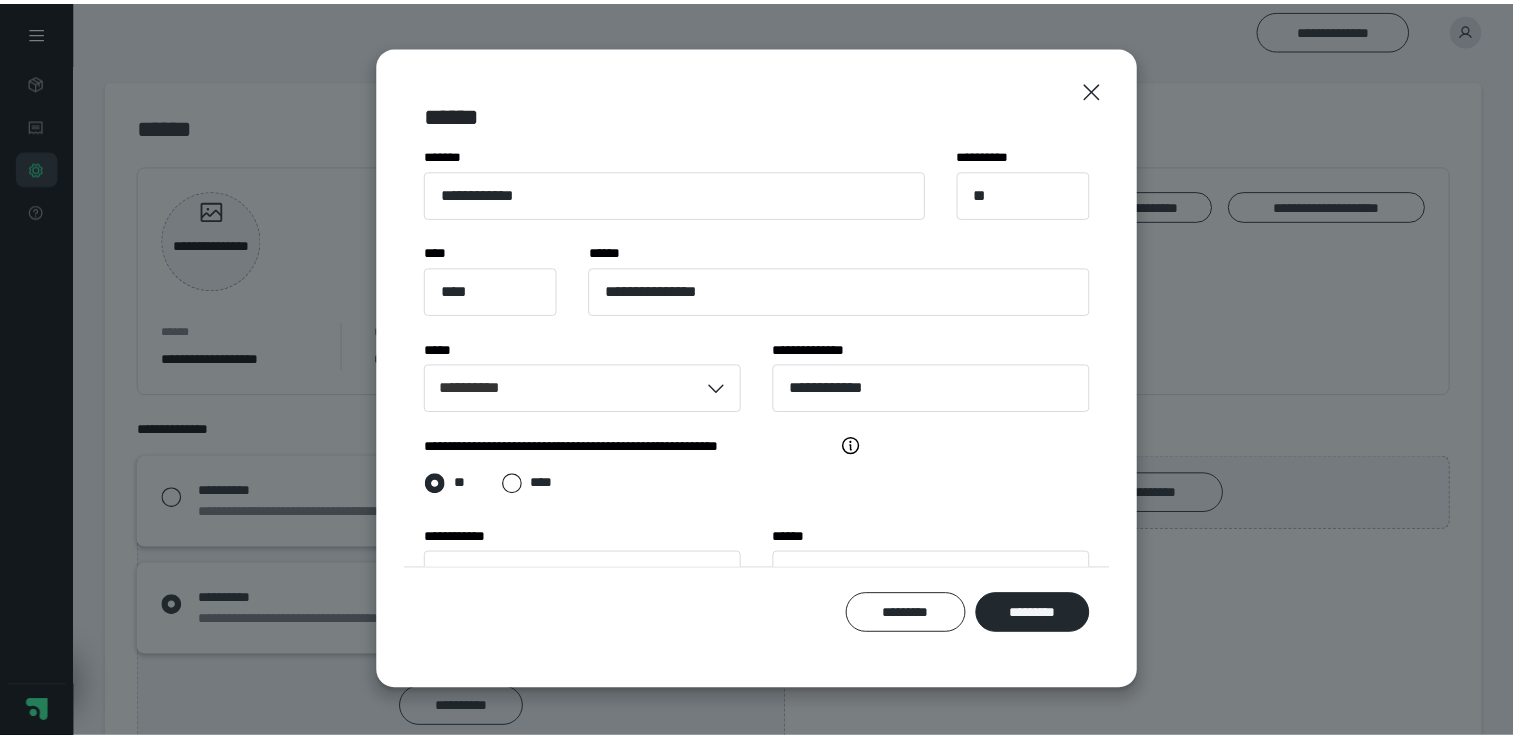 scroll, scrollTop: 231, scrollLeft: 0, axis: vertical 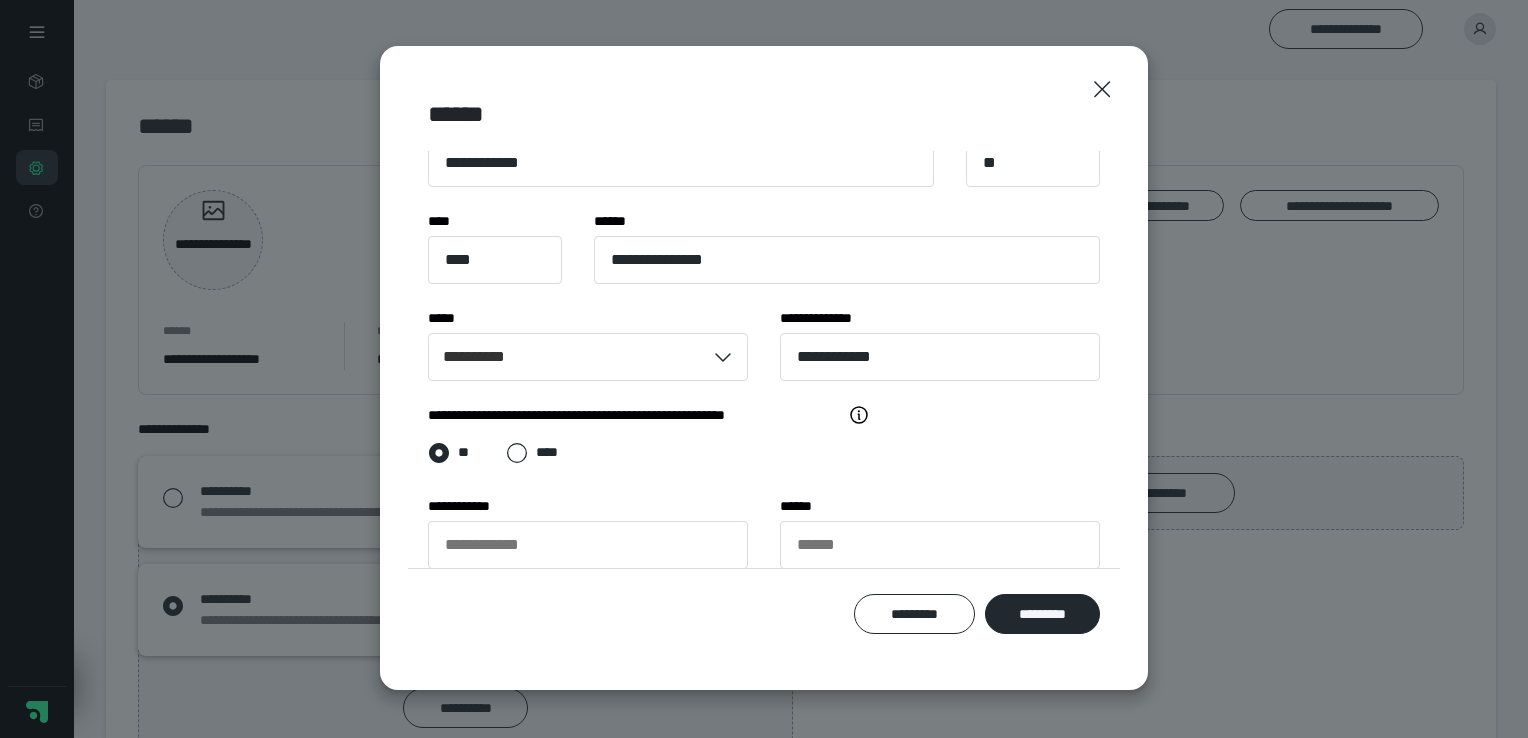 click 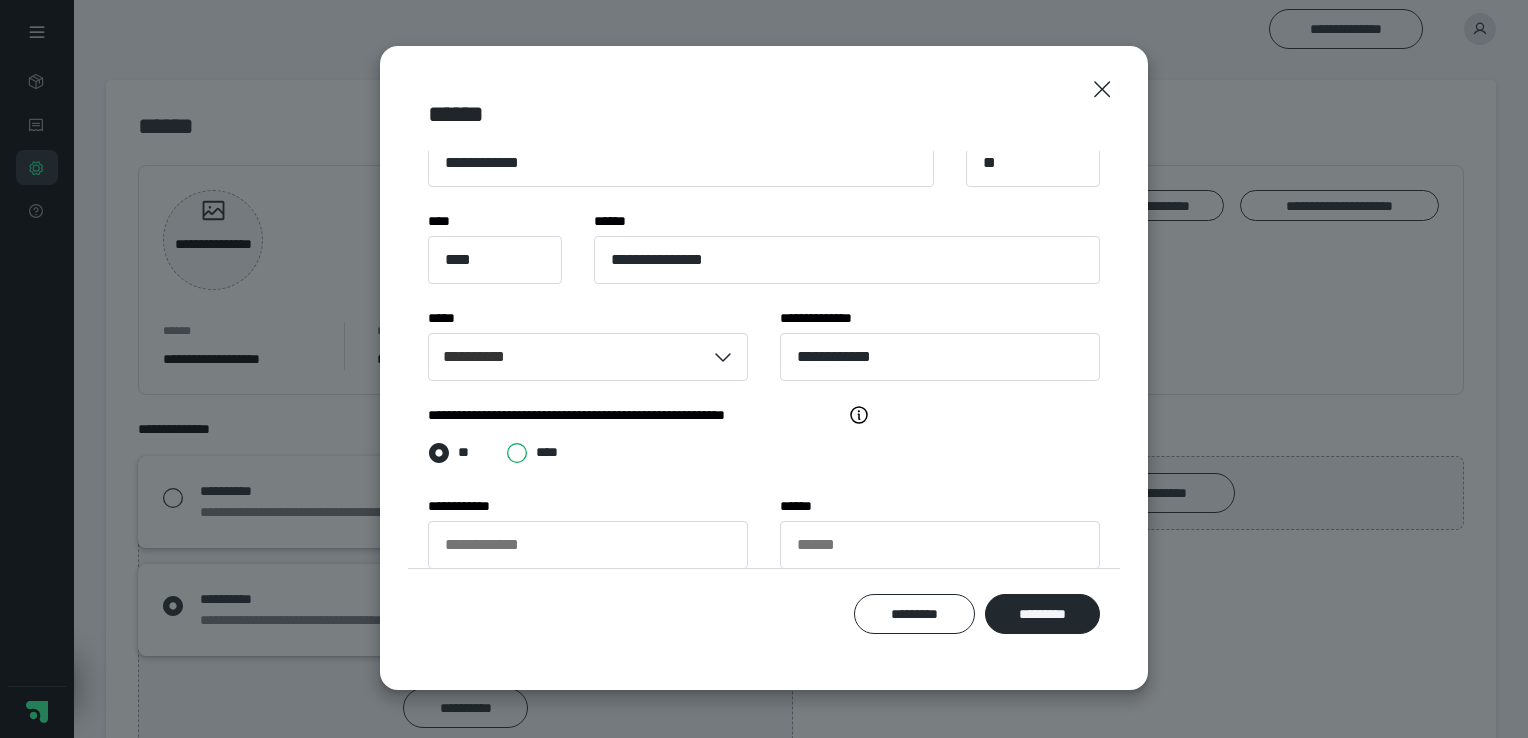 click on "****" at bounding box center (506, 684) 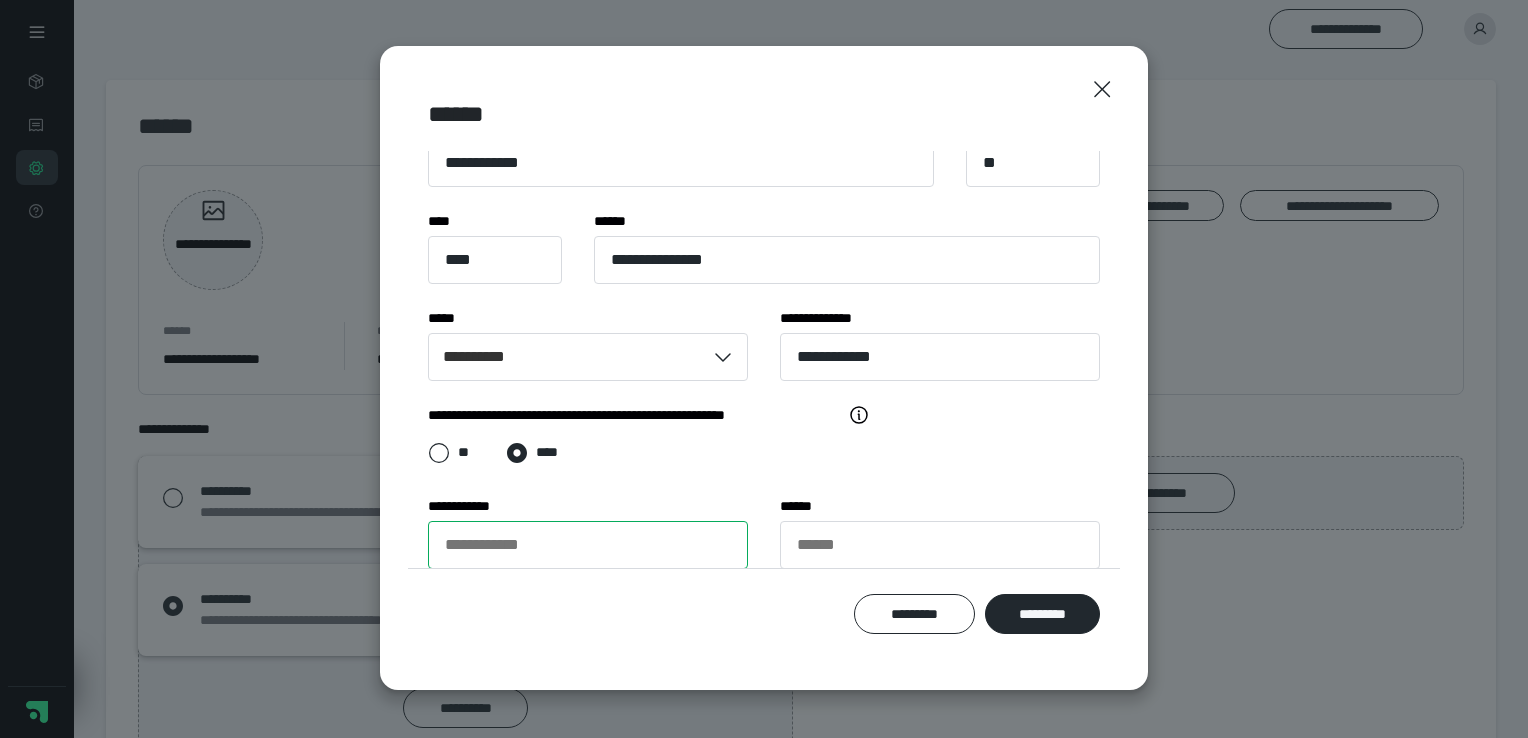 click on "**********" at bounding box center (588, 545) 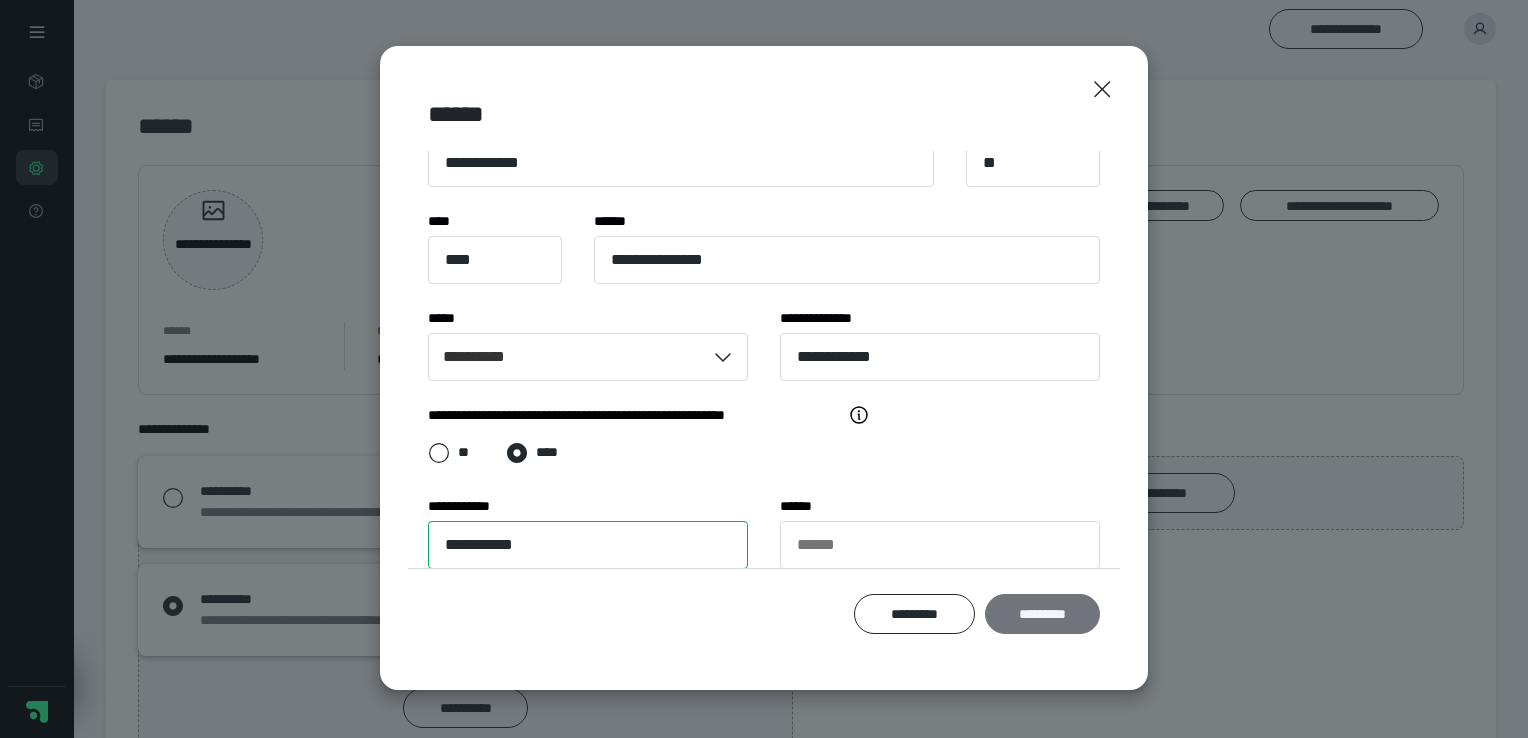 type on "**********" 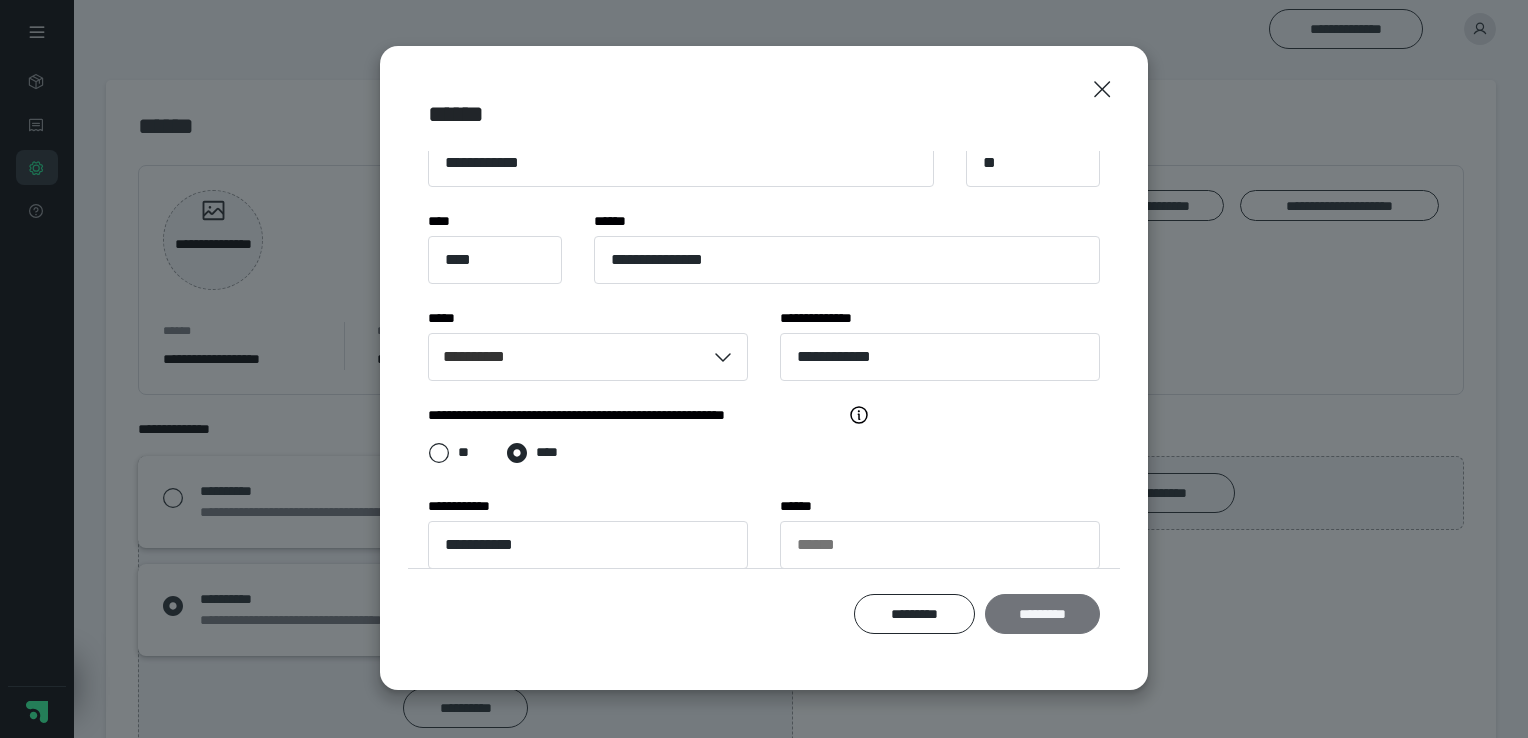 click on "*********" at bounding box center [1042, 614] 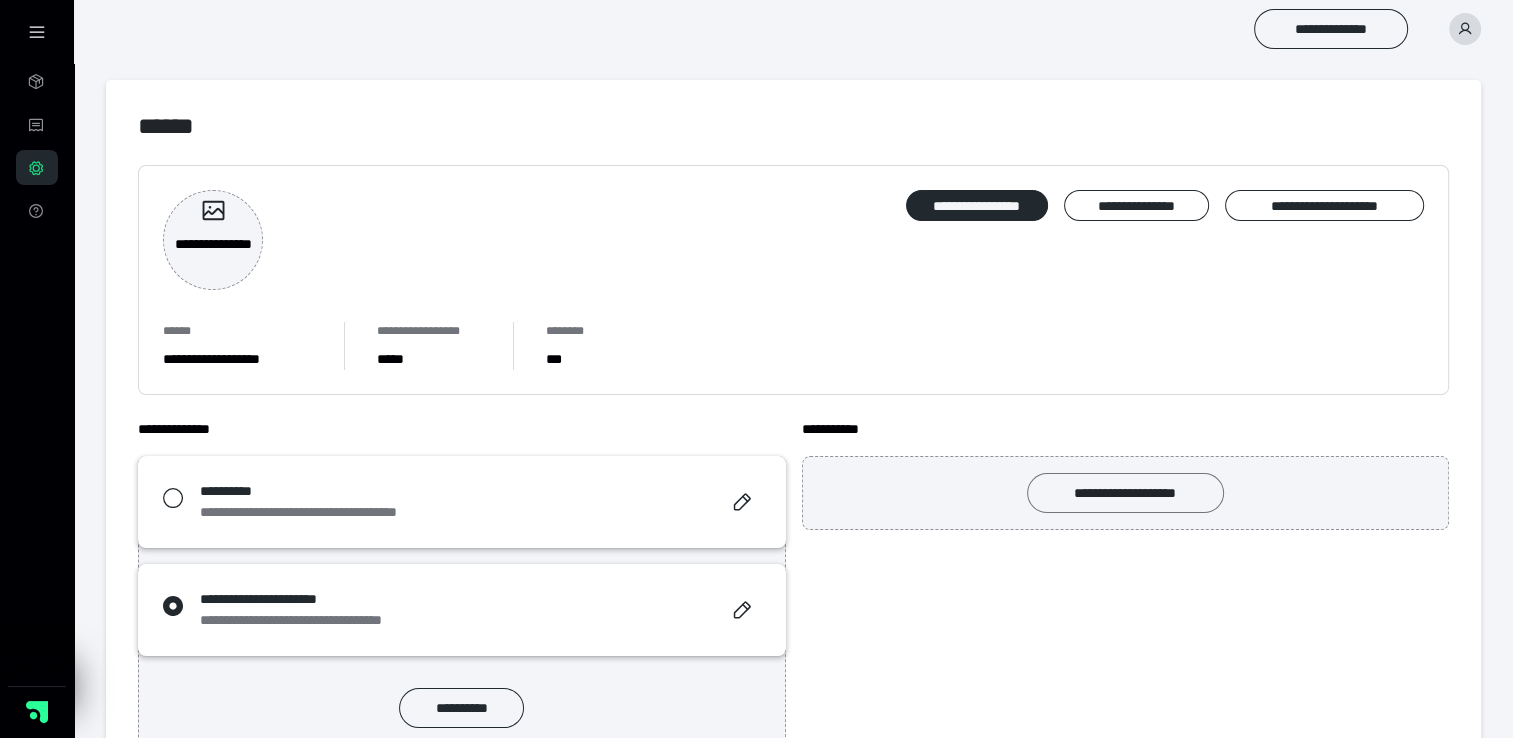 click on "**********" at bounding box center (1125, 493) 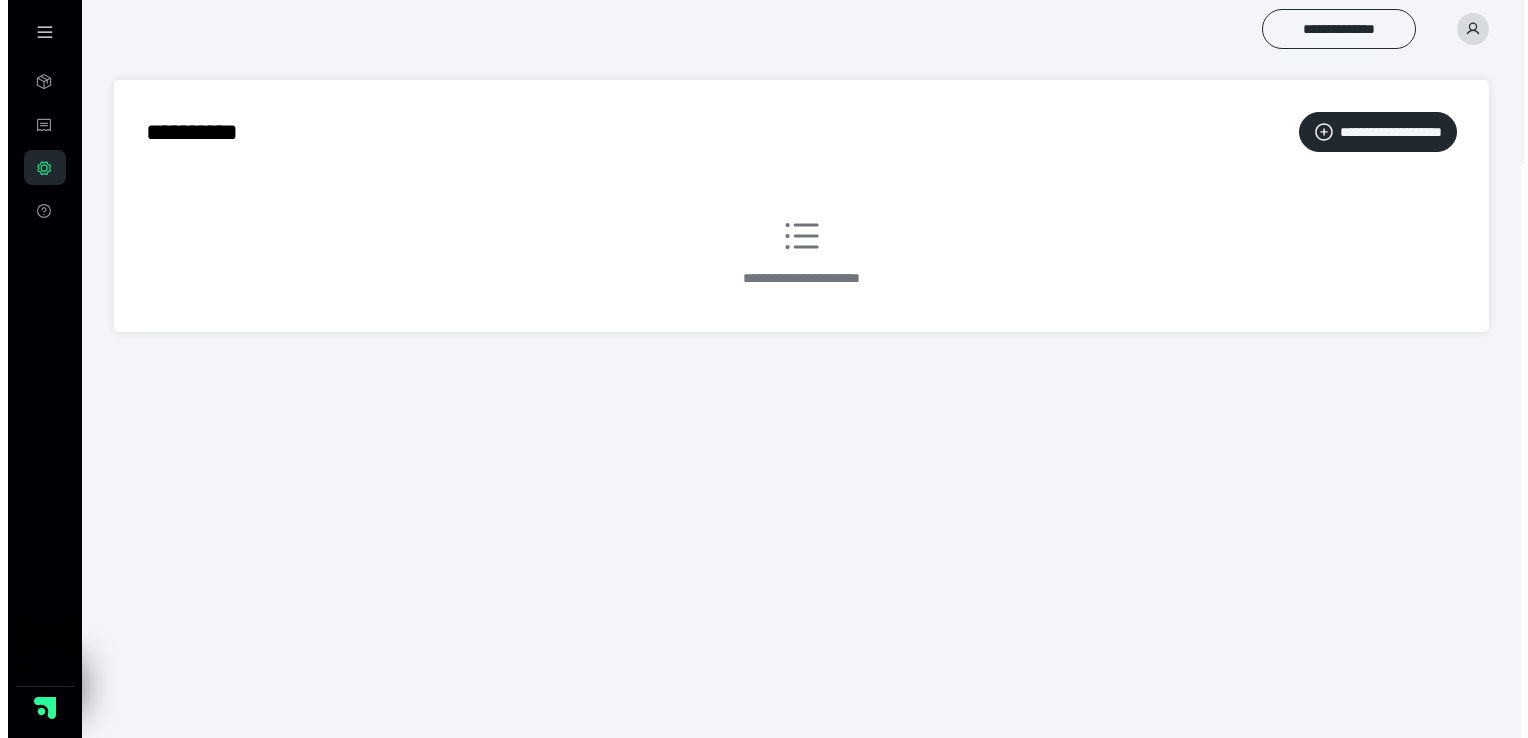 scroll, scrollTop: 0, scrollLeft: 0, axis: both 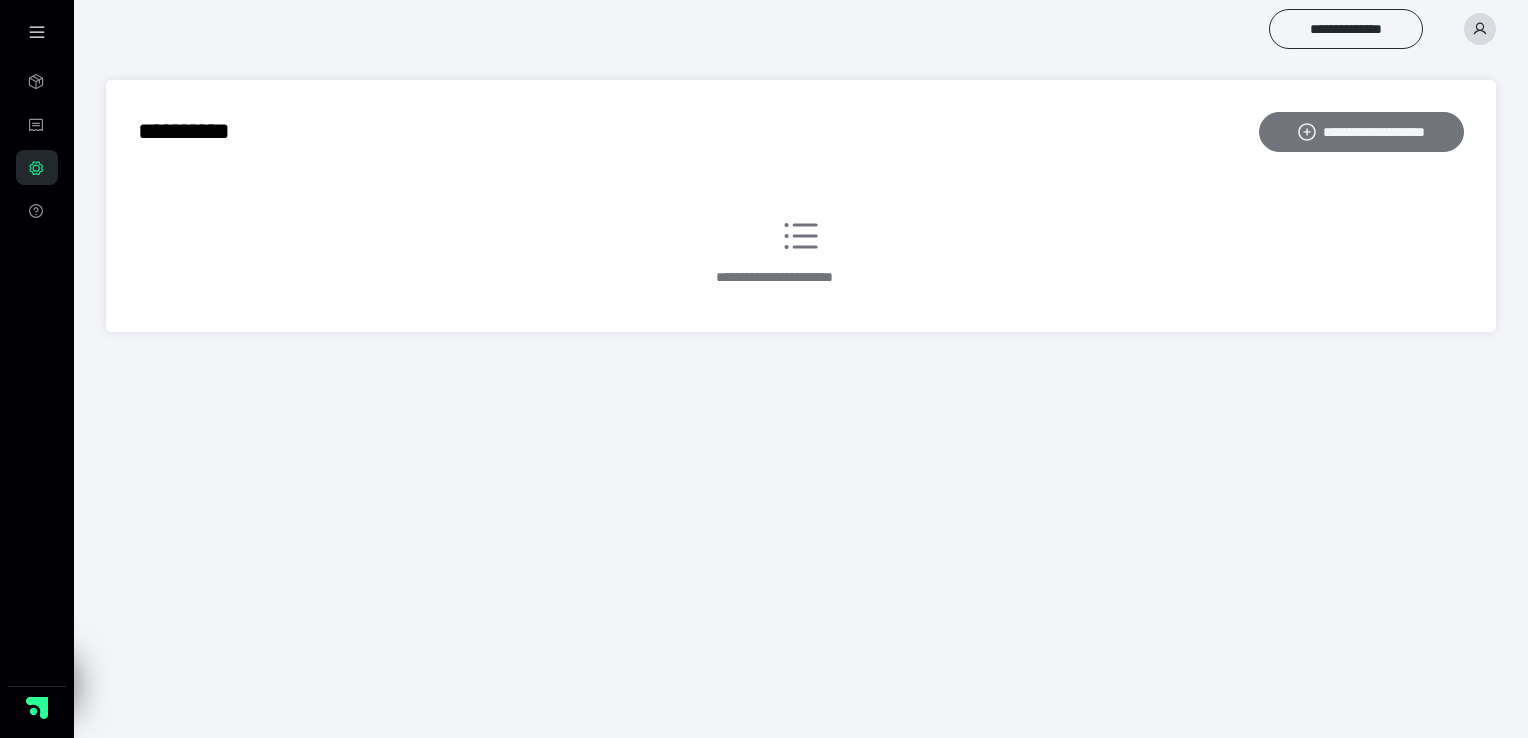 click on "**********" at bounding box center [1361, 132] 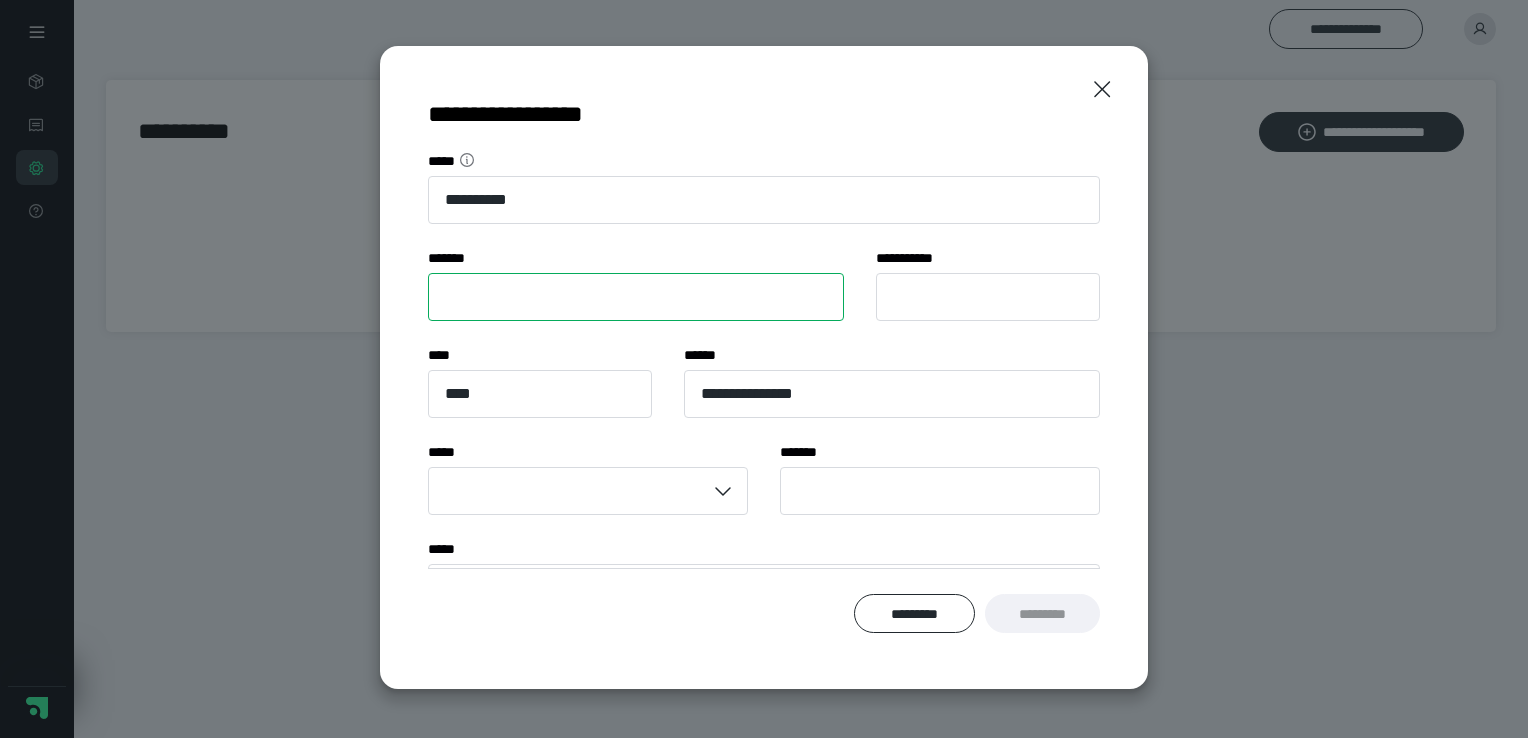 click on "****** *" at bounding box center (636, 297) 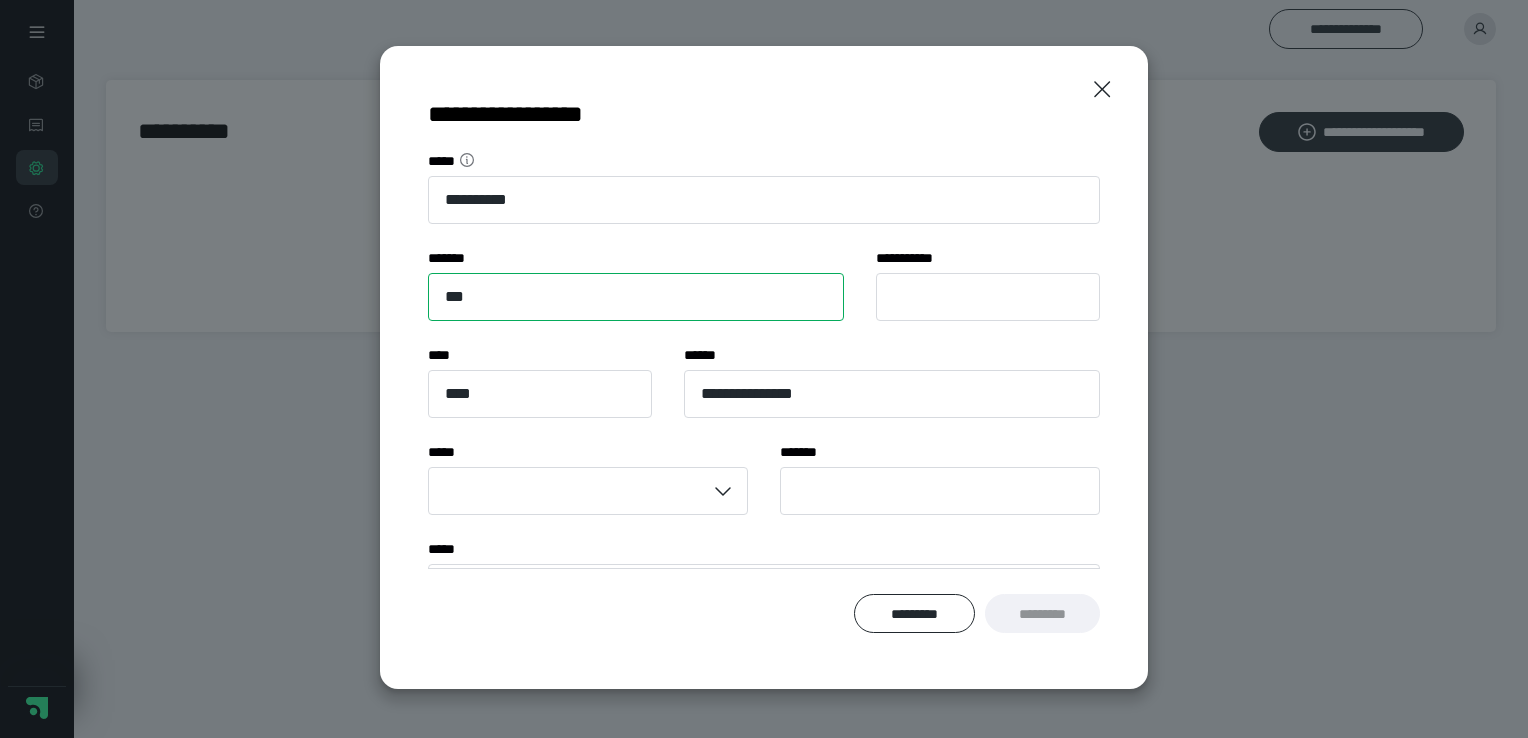 click on "***" at bounding box center (636, 297) 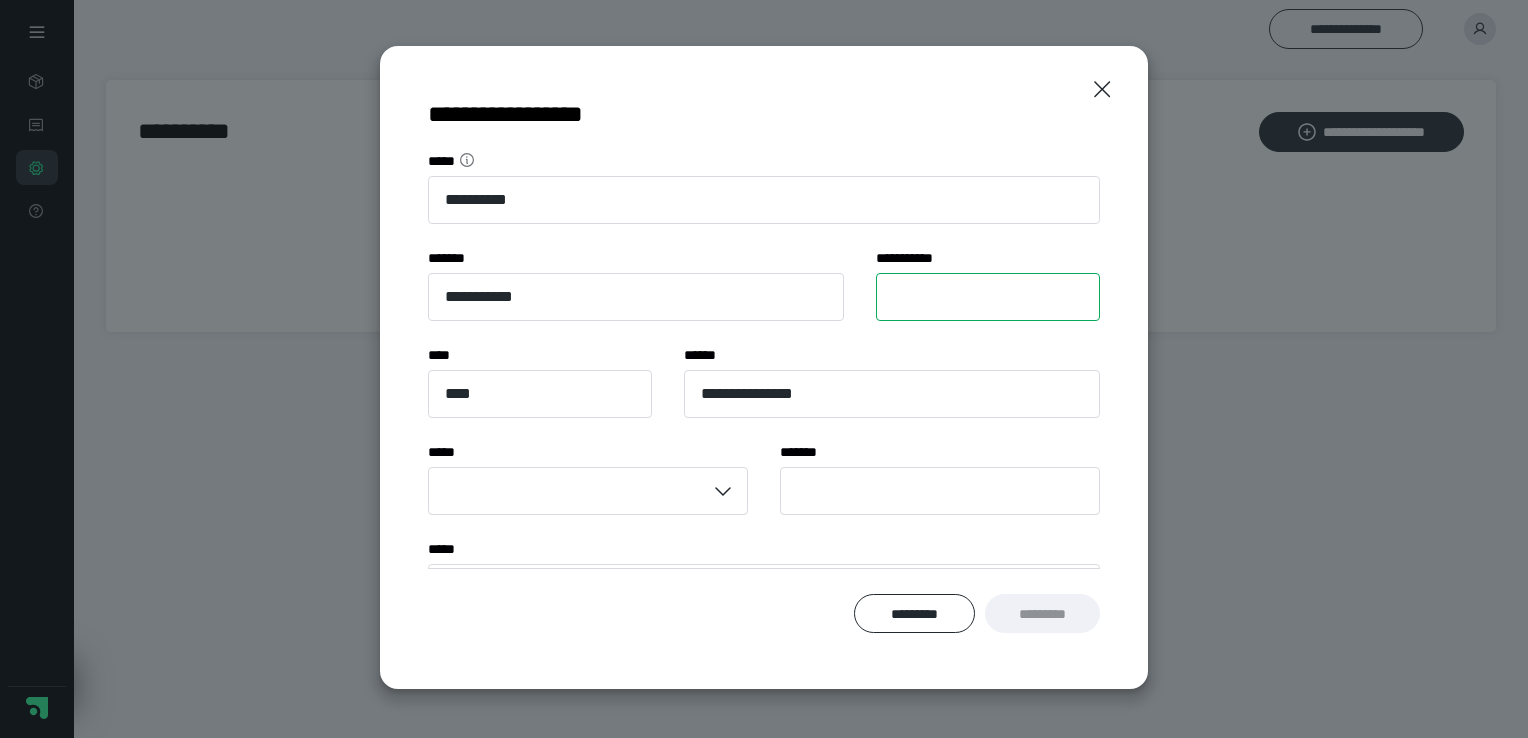 type on "*****" 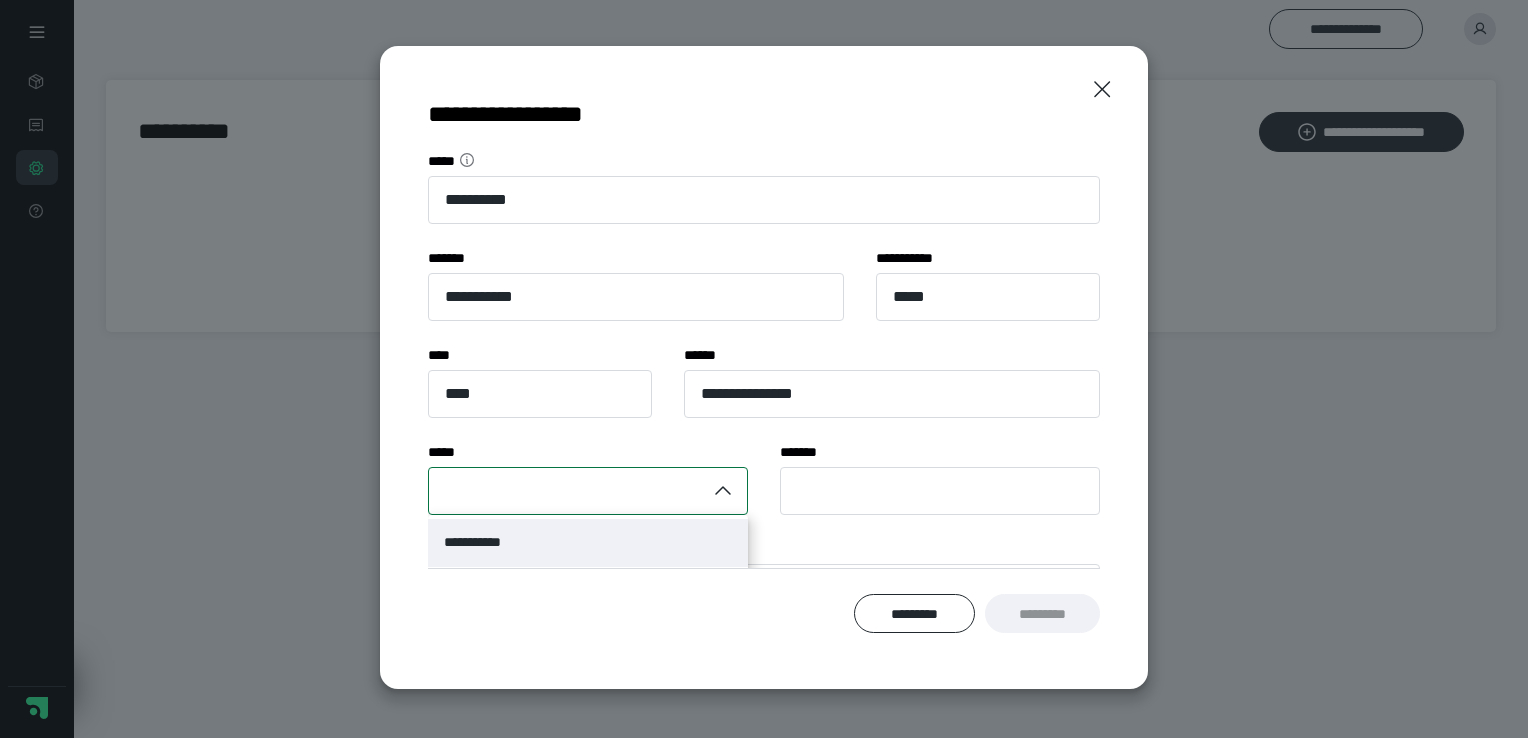 click at bounding box center (567, 491) 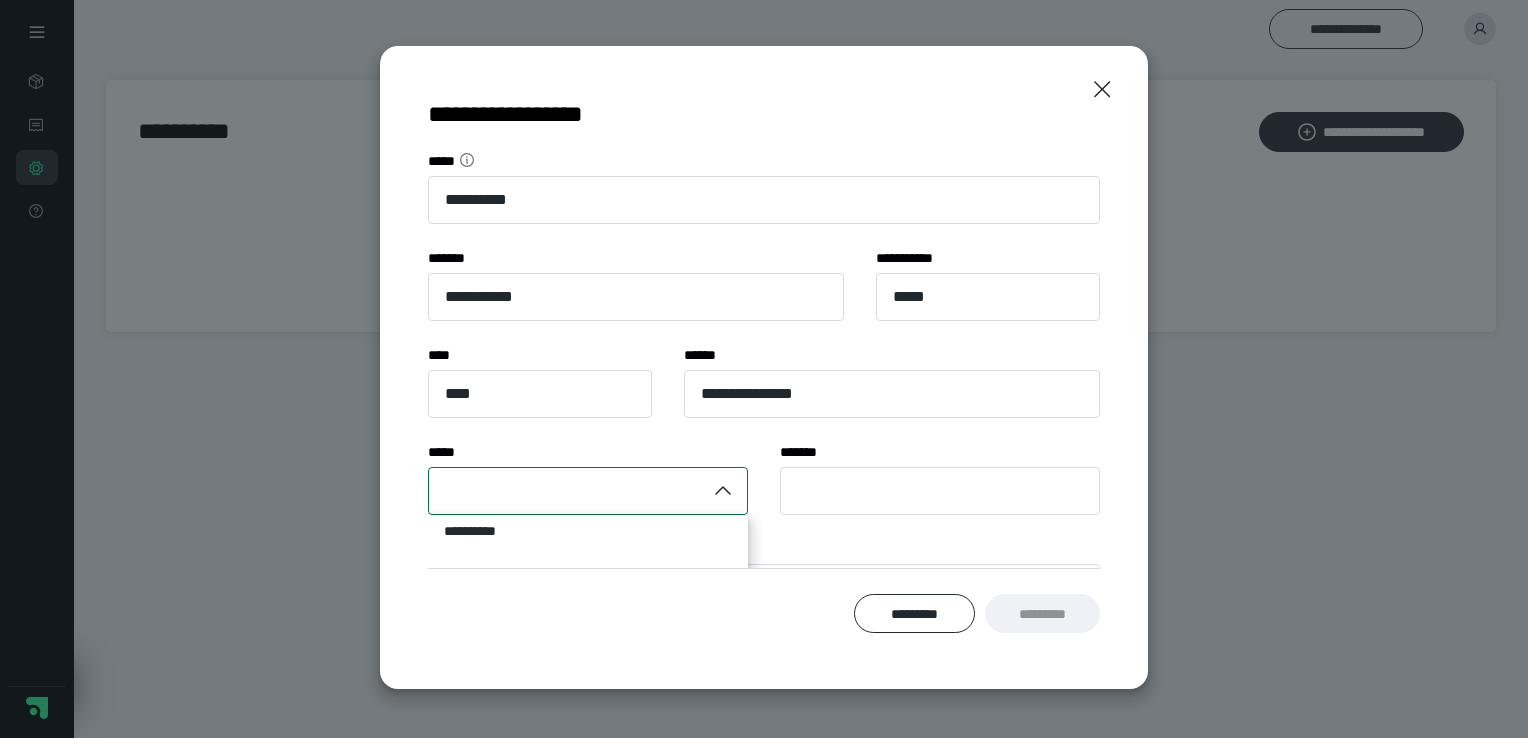 scroll, scrollTop: 20, scrollLeft: 0, axis: vertical 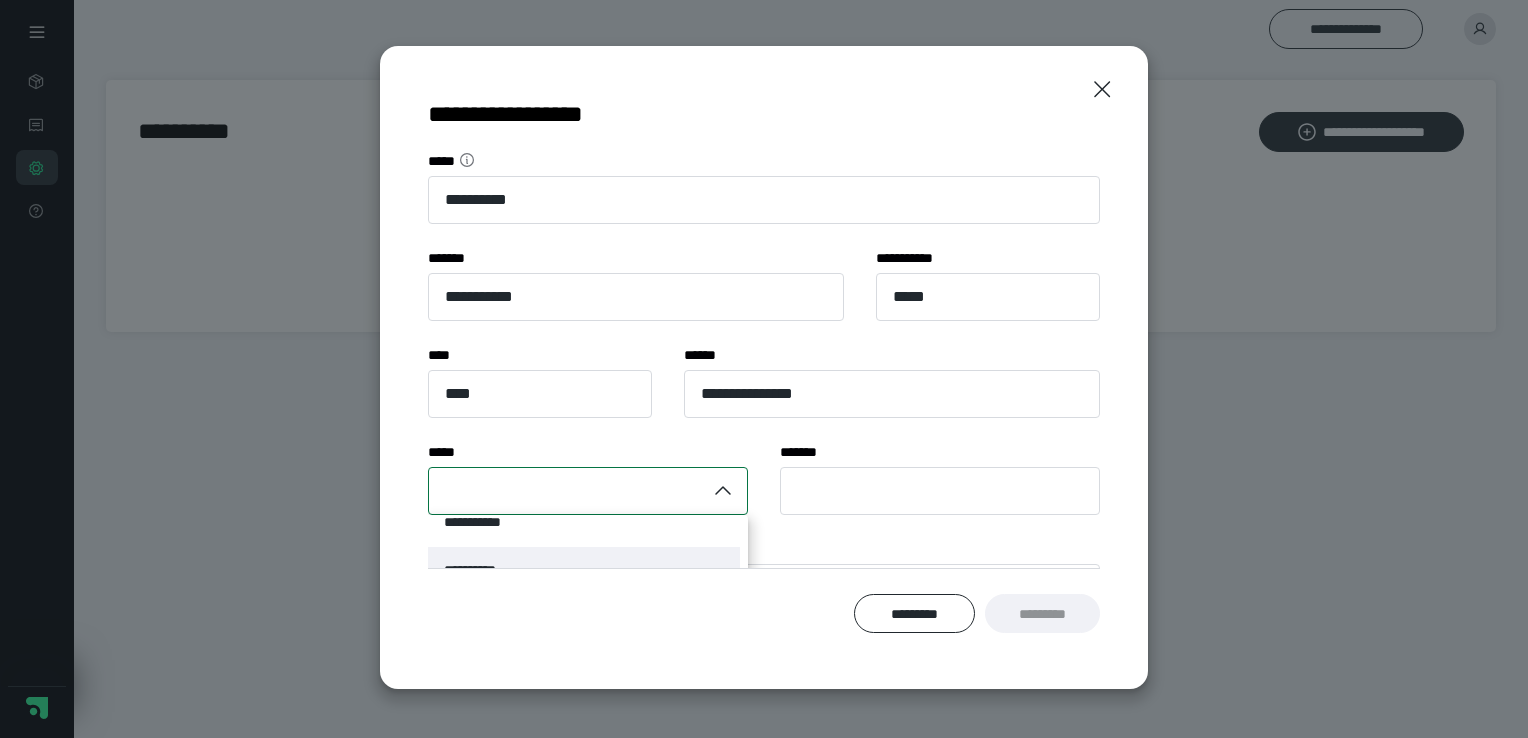 click on "**********" at bounding box center (478, 570) 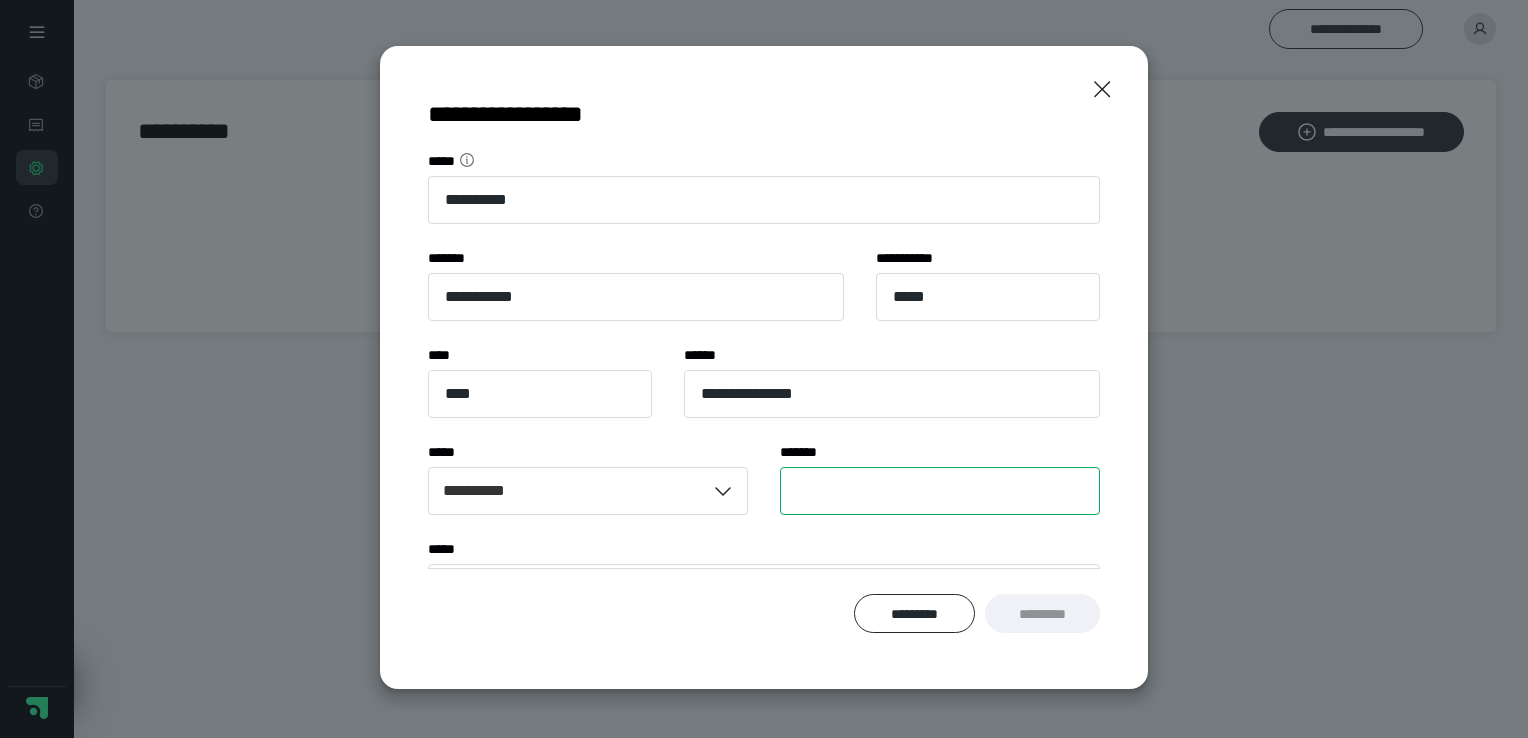 click on "****** *" at bounding box center [940, 491] 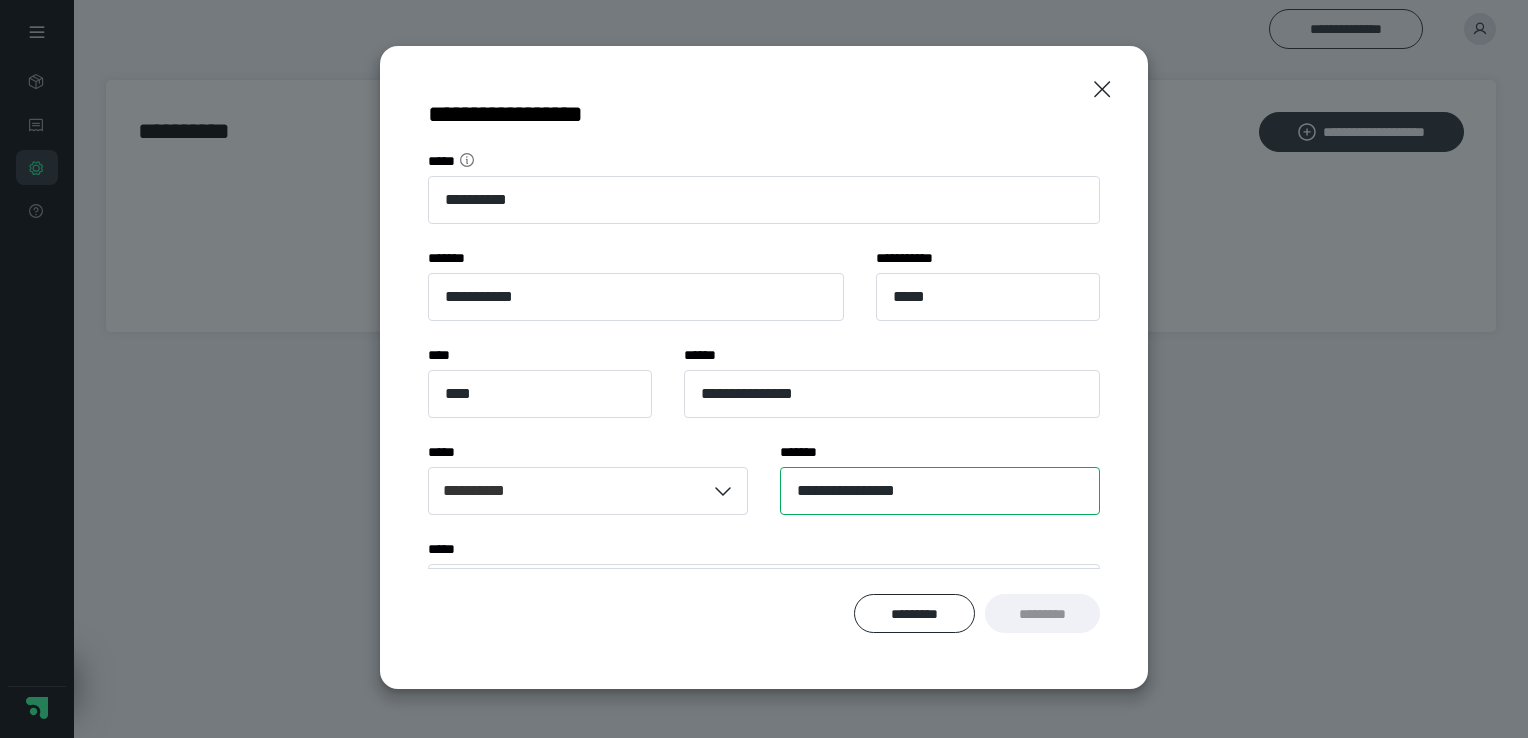 type on "**********" 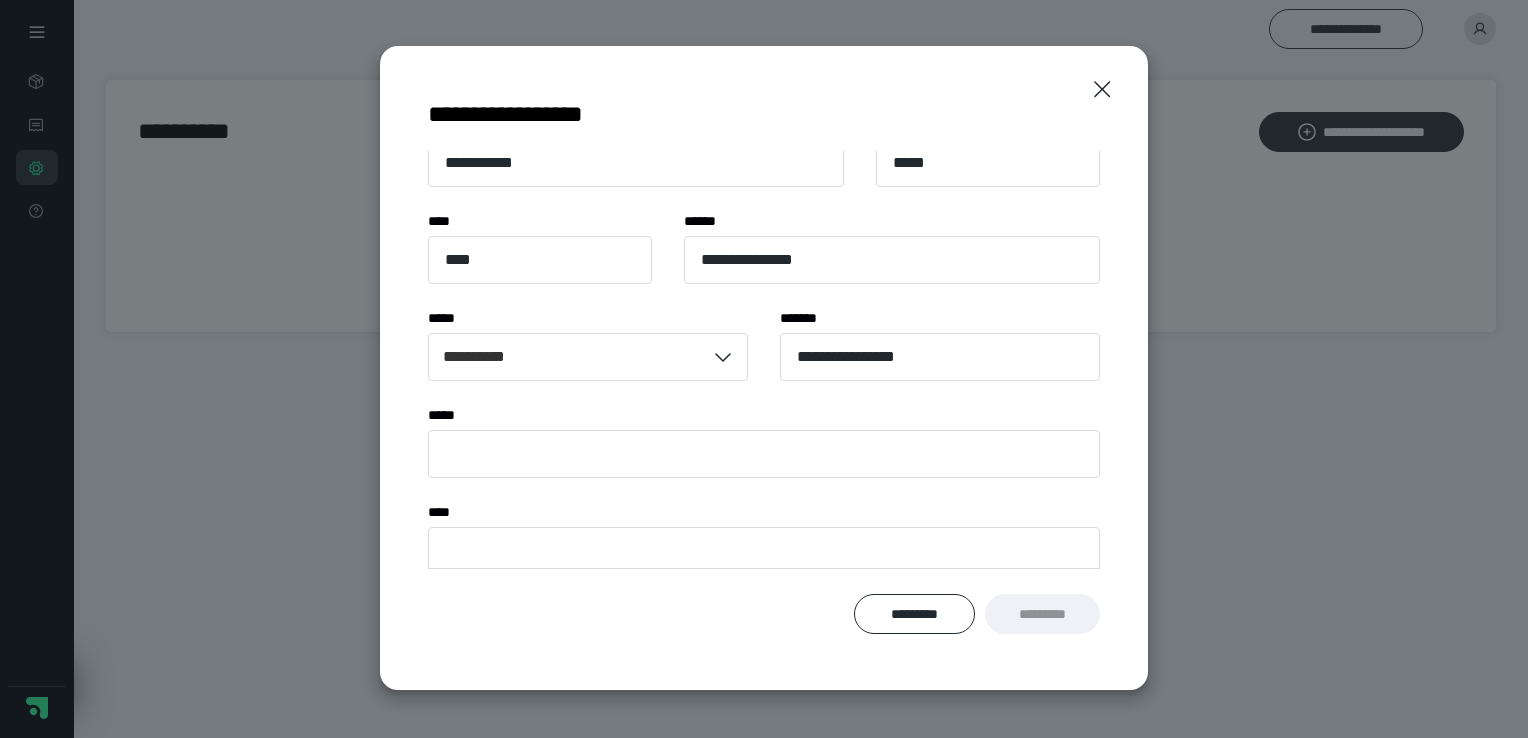 scroll, scrollTop: 160, scrollLeft: 0, axis: vertical 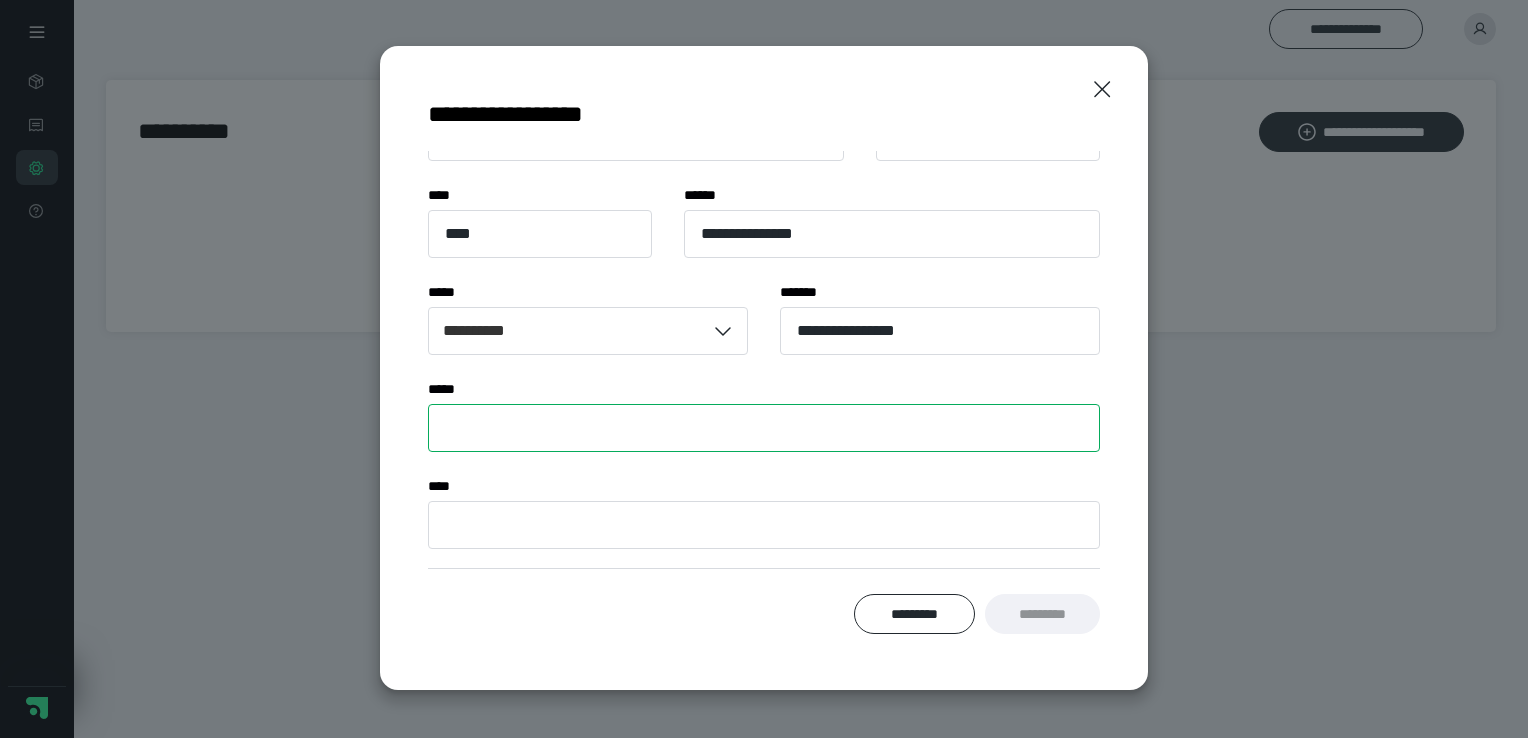 click on "**** *" at bounding box center [764, 428] 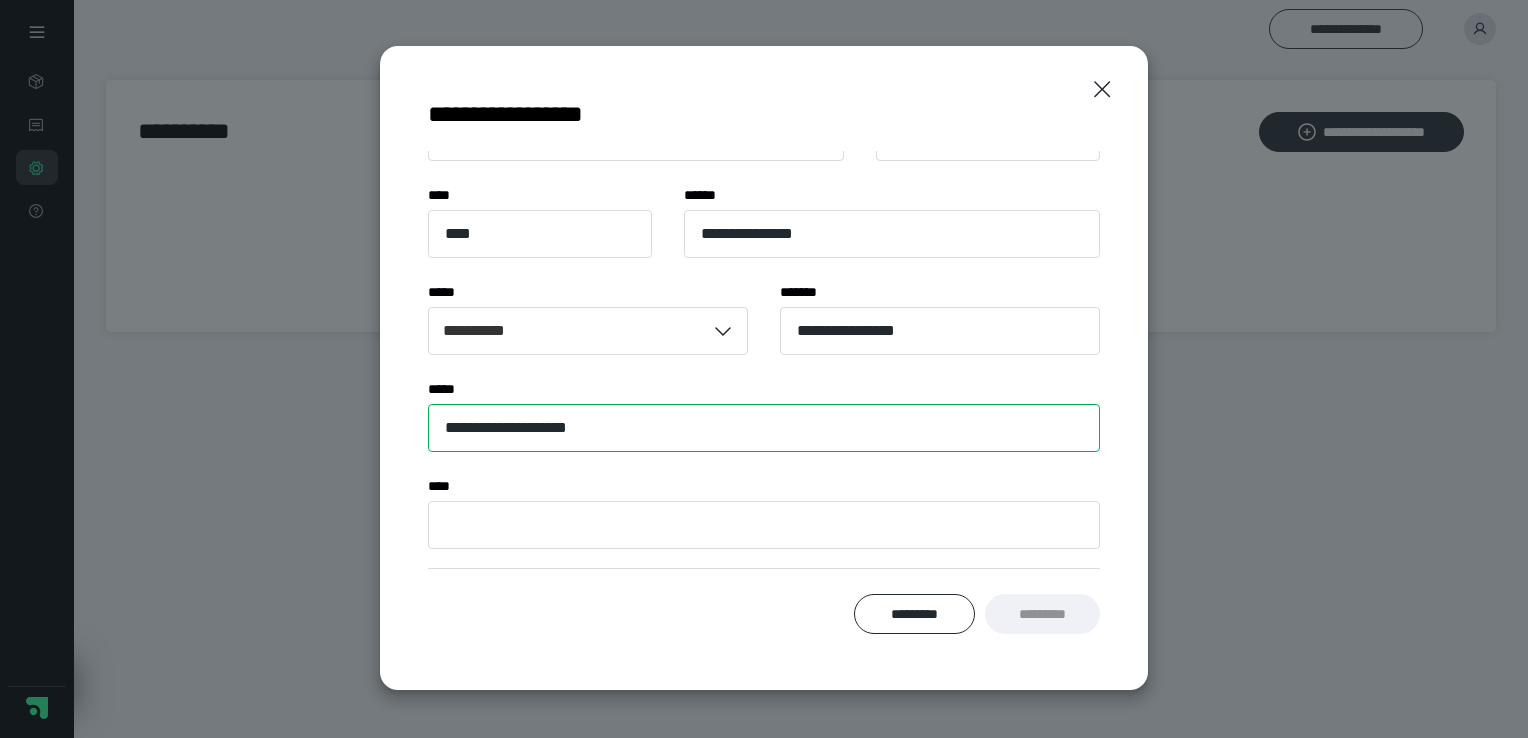 type on "**********" 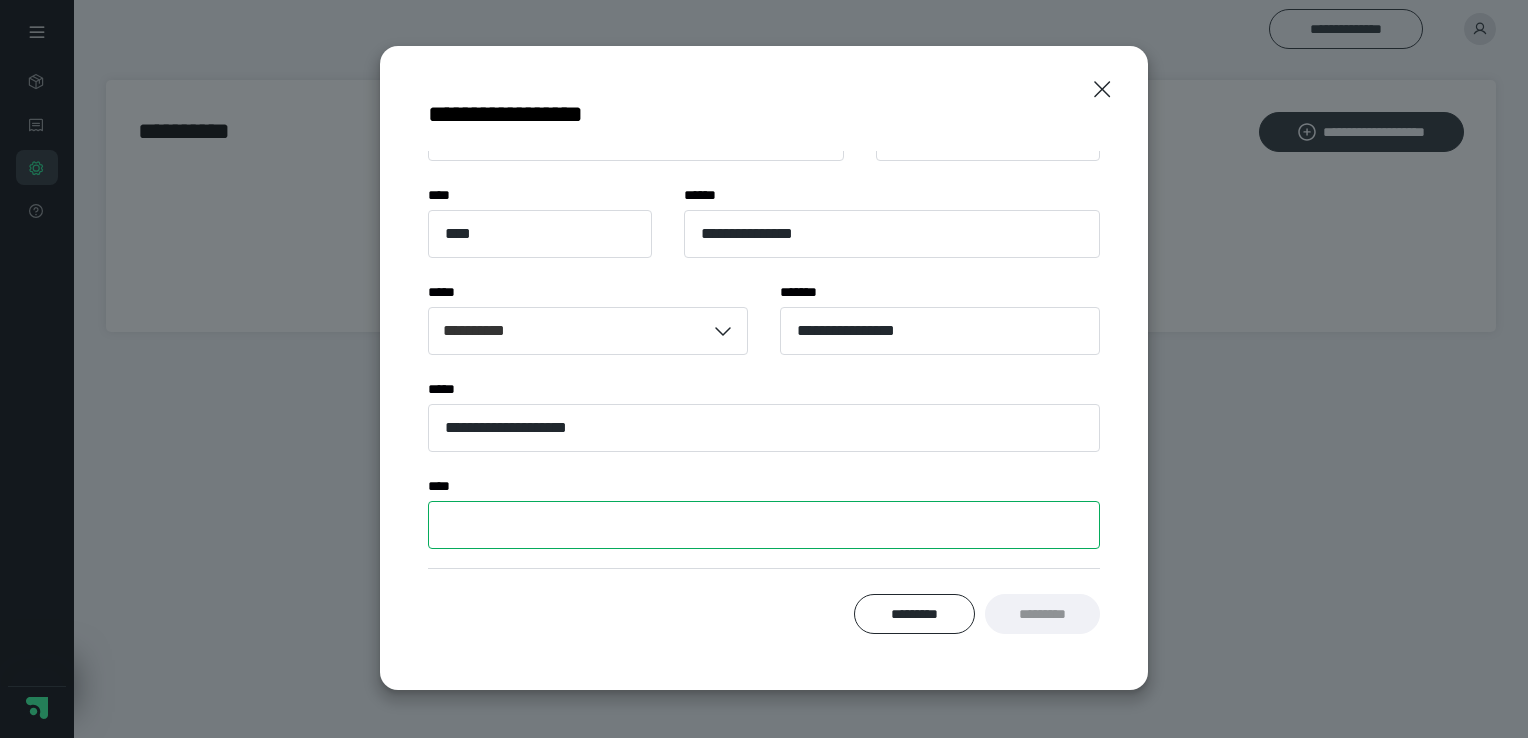 click on "*** *" at bounding box center [764, 525] 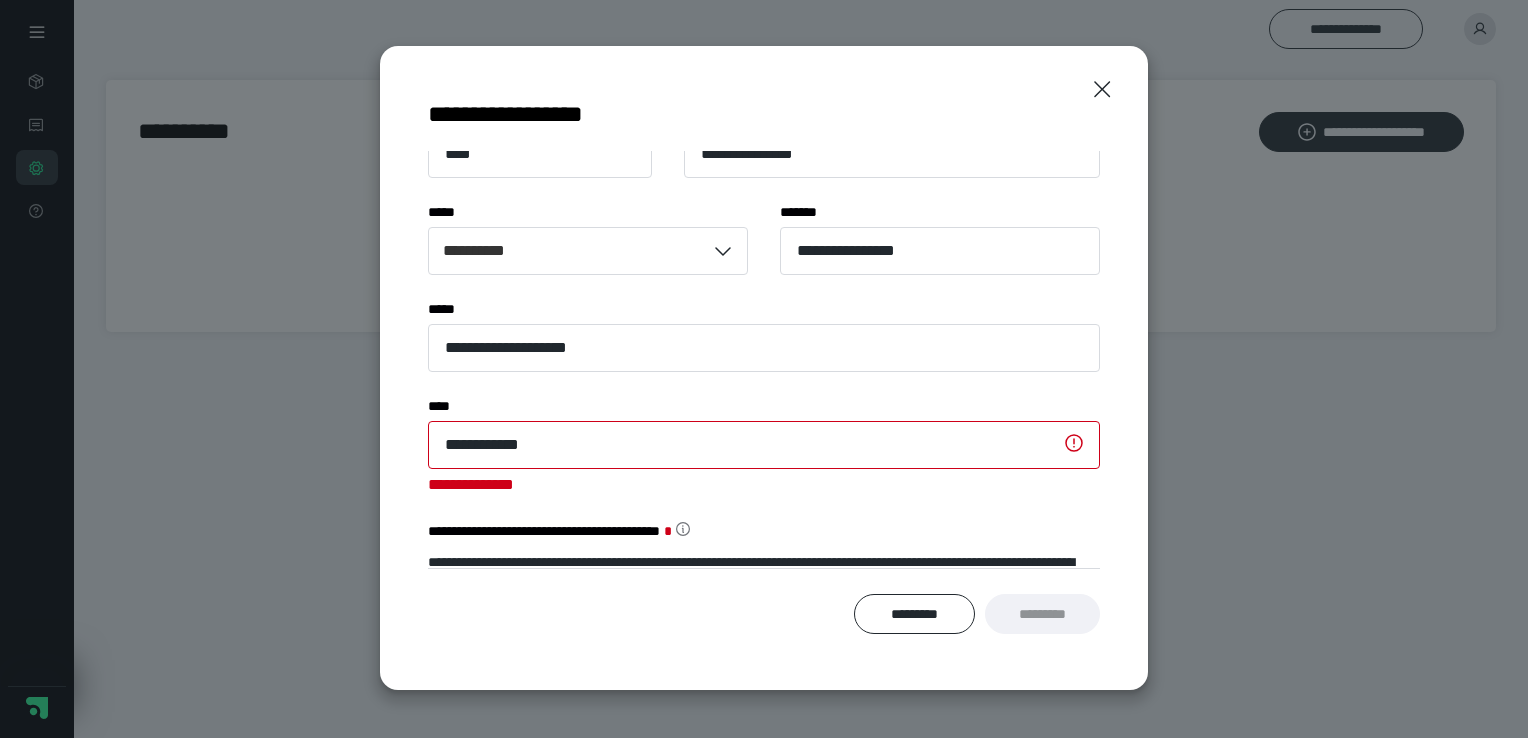 scroll, scrollTop: 280, scrollLeft: 0, axis: vertical 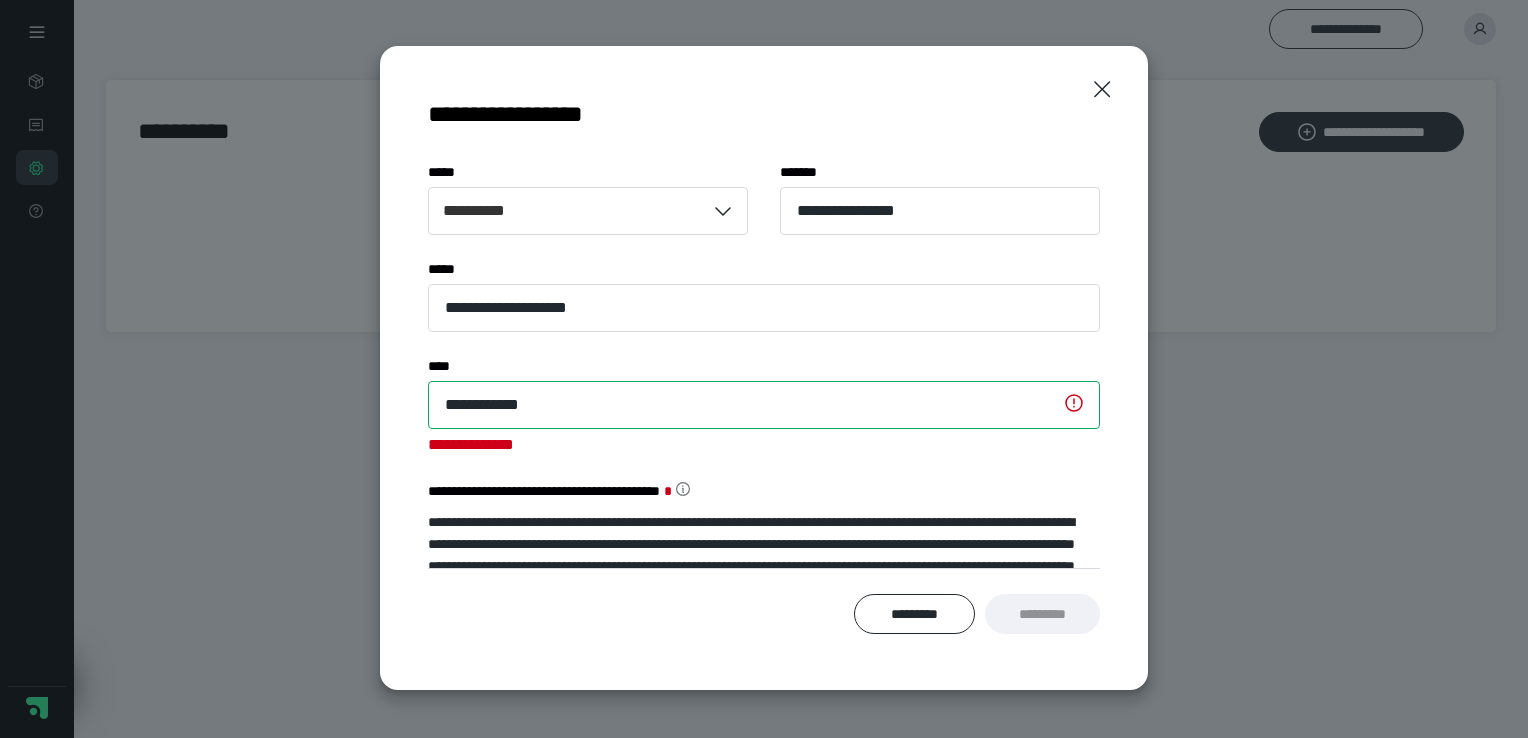click on "**********" at bounding box center (764, 405) 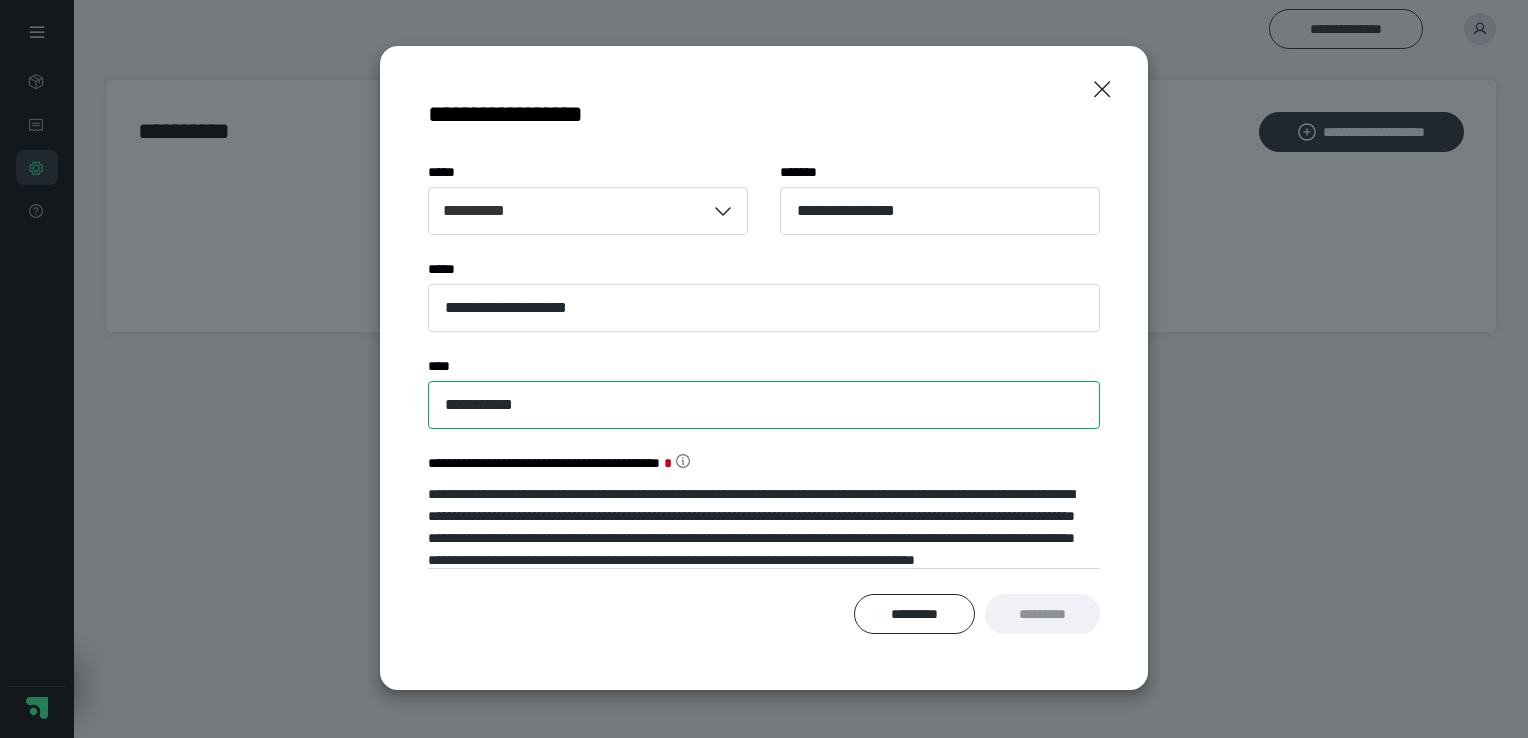 type on "**********" 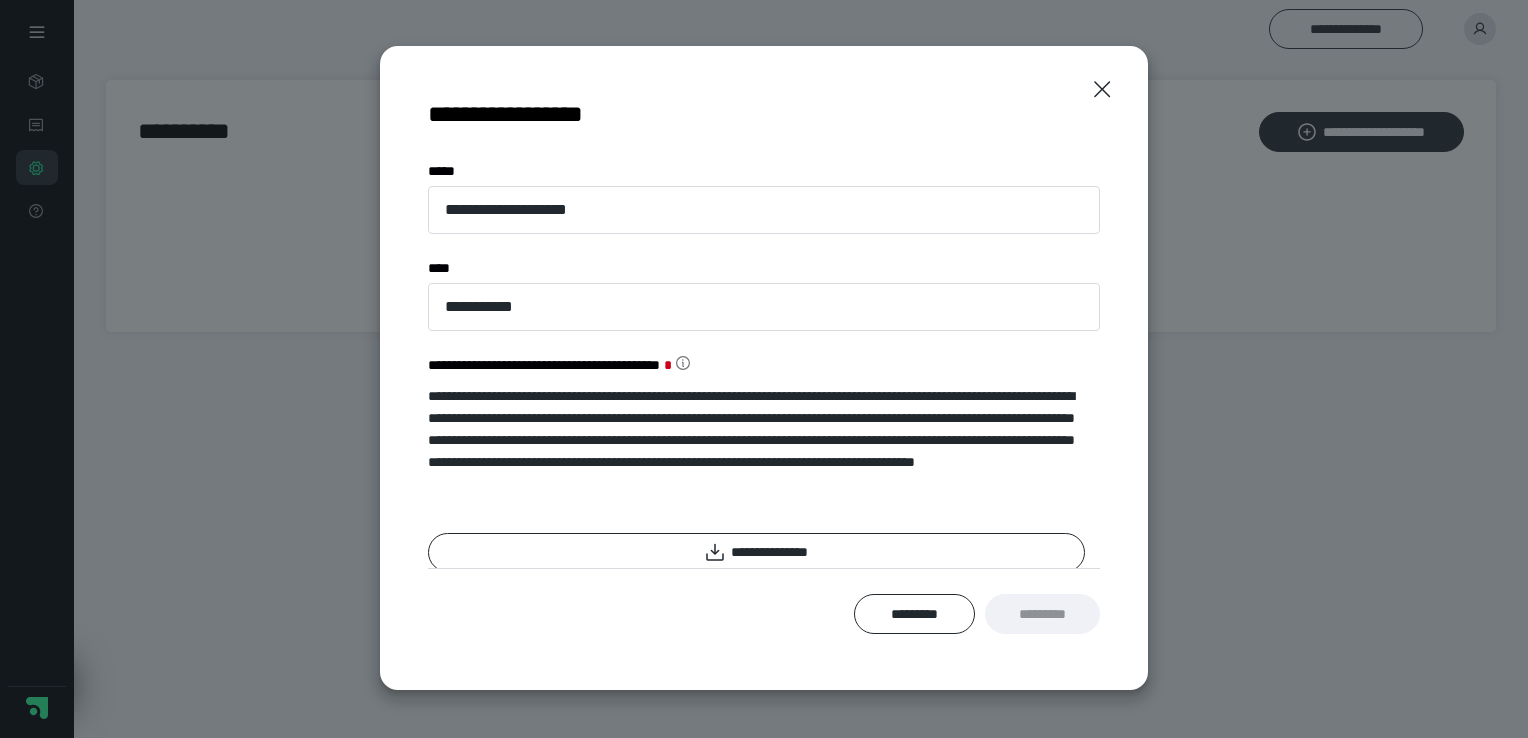 scroll, scrollTop: 381, scrollLeft: 0, axis: vertical 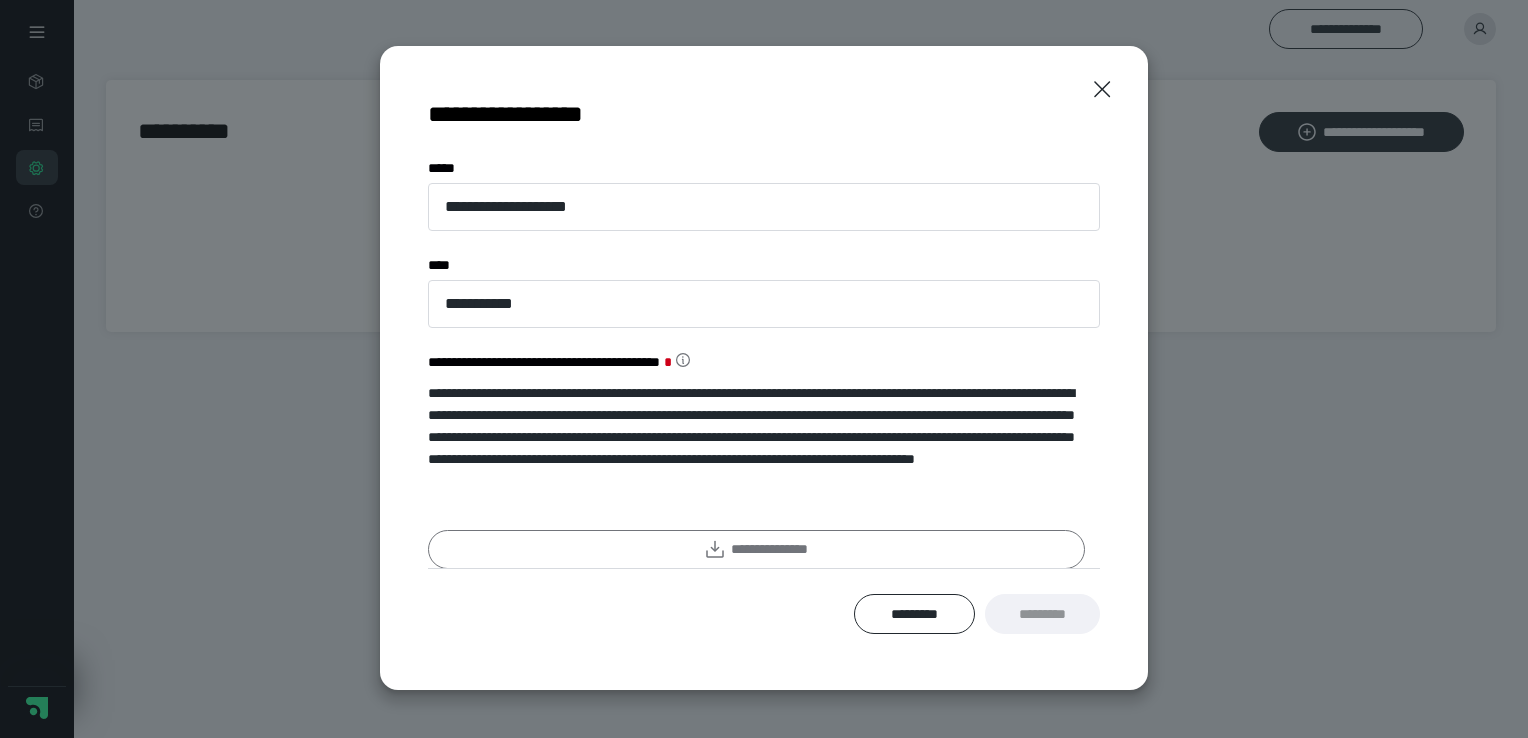 click on "**********" at bounding box center (756, 550) 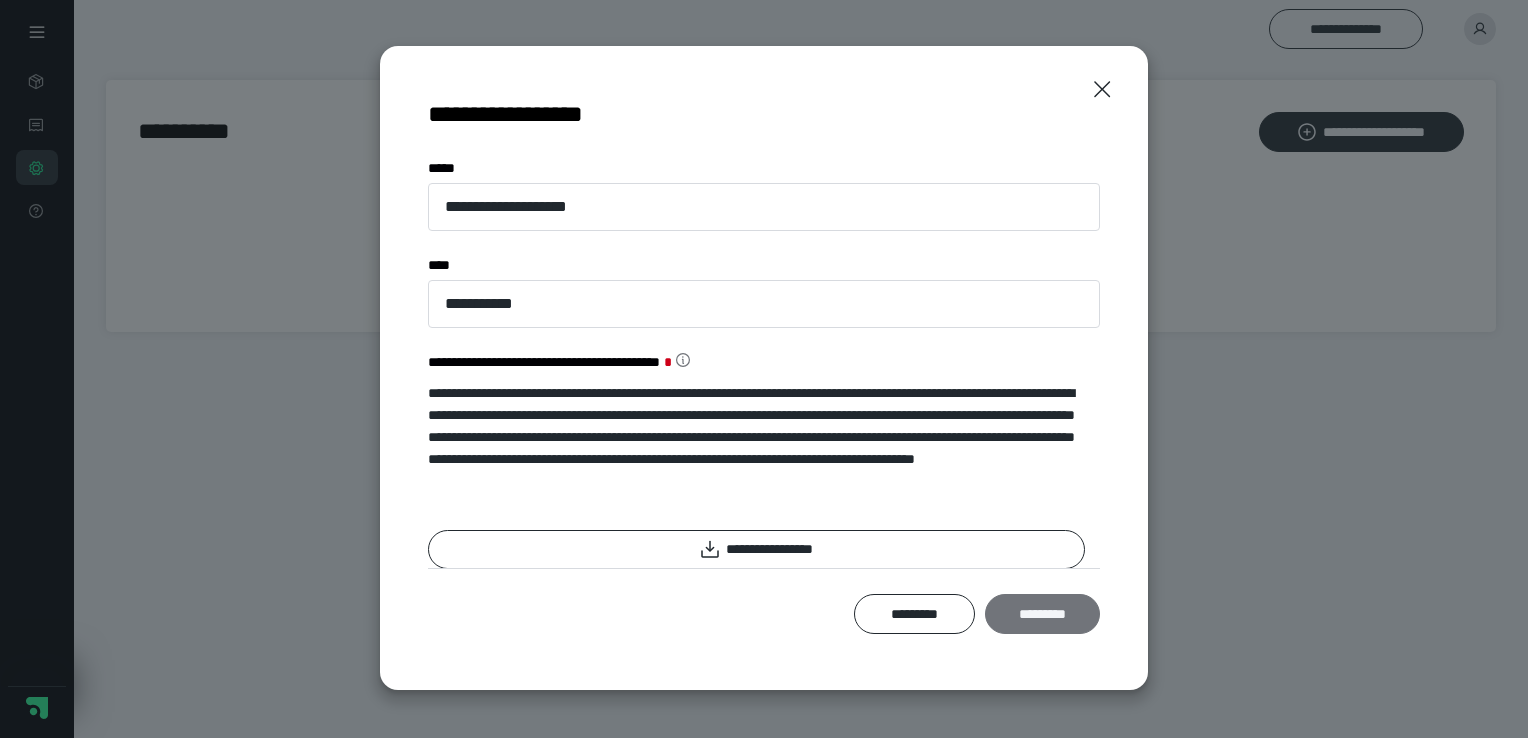 click on "*********" at bounding box center [1042, 614] 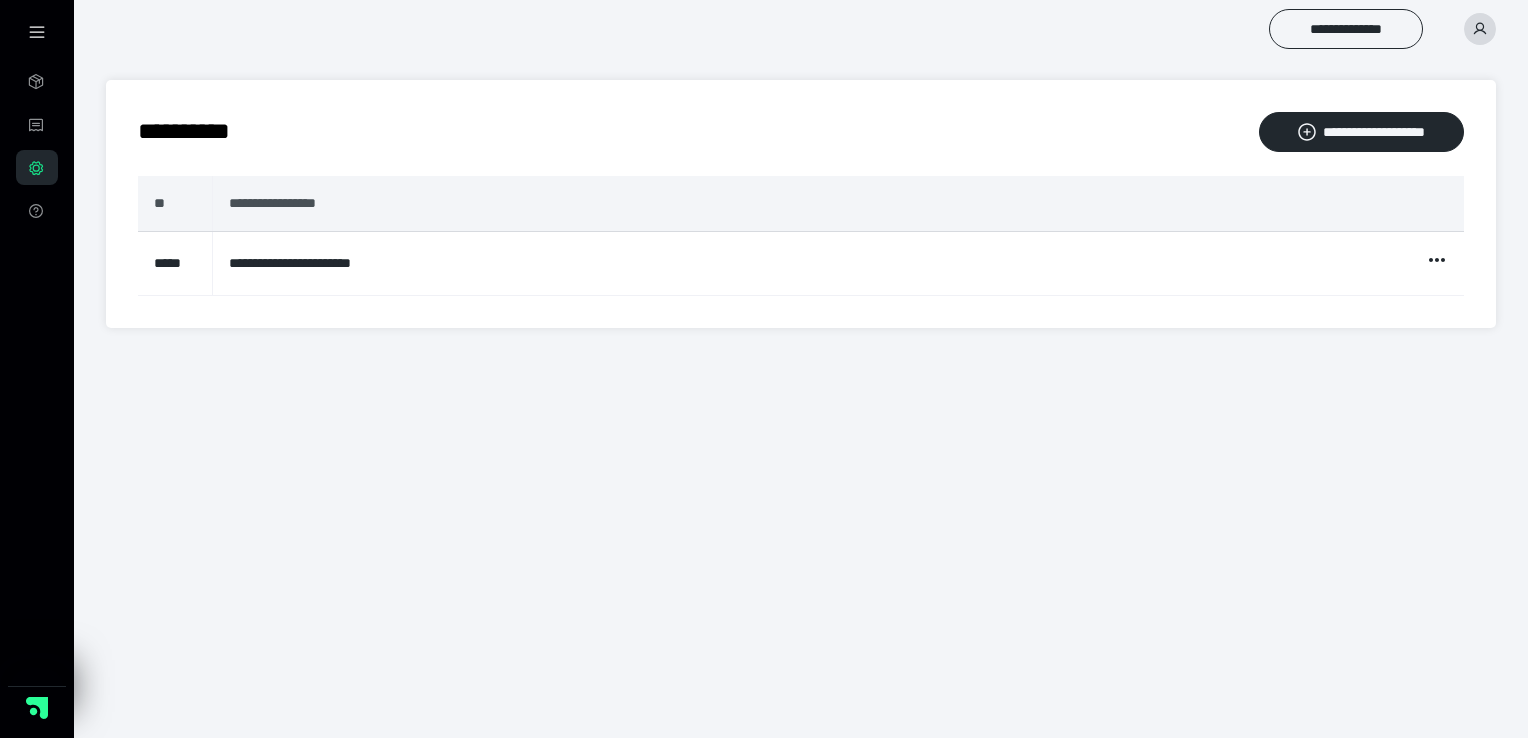 click 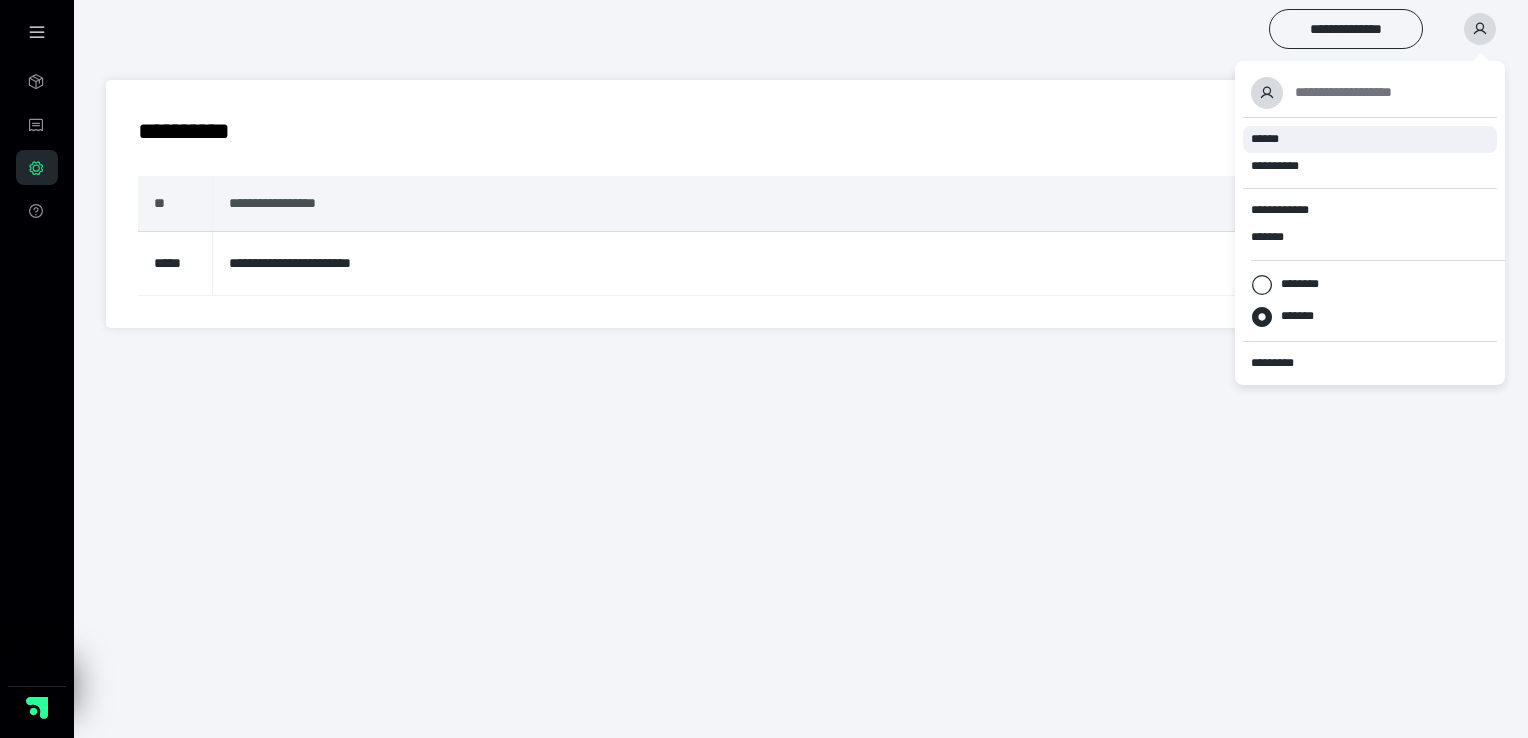 click on "******" at bounding box center (1265, 139) 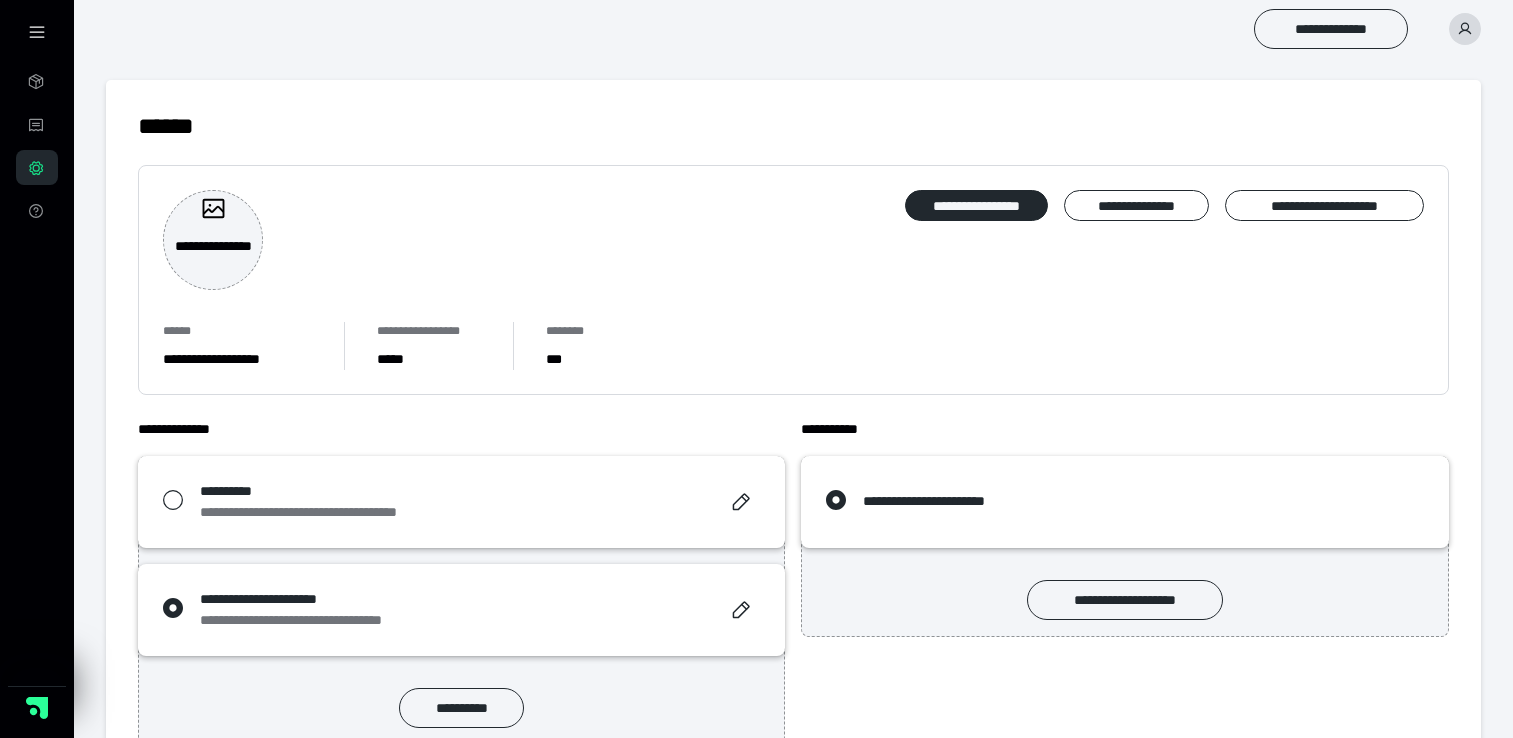 scroll, scrollTop: 0, scrollLeft: 0, axis: both 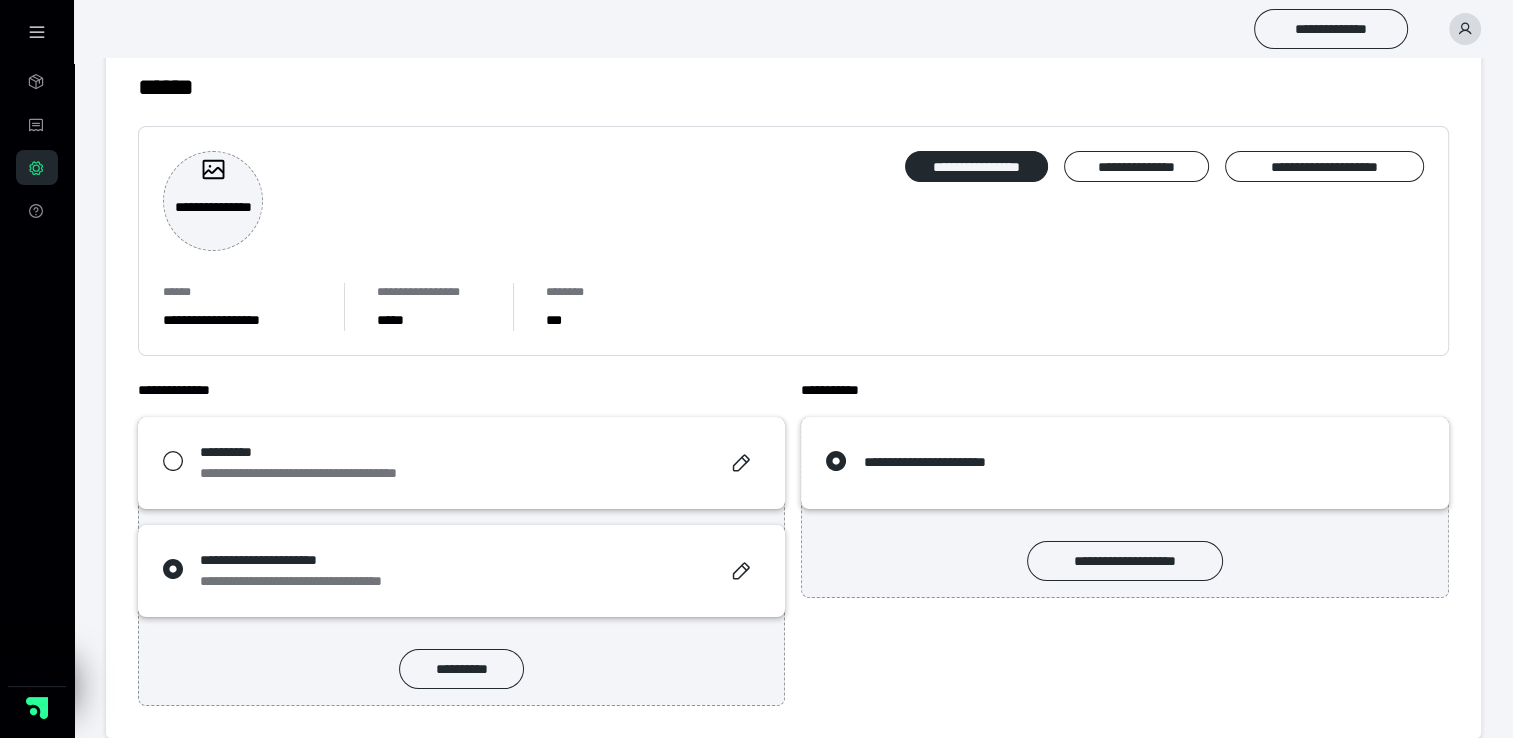 click on "**********" at bounding box center [461, 571] 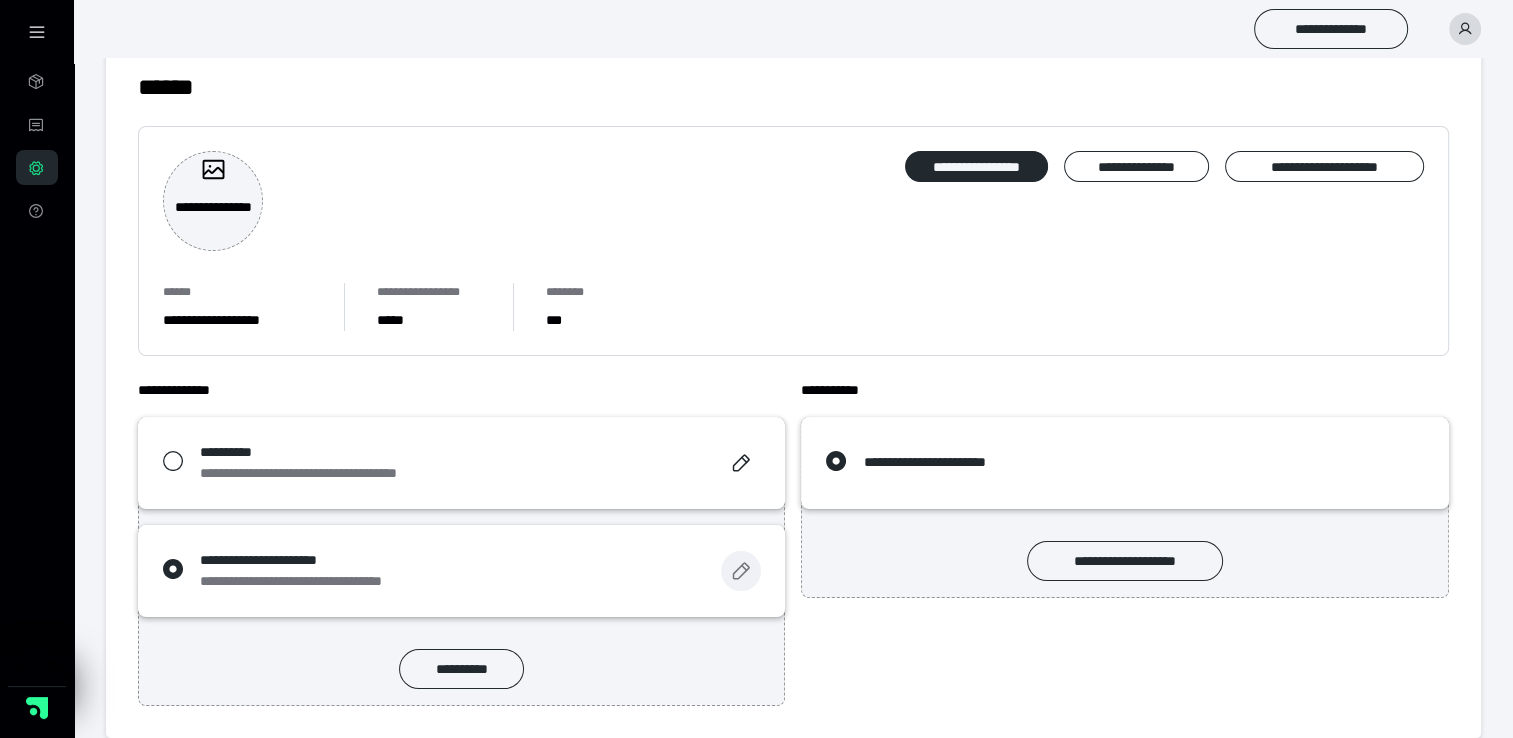click at bounding box center (741, 571) 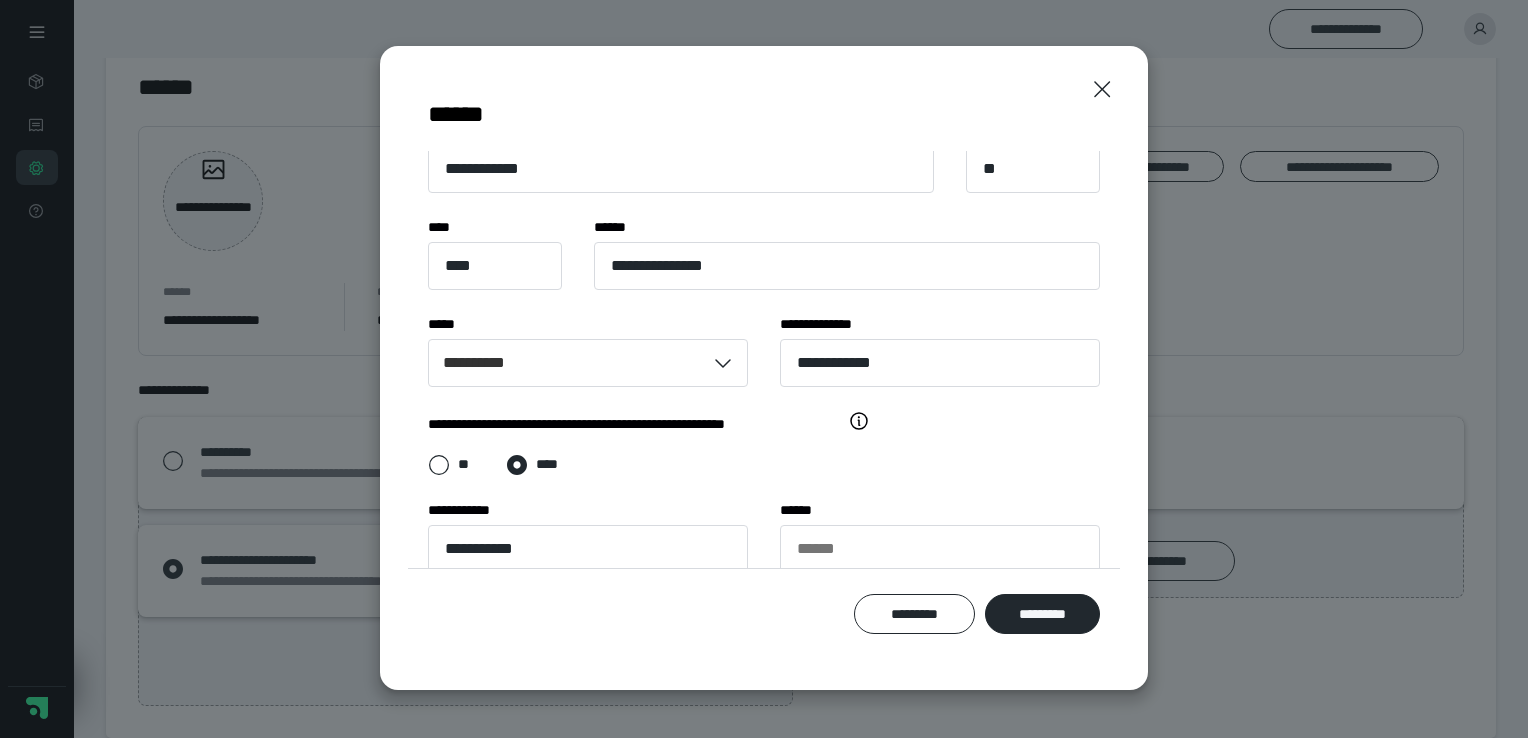 scroll, scrollTop: 228, scrollLeft: 0, axis: vertical 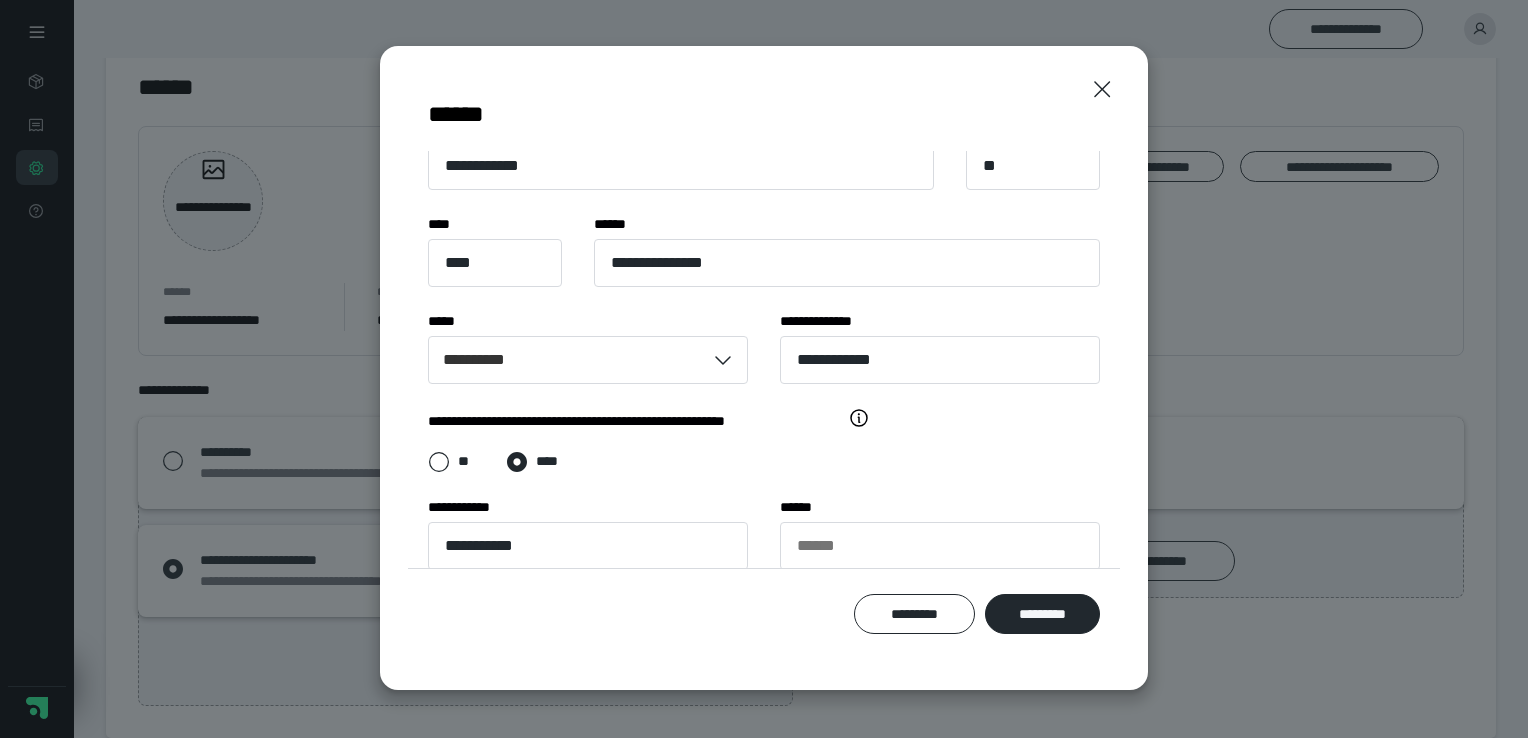click on "**********" at bounding box center [764, 368] 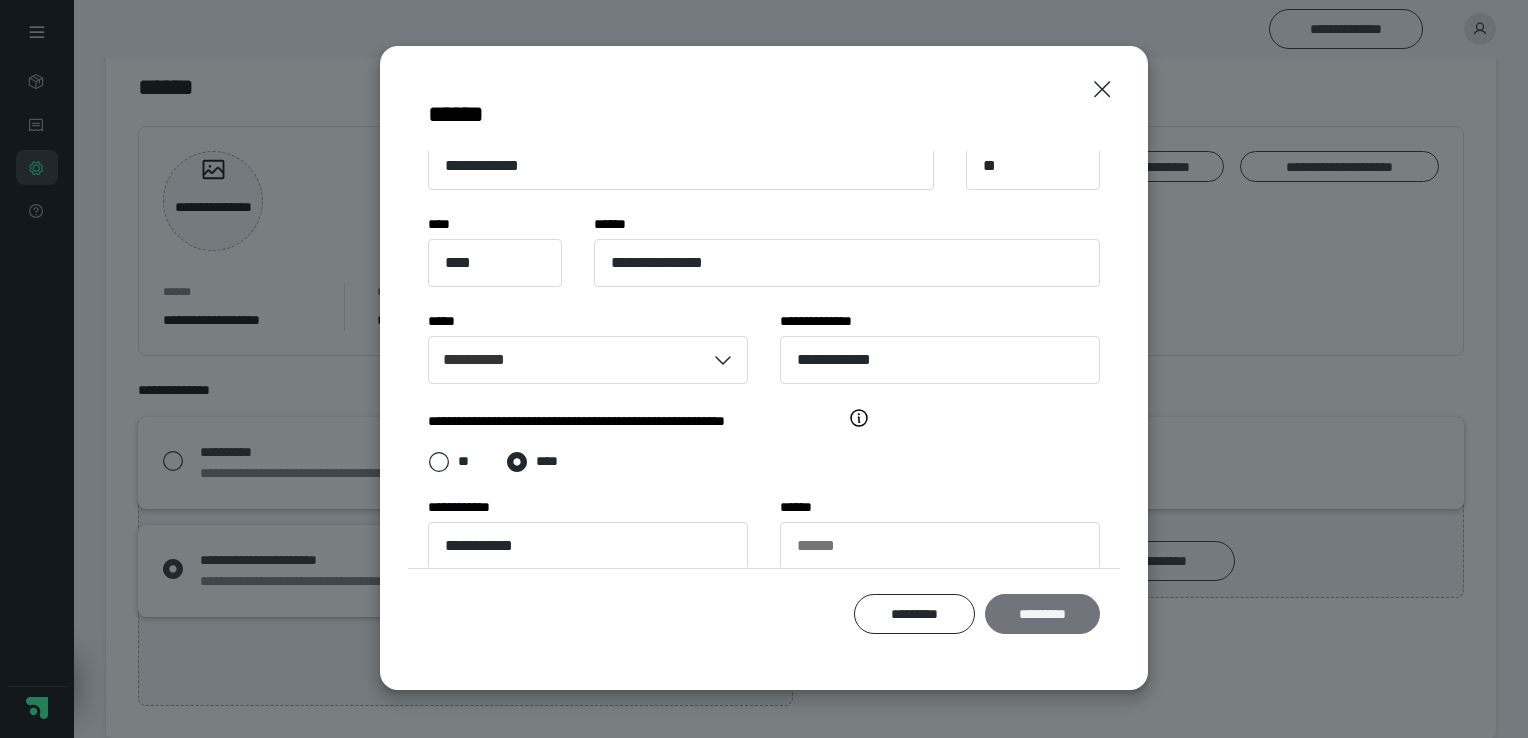 click on "*********" at bounding box center (1042, 614) 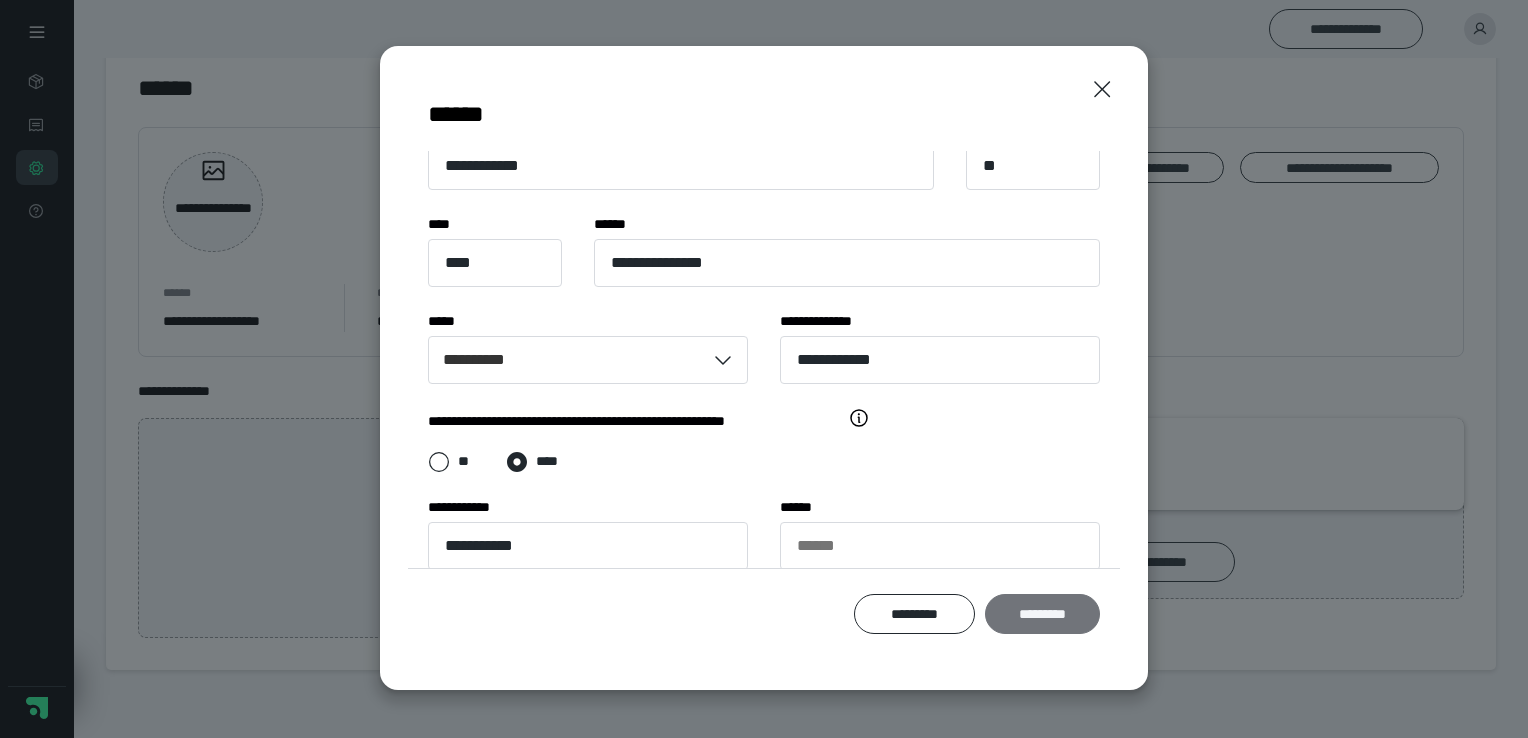 scroll, scrollTop: 0, scrollLeft: 0, axis: both 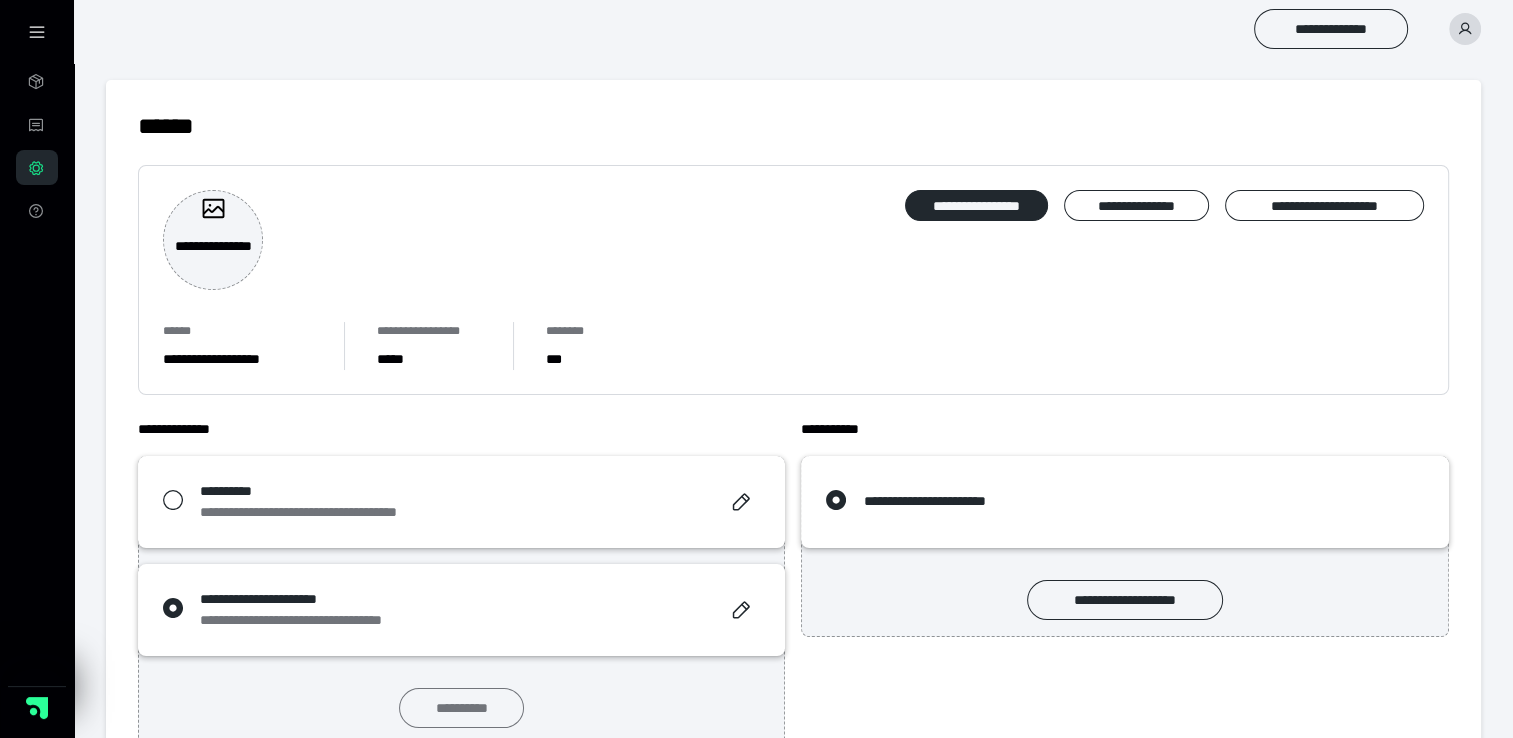 click on "**********" at bounding box center [461, 708] 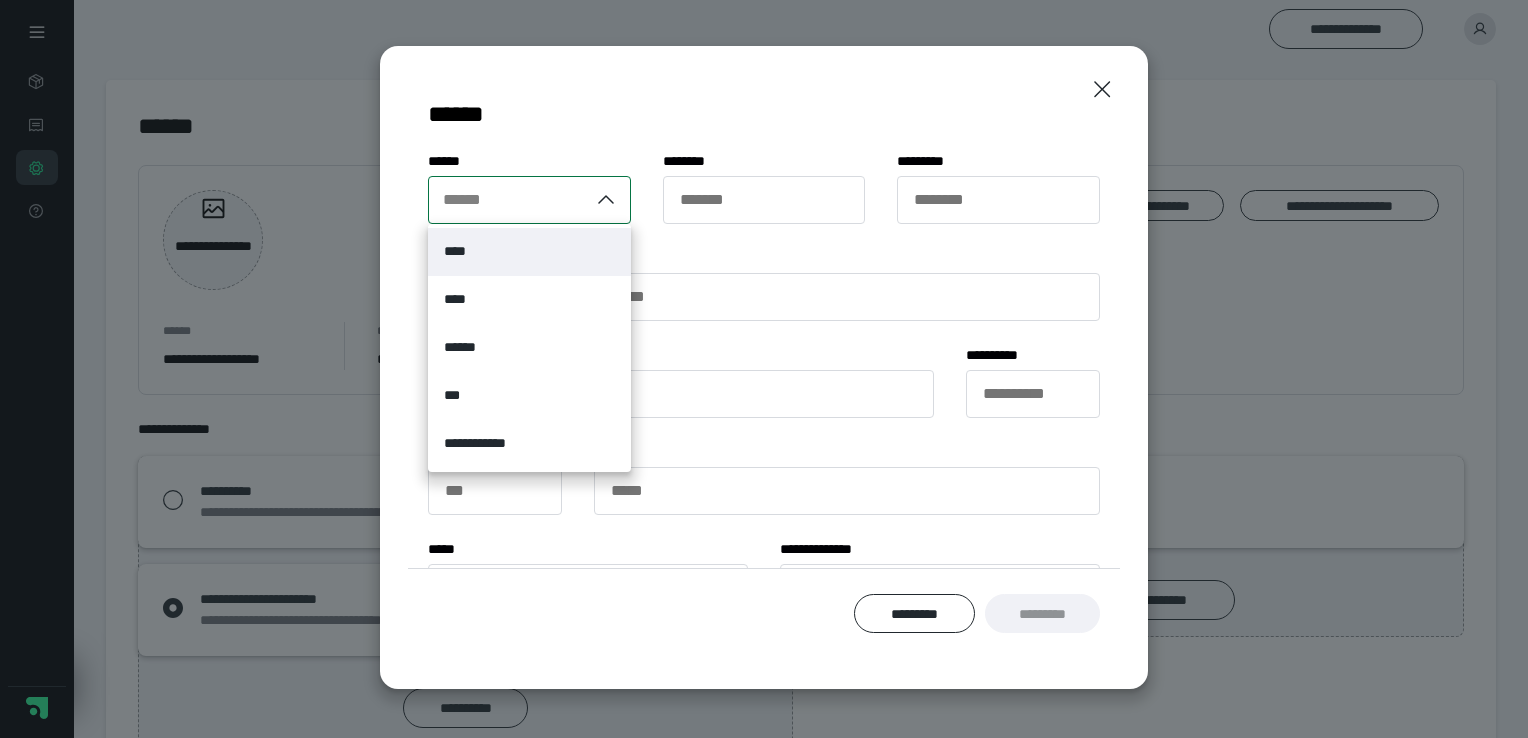 click on "******" at bounding box center [508, 200] 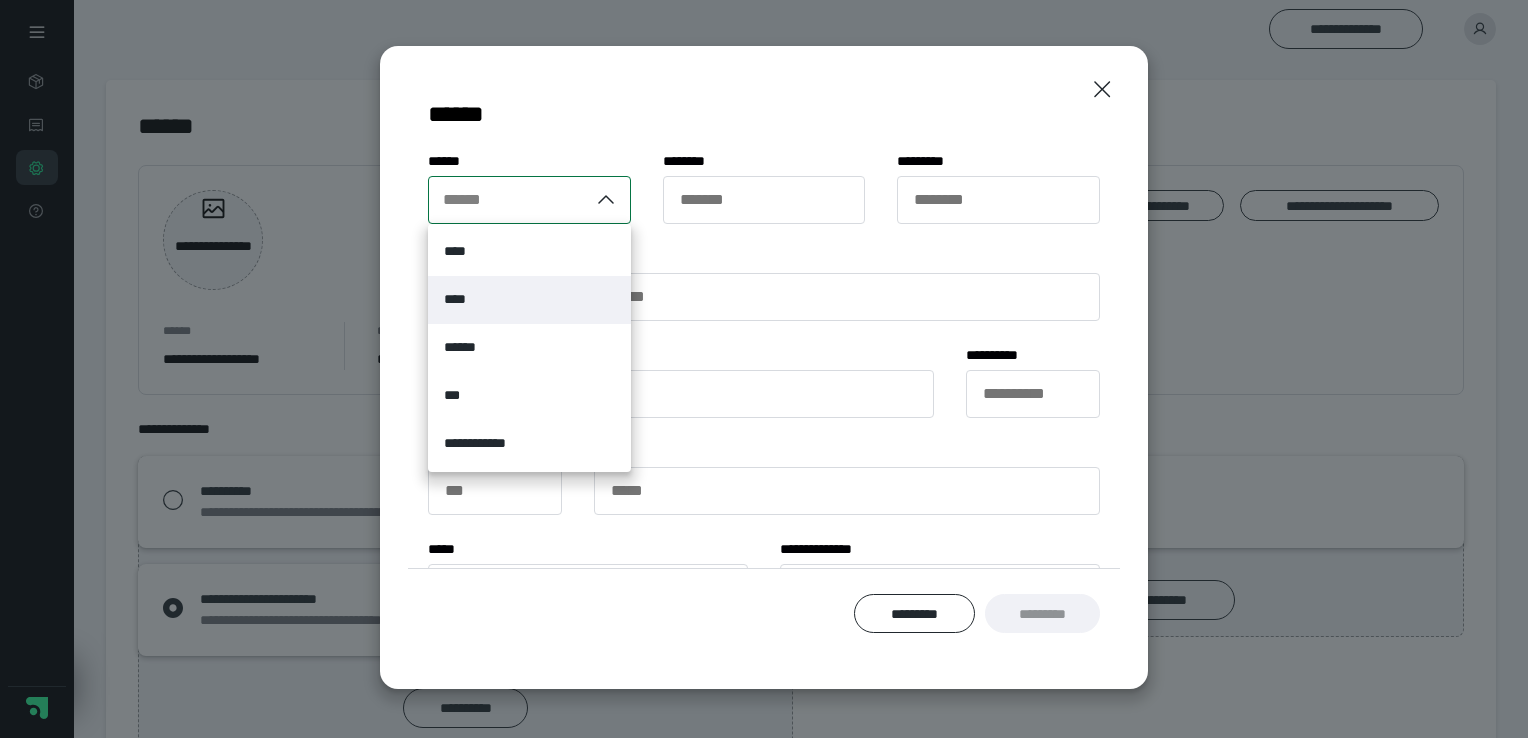 click on "****" at bounding box center [529, 300] 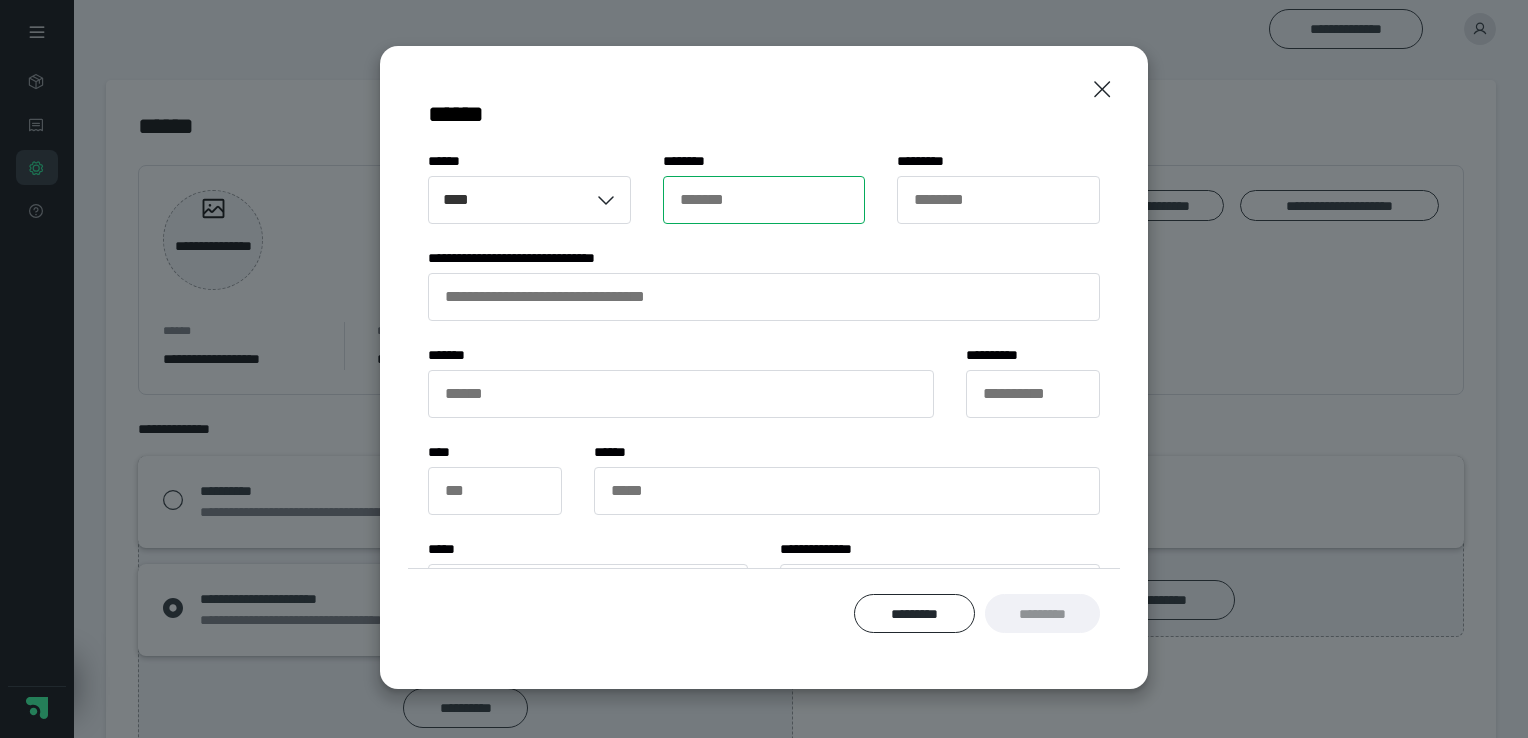 click on "******* *" at bounding box center (764, 200) 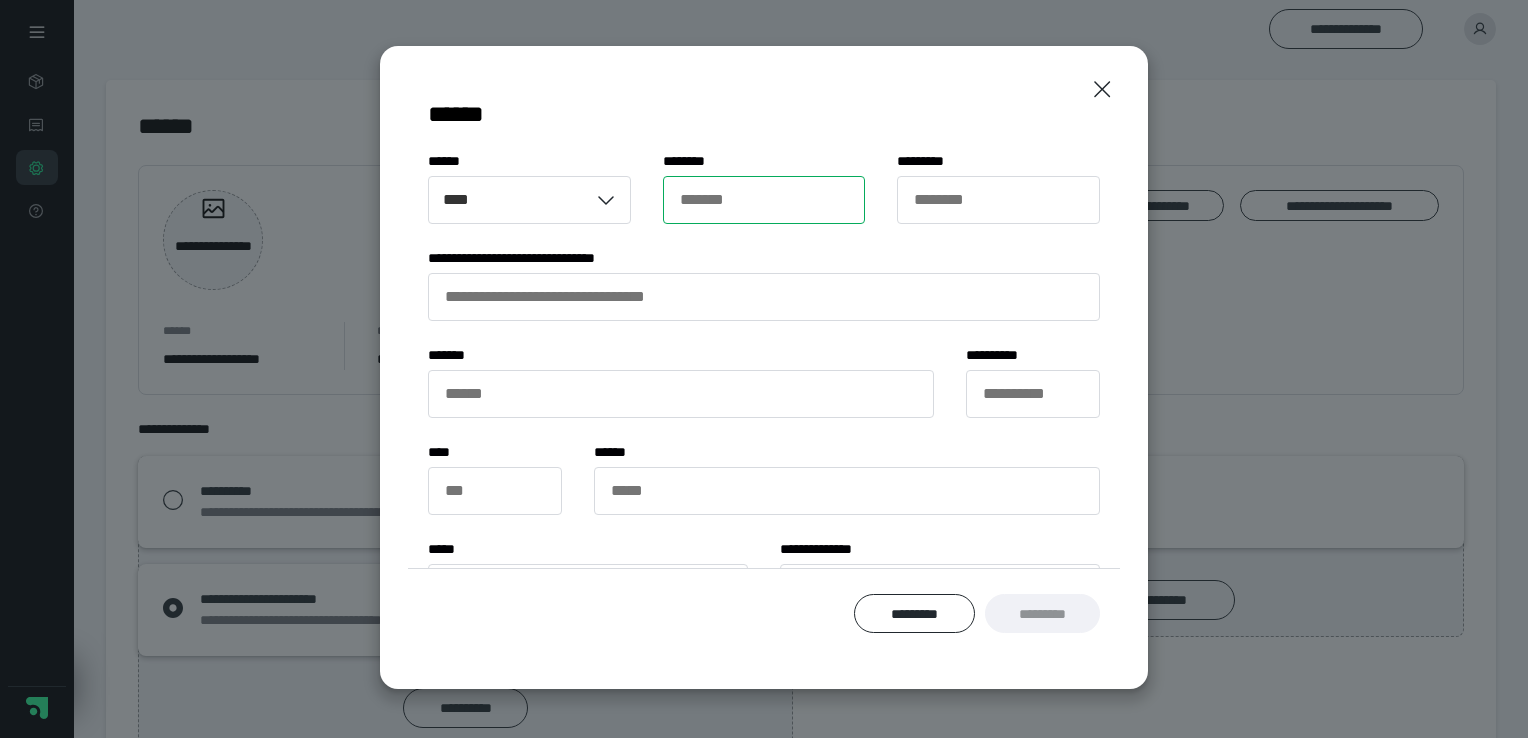 type on "*****" 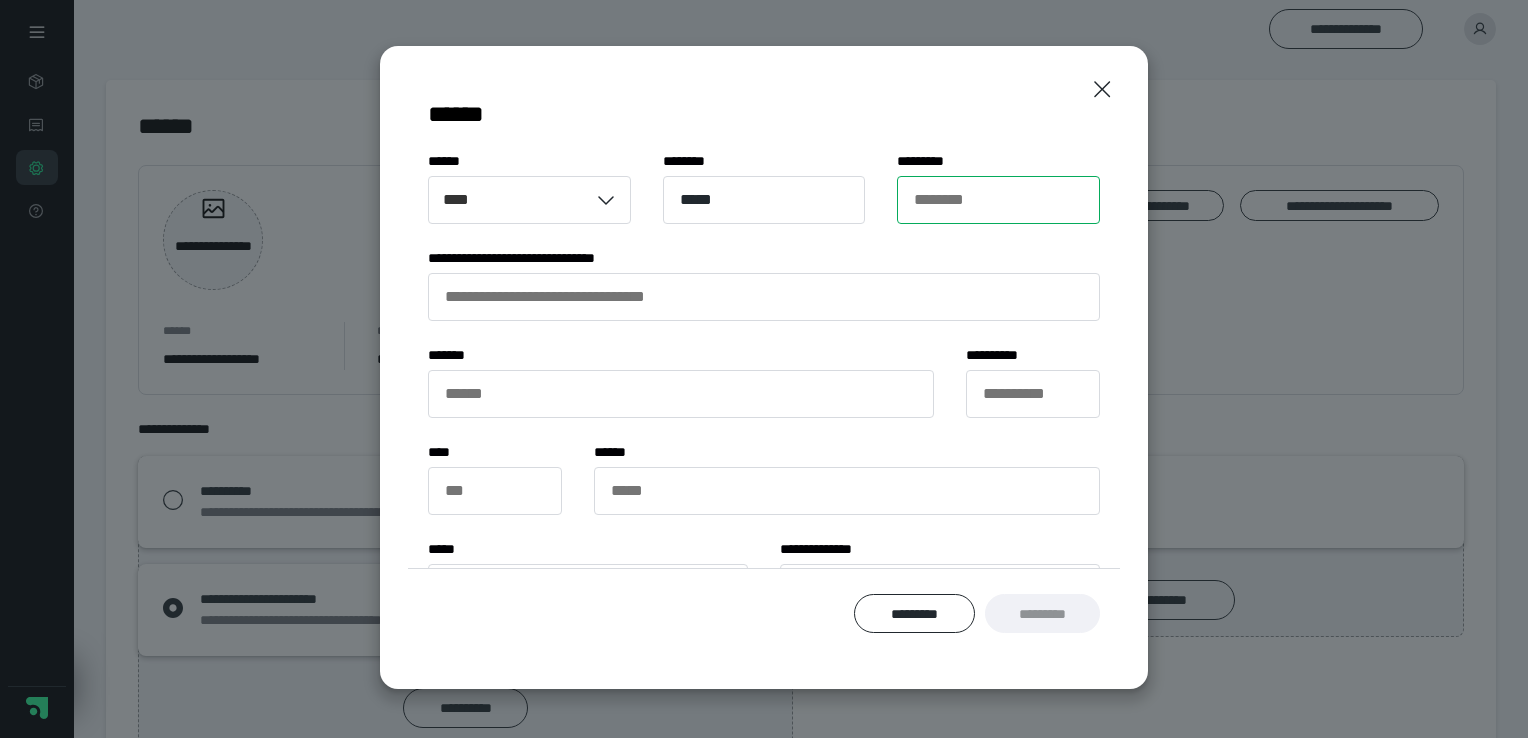 click on "******** *" at bounding box center [998, 200] 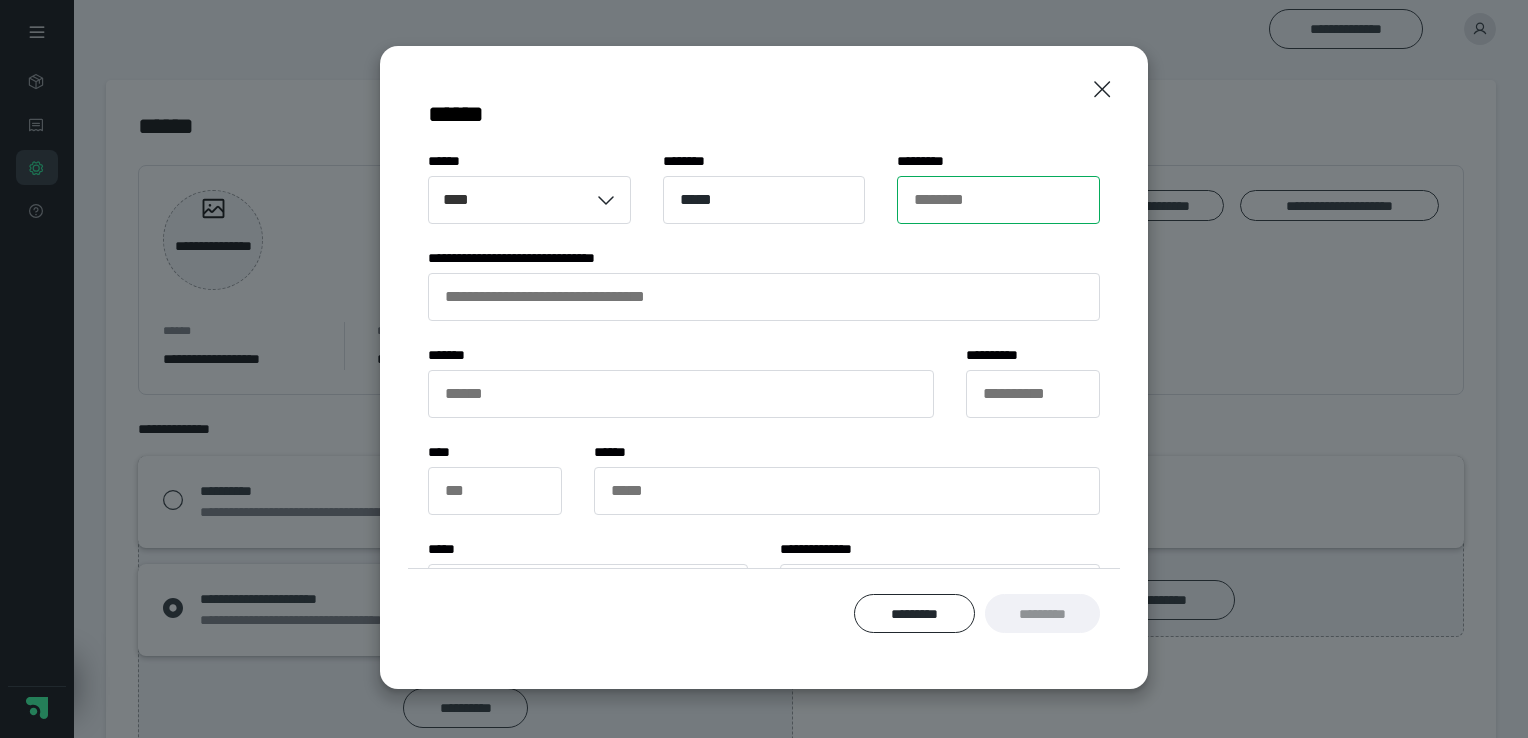 type on "****" 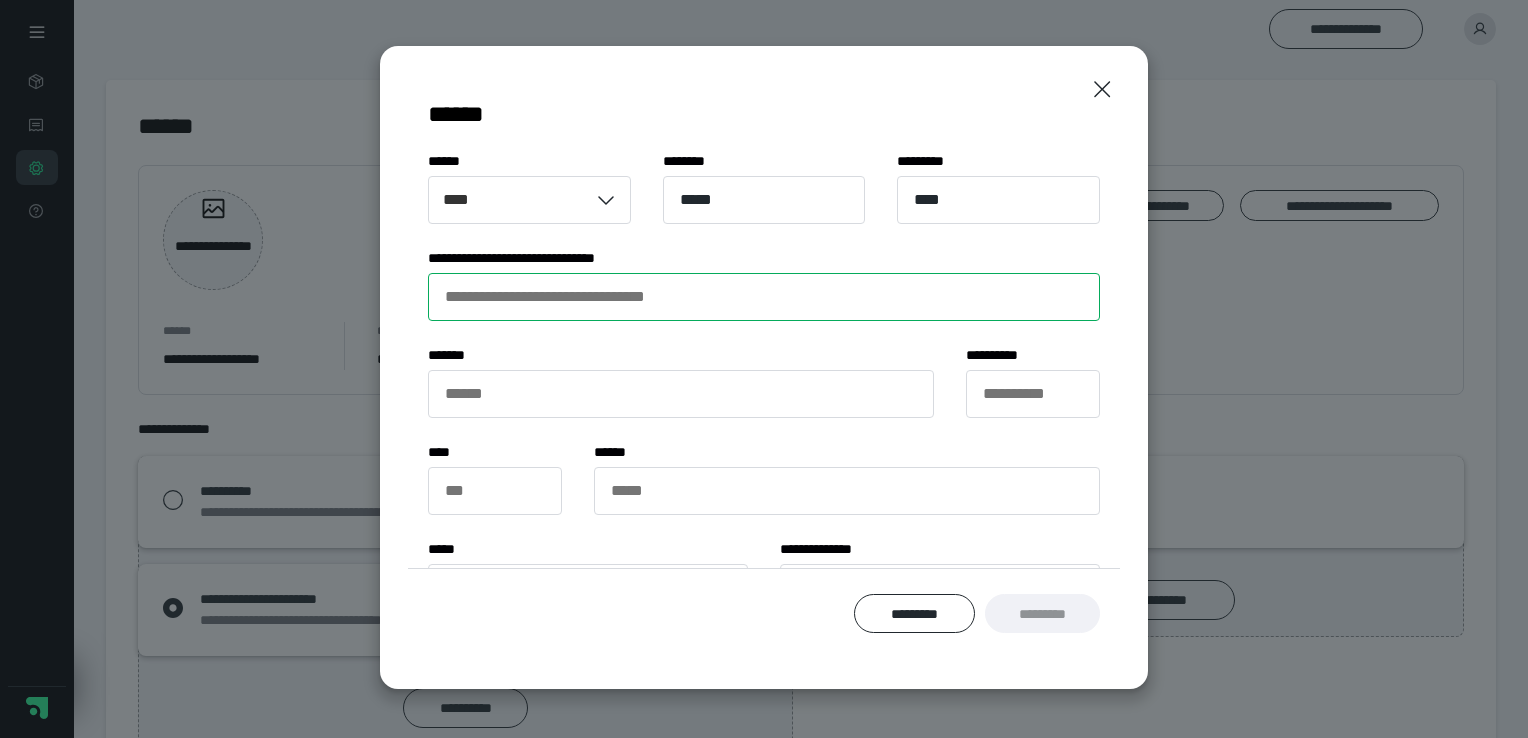 click on "**********" at bounding box center [764, 297] 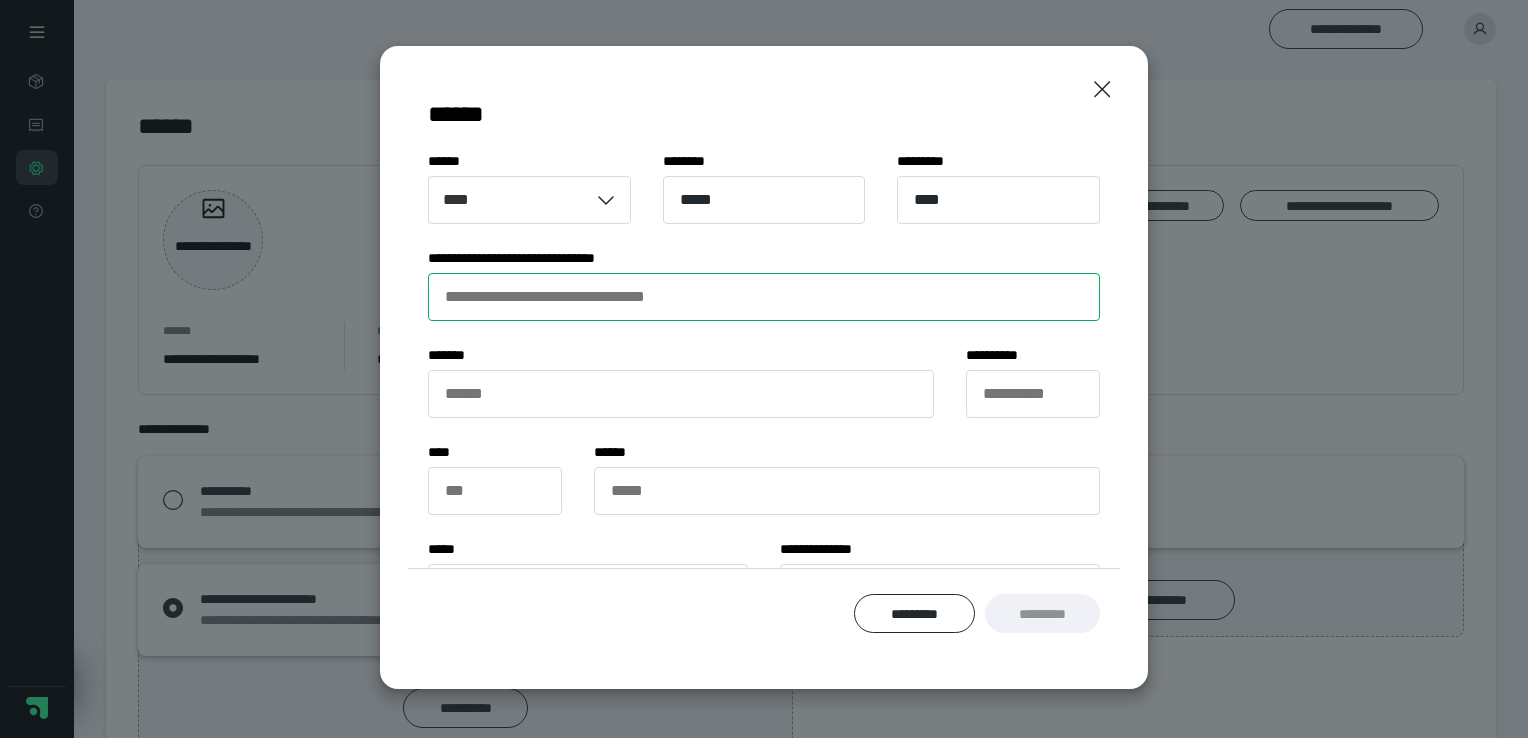 type on "**********" 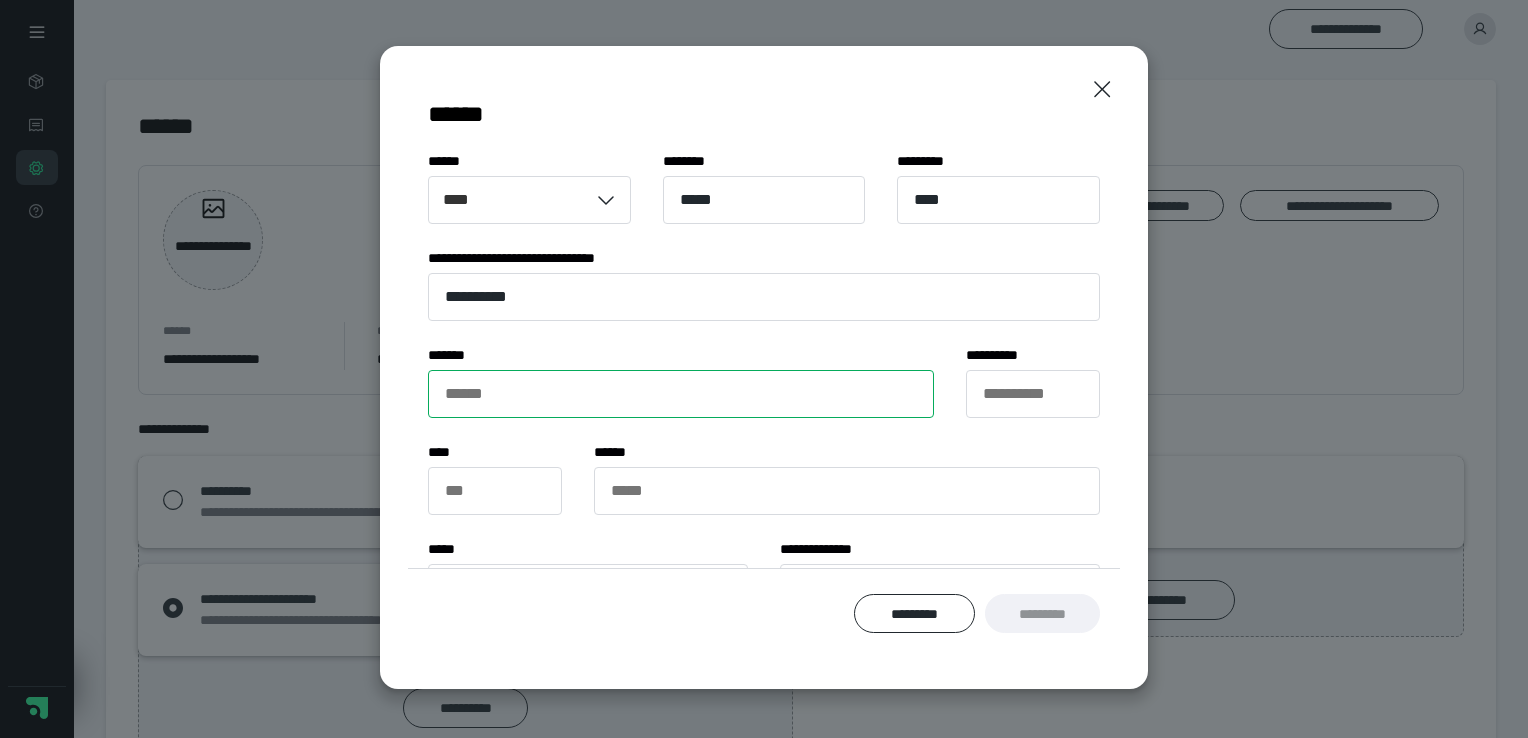 click on "****** *" at bounding box center (681, 394) 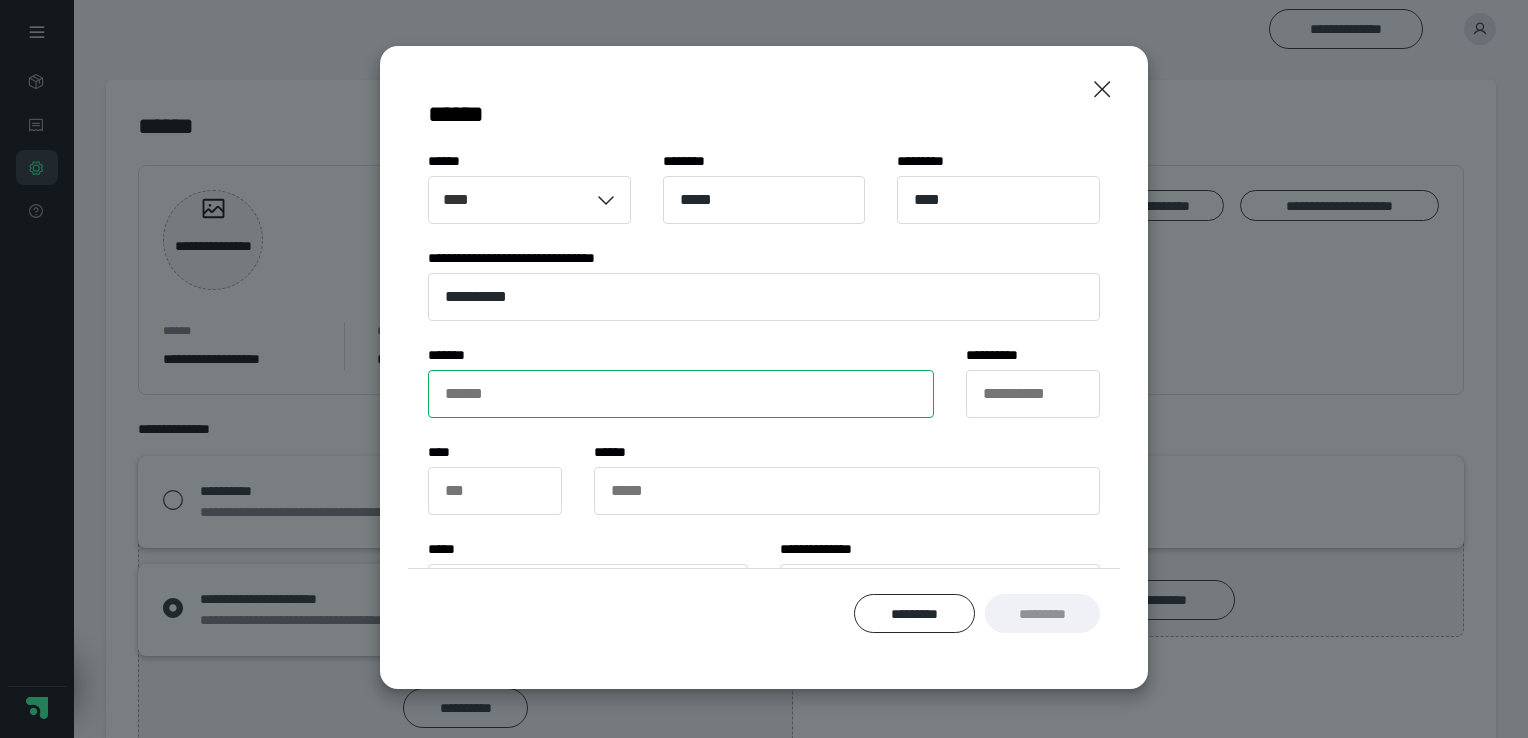 type on "**********" 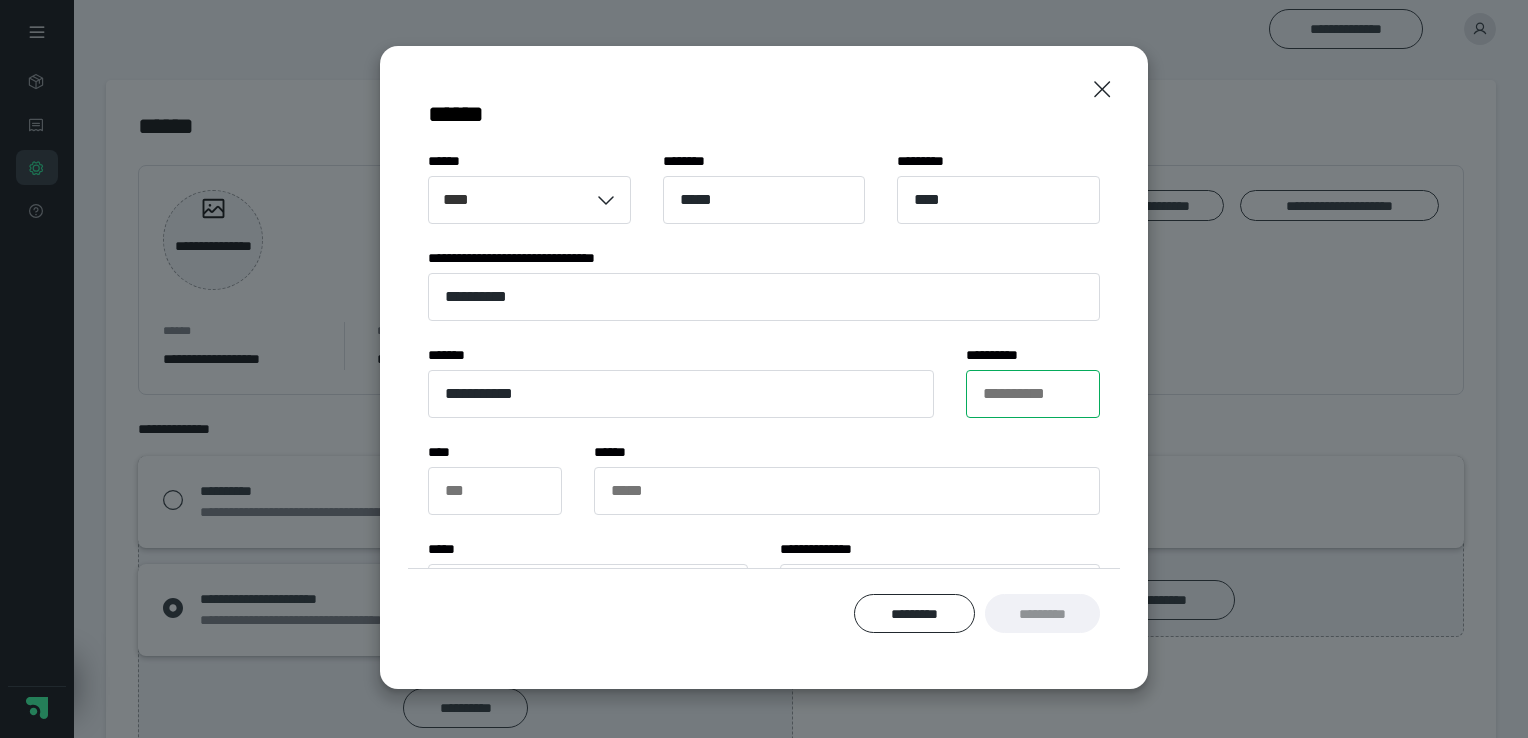 click on "**********" at bounding box center (1033, 394) 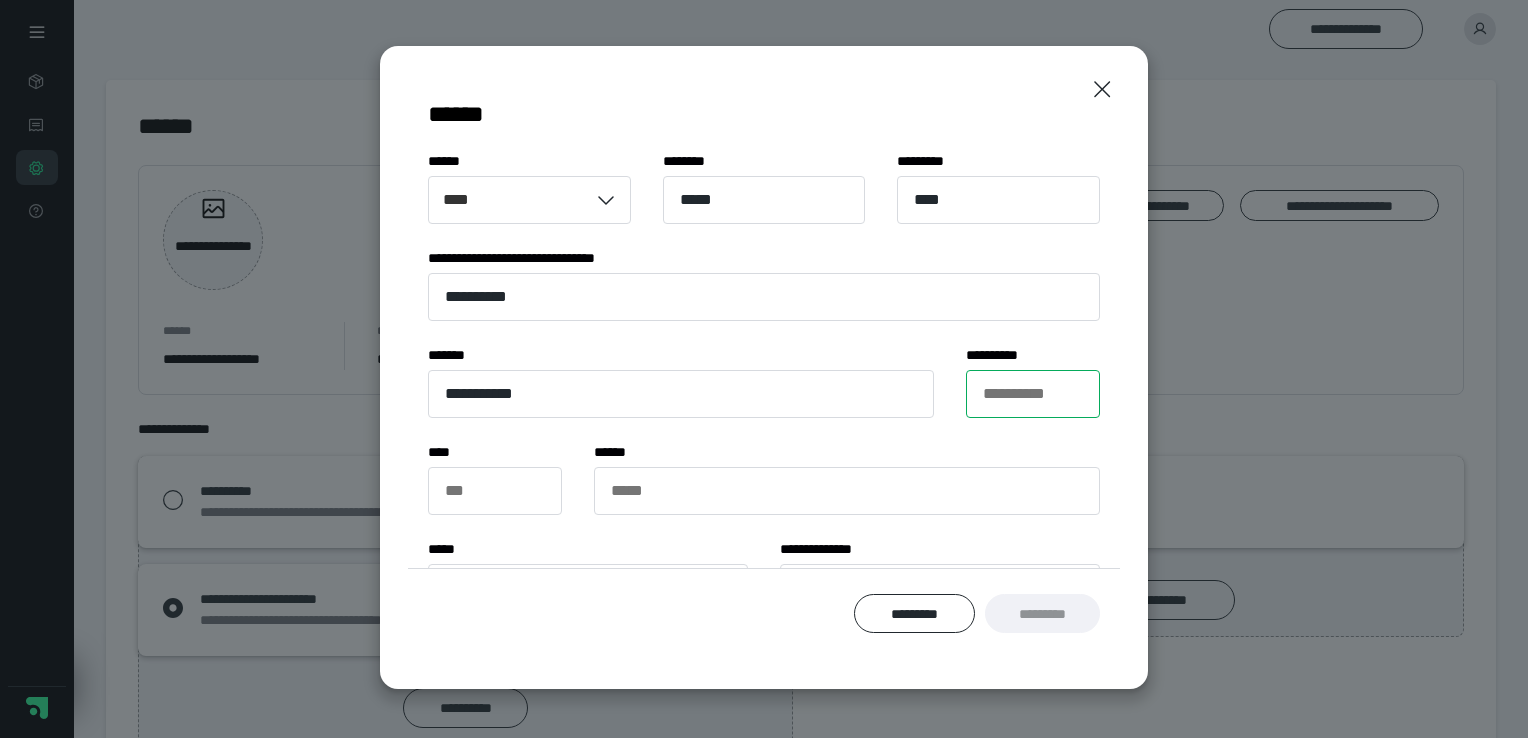 type on "*****" 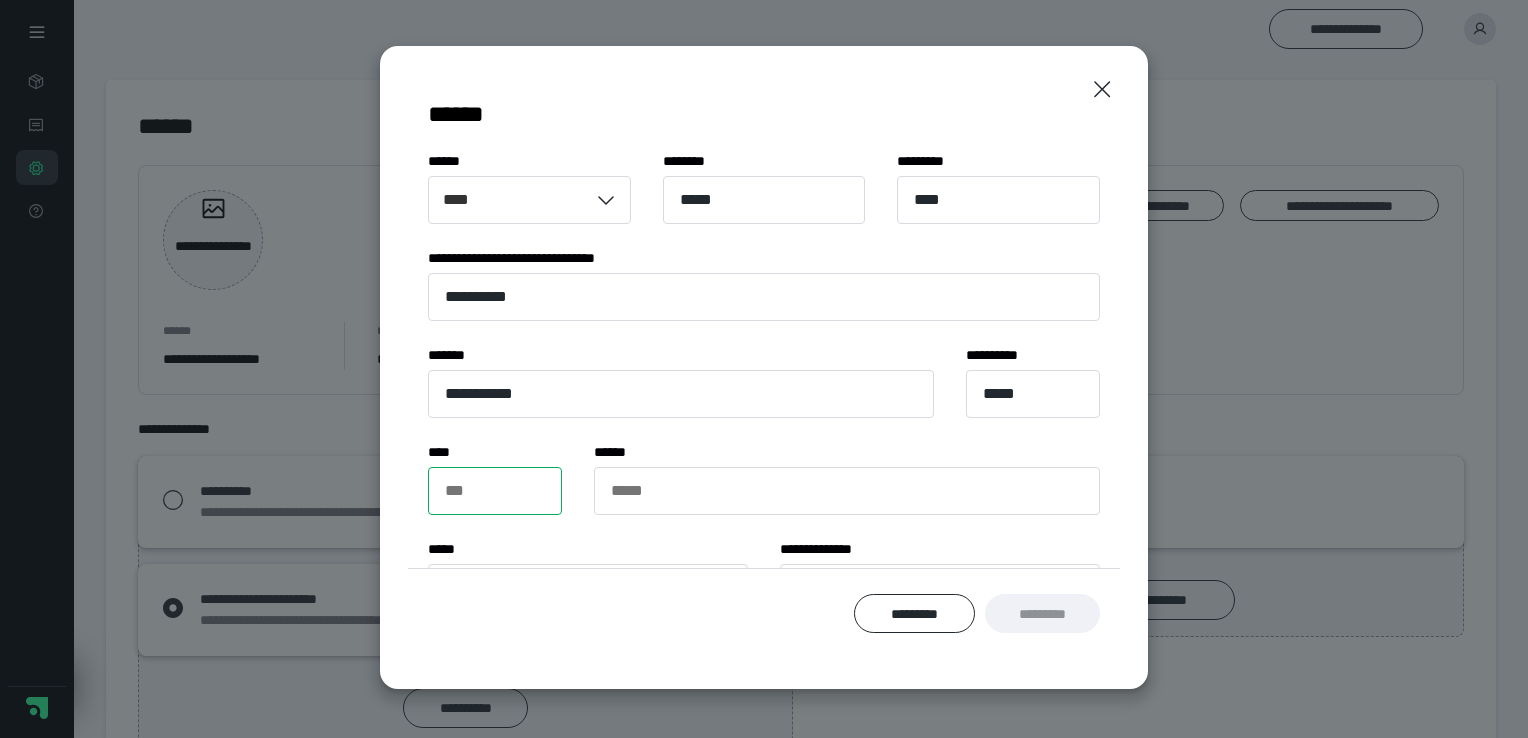 click on "*** *" at bounding box center (495, 491) 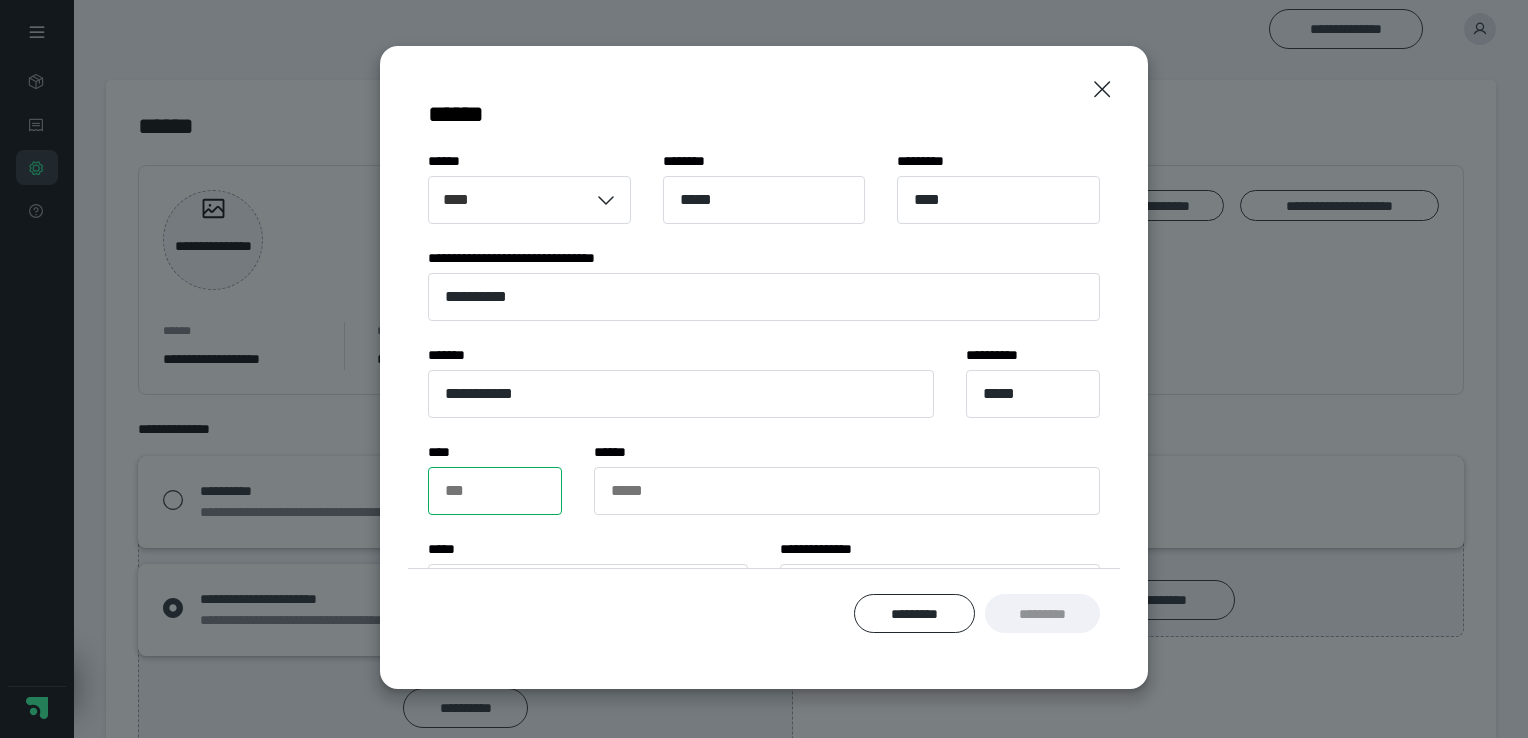 type on "****" 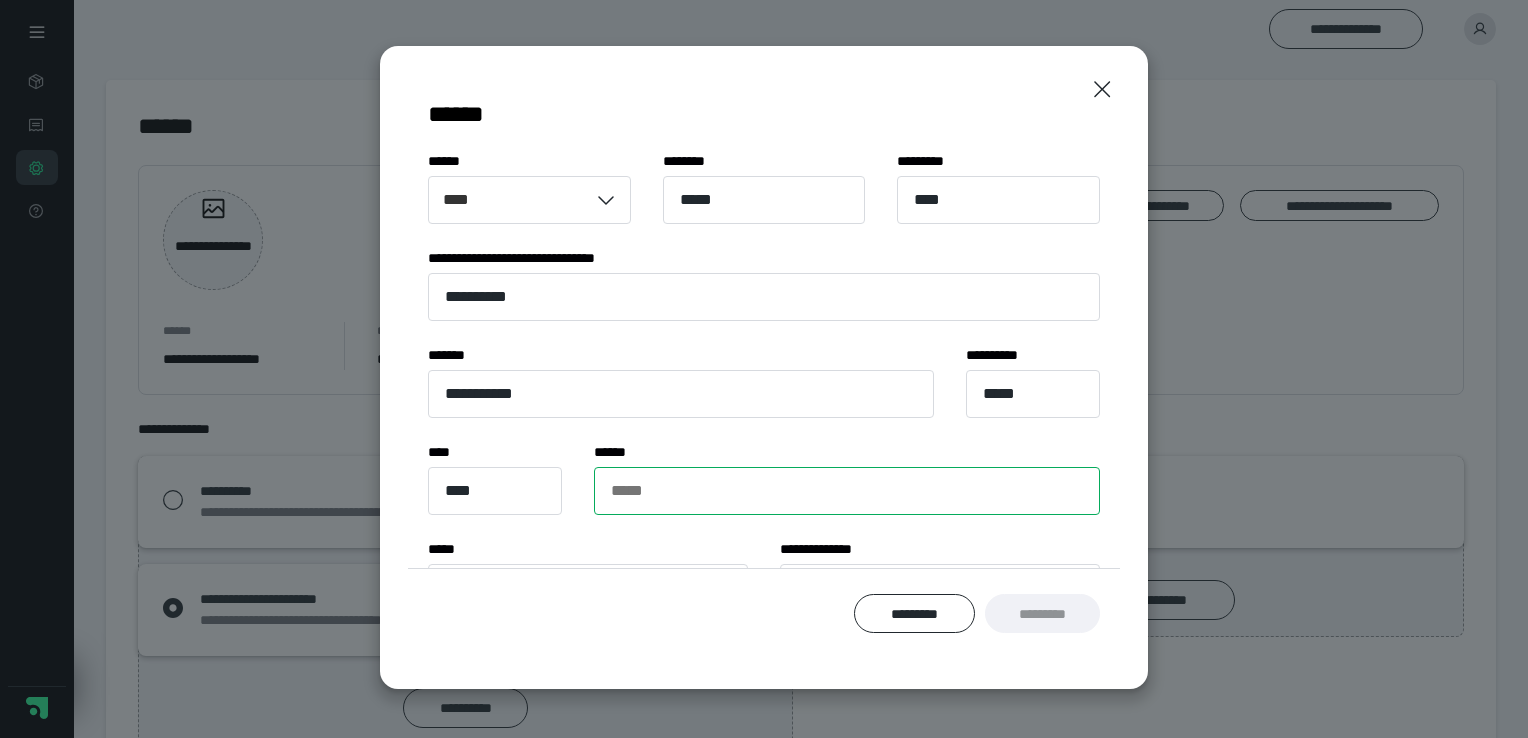 click on "***** *" at bounding box center [847, 491] 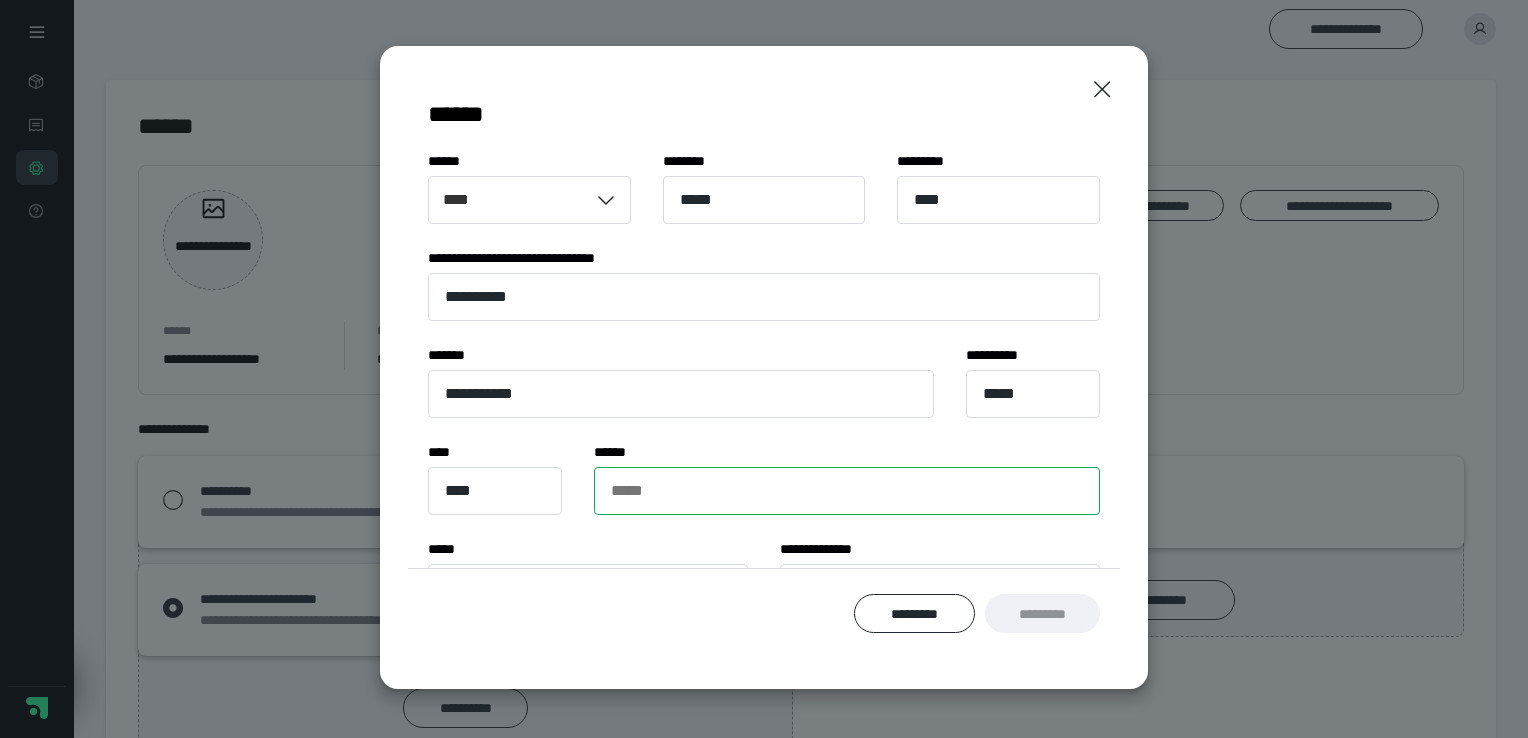 type on "**********" 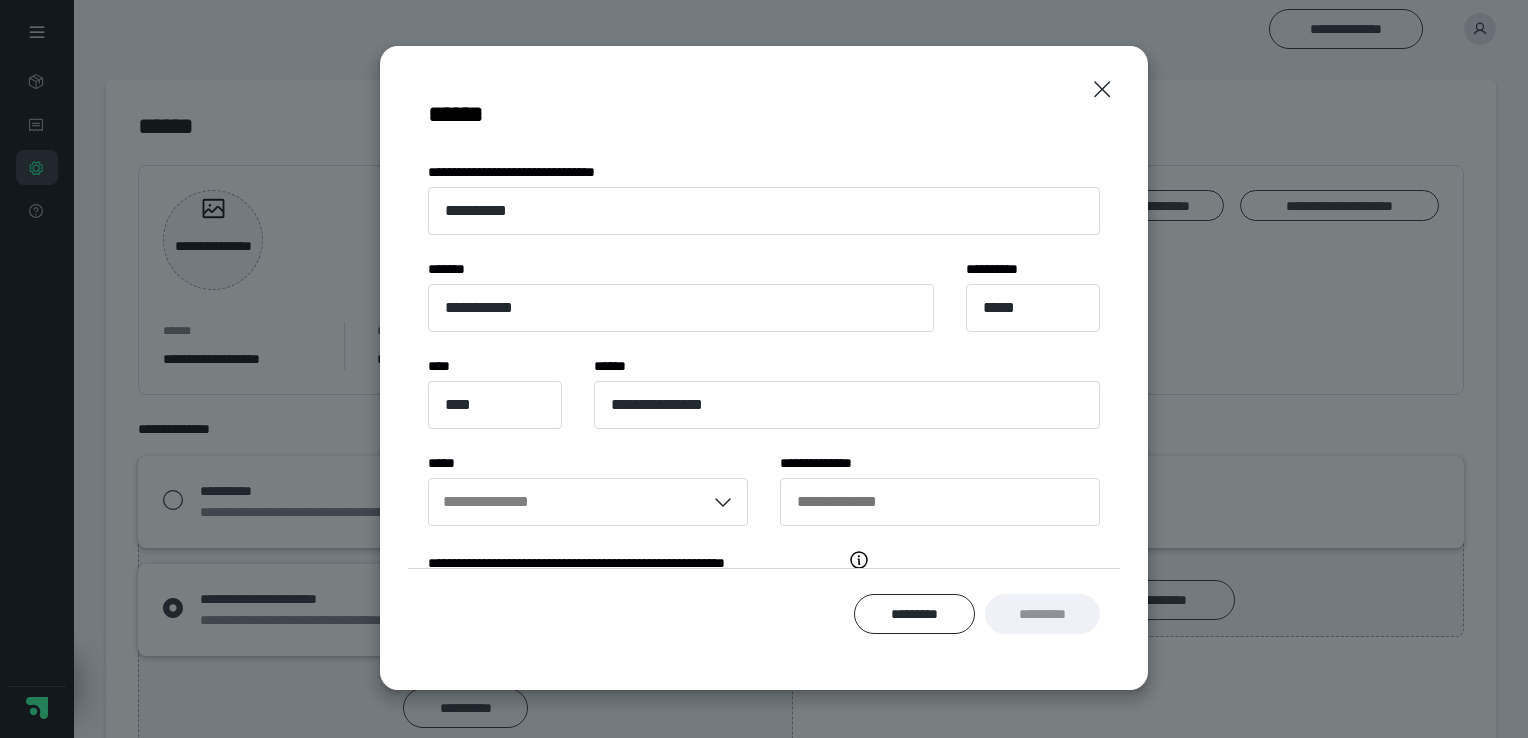 scroll, scrollTop: 120, scrollLeft: 0, axis: vertical 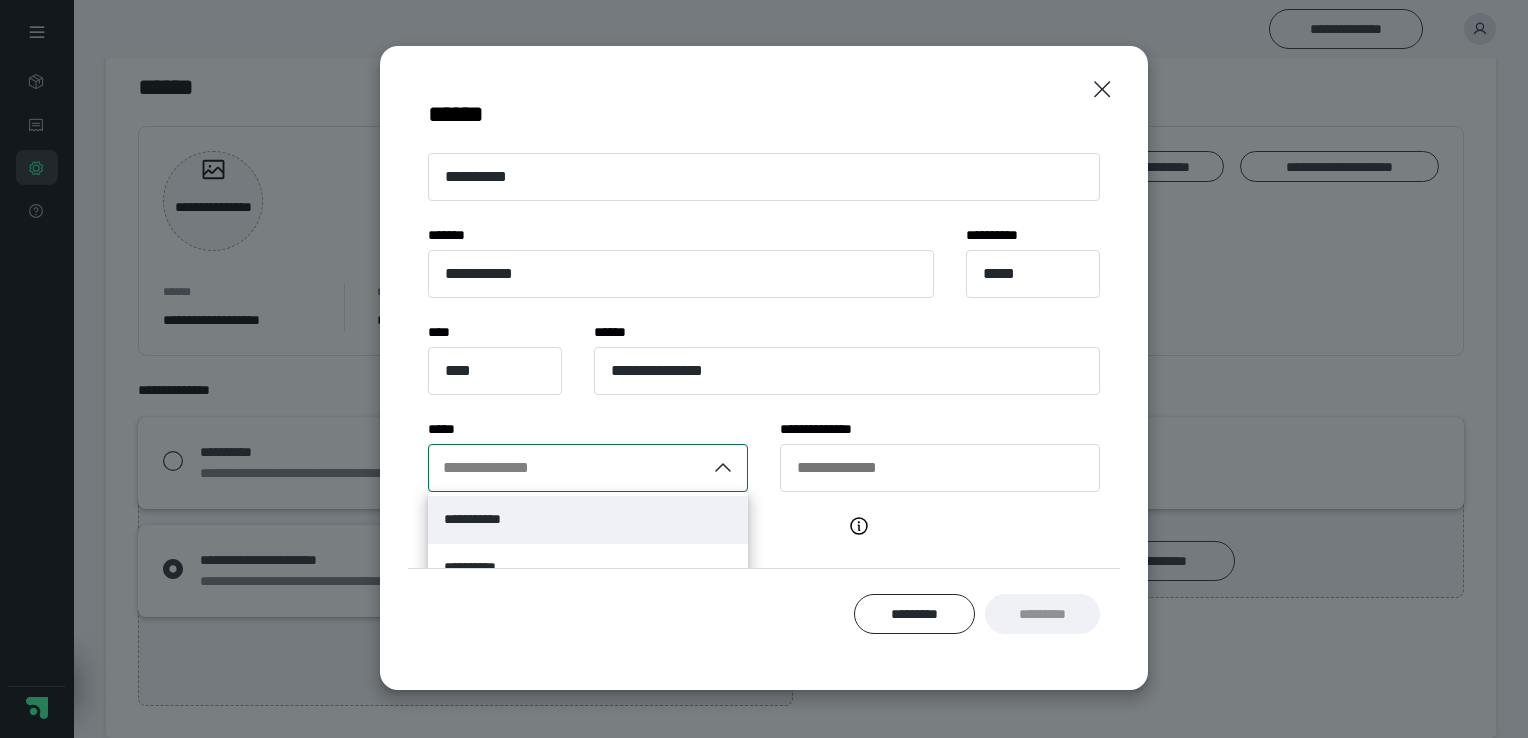 click on "**********" at bounding box center (567, 468) 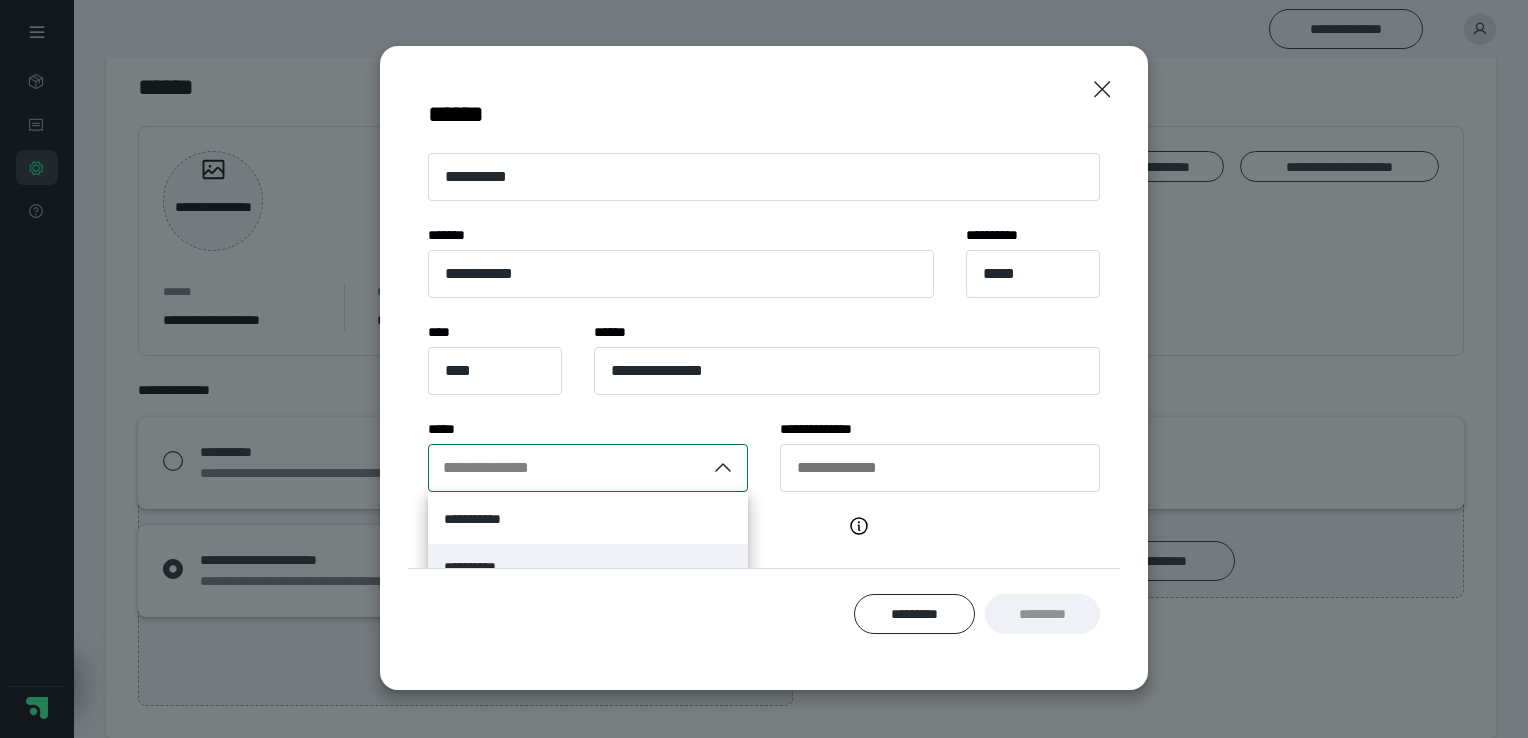 click on "**********" at bounding box center [588, 568] 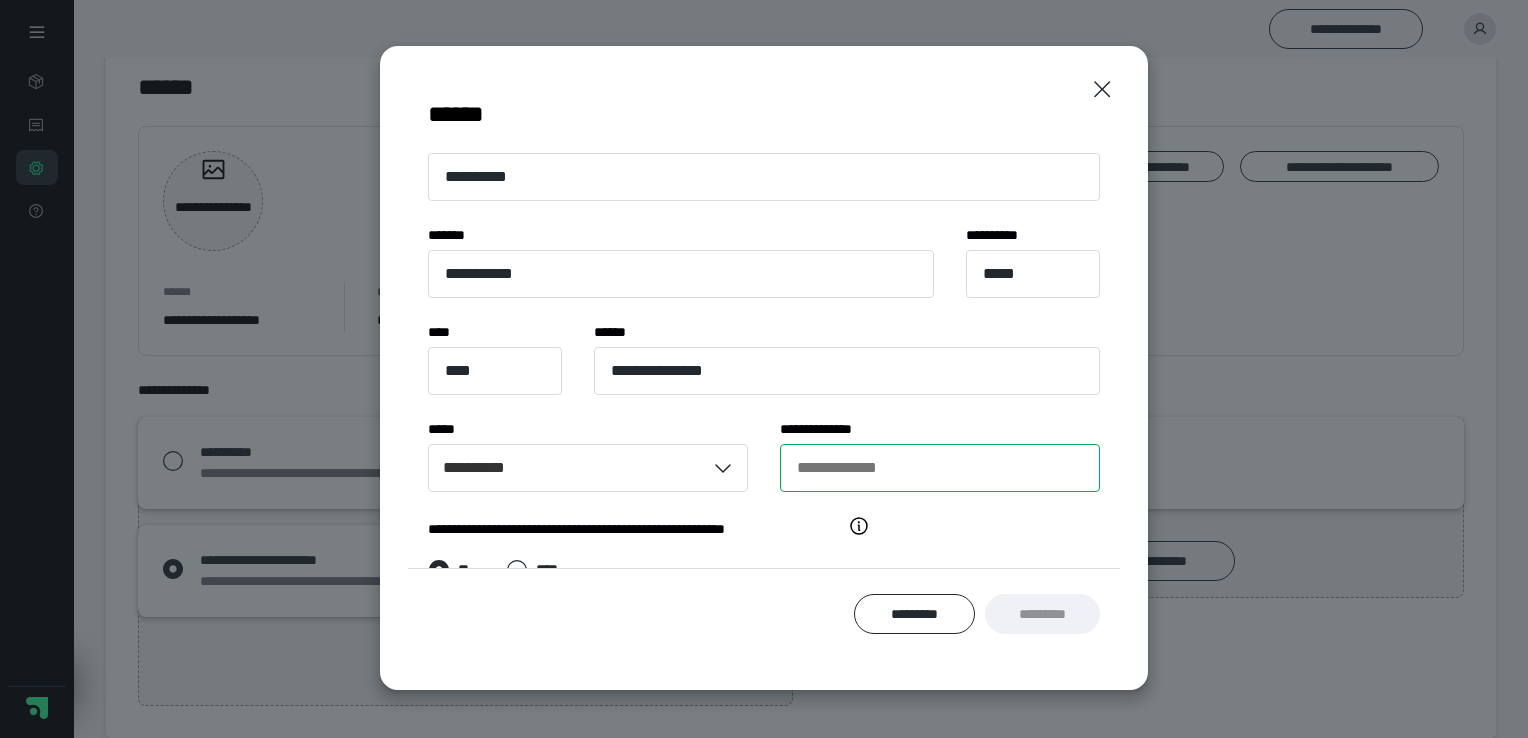 click on "**********" at bounding box center [940, 468] 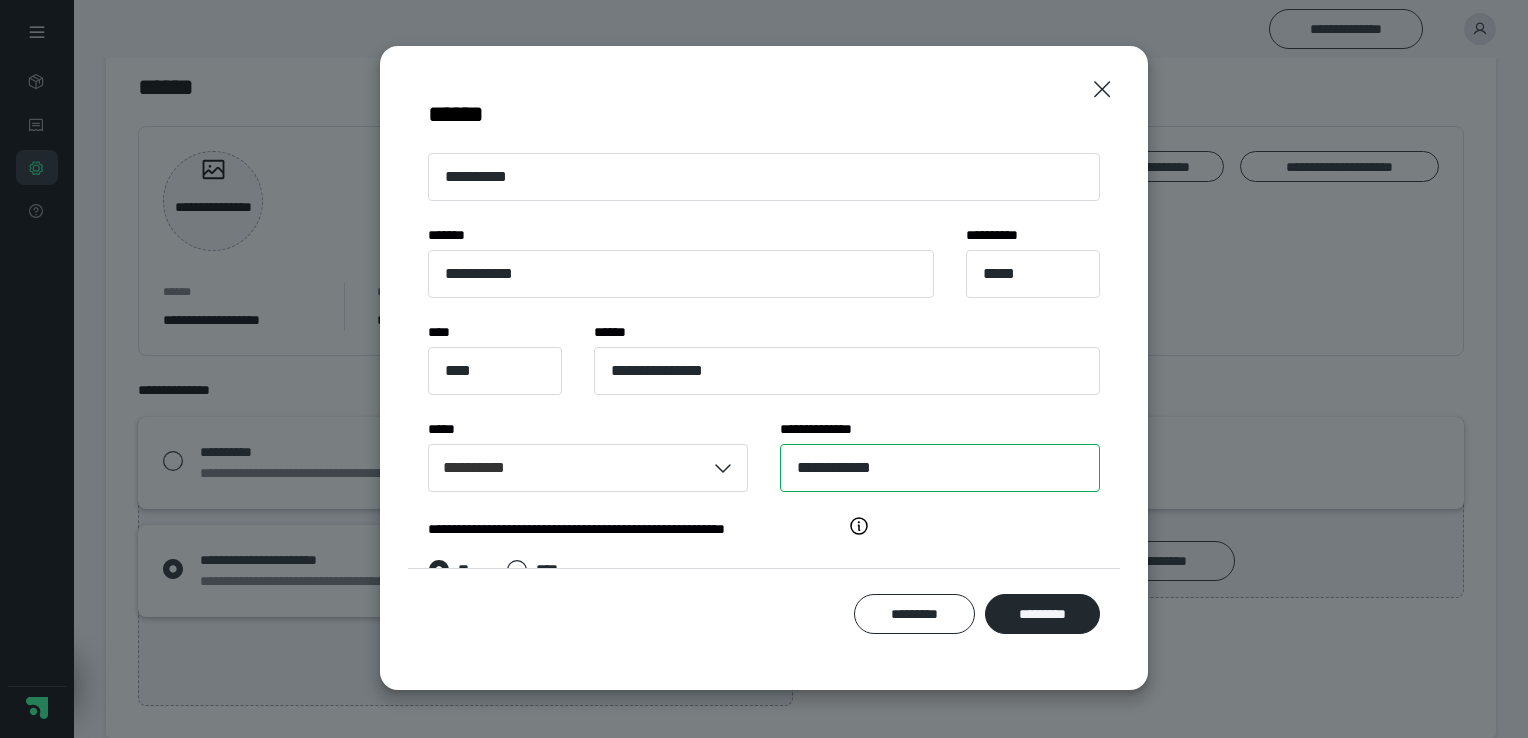 click on "**********" at bounding box center [940, 468] 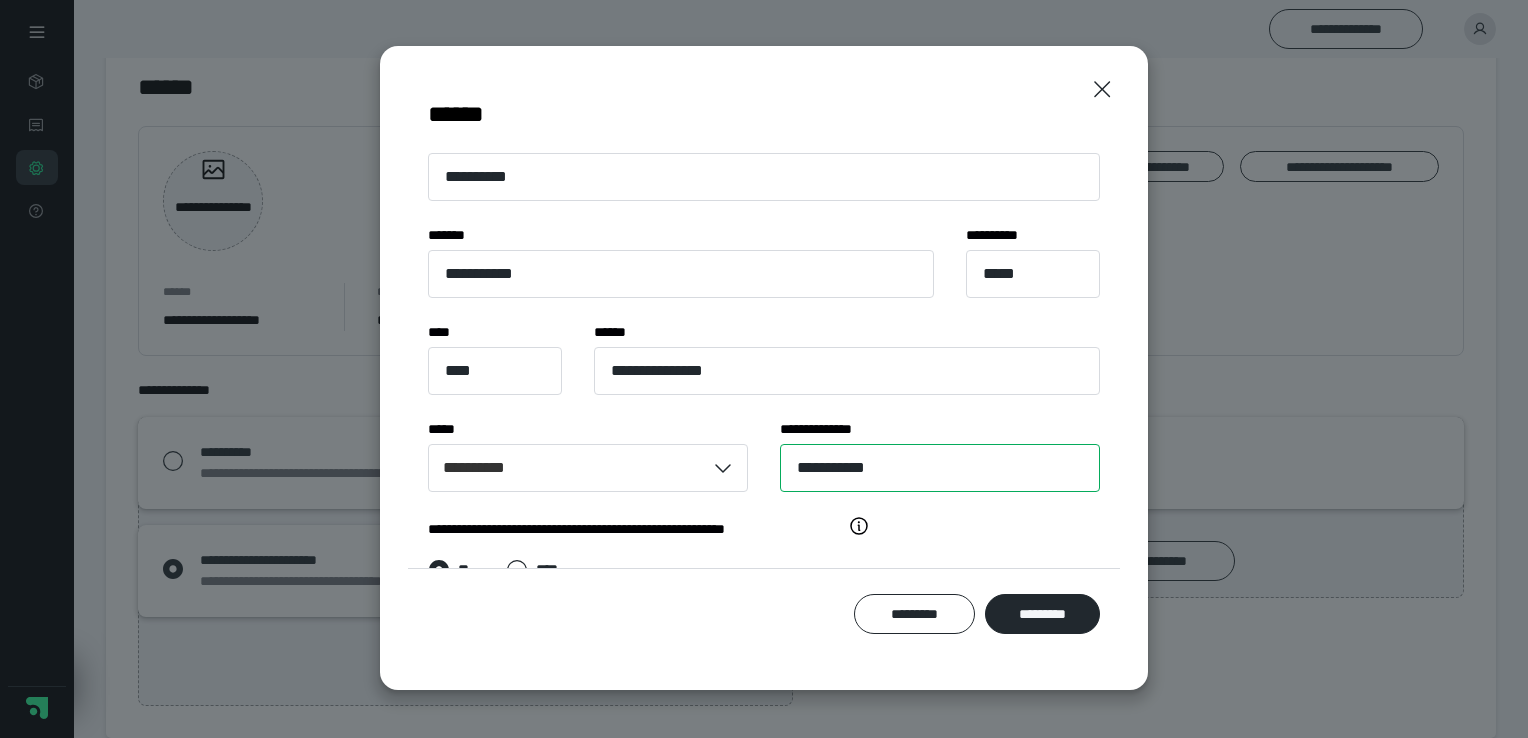 type on "**********" 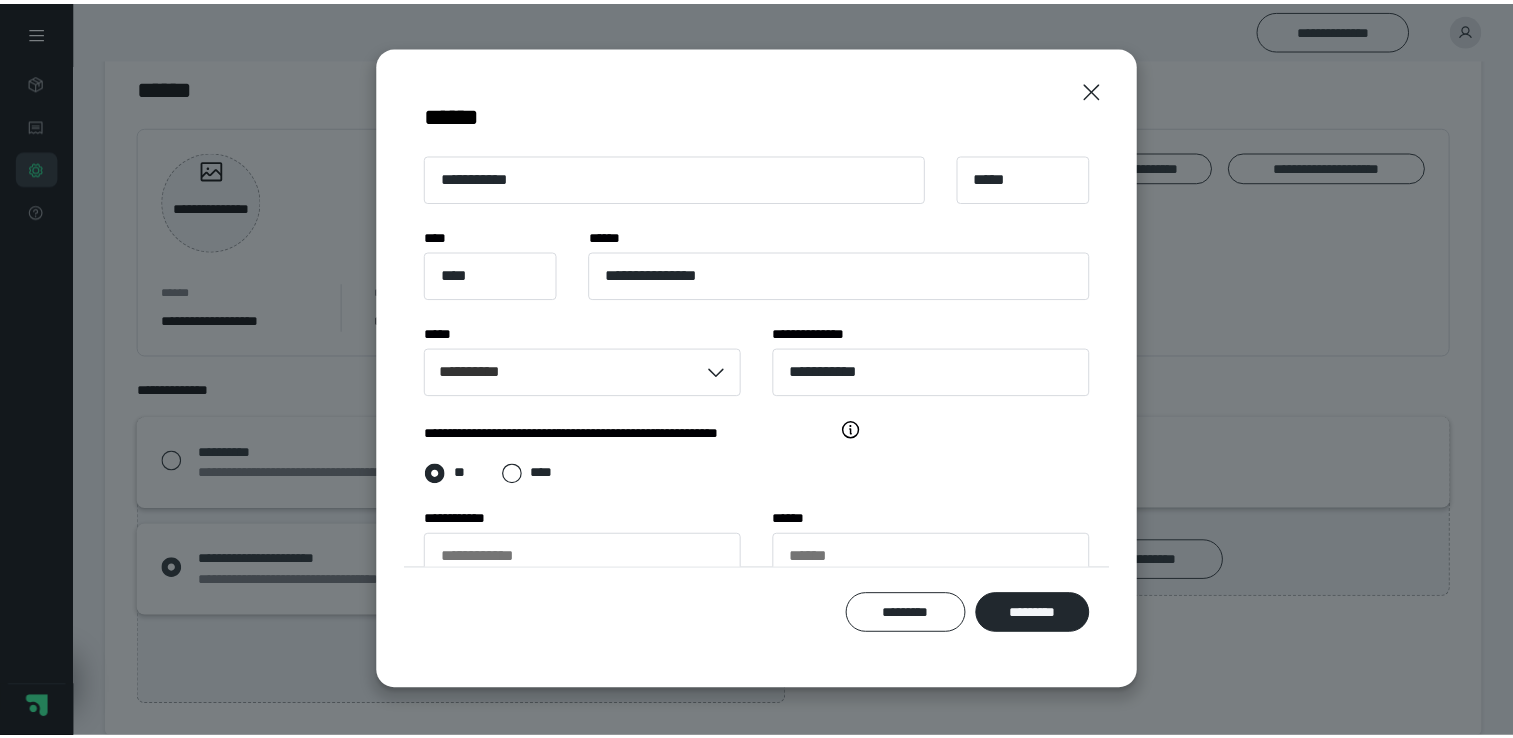 scroll, scrollTop: 228, scrollLeft: 0, axis: vertical 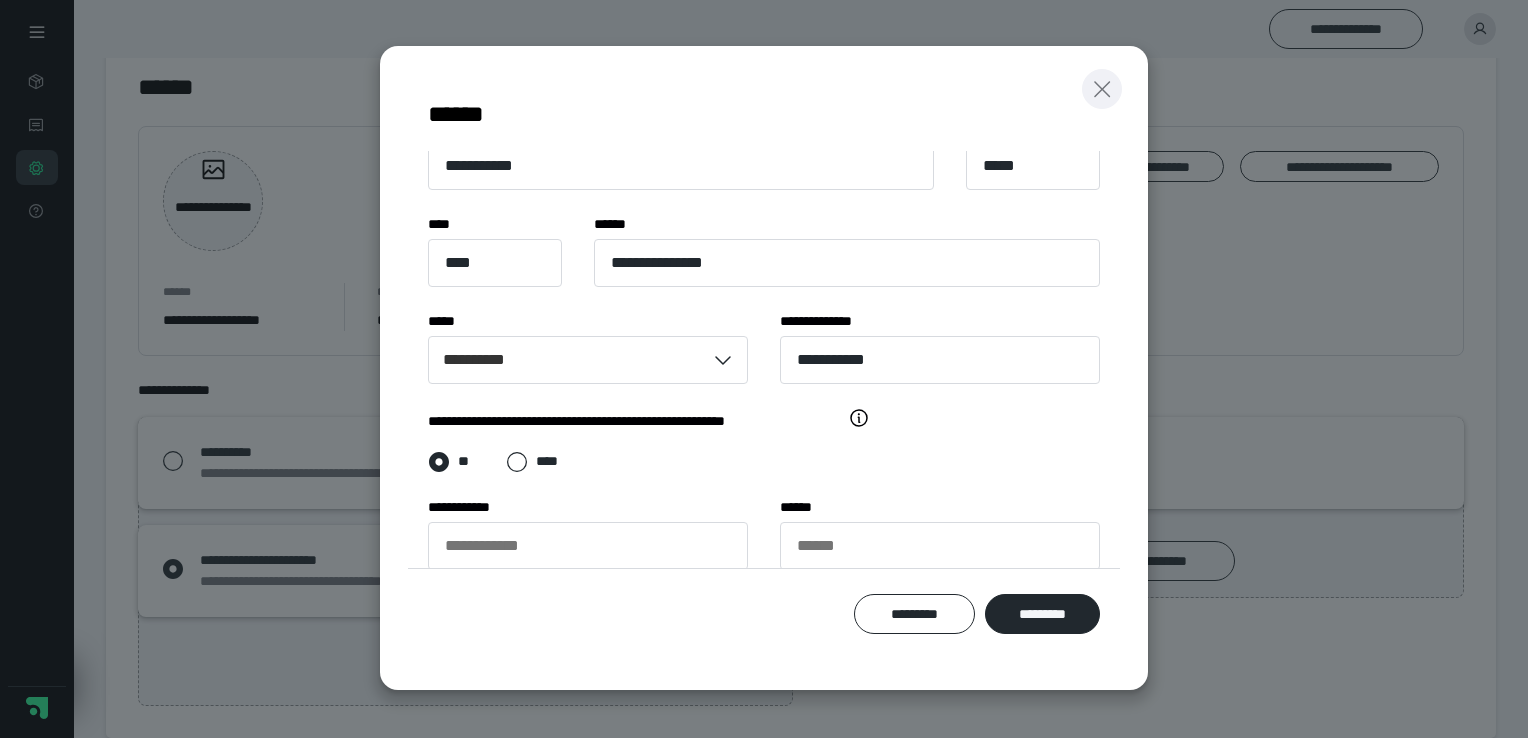 click 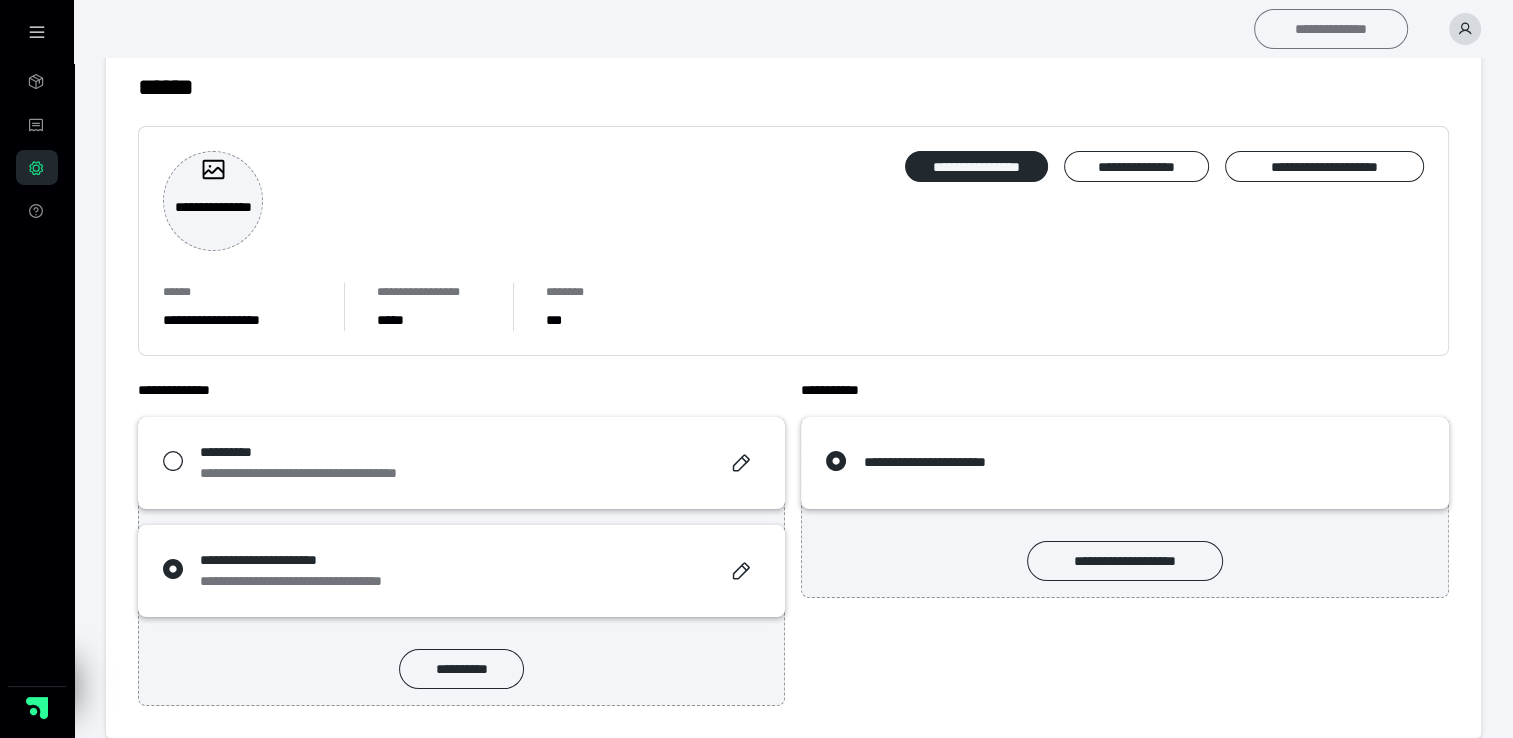 click on "**********" at bounding box center (1331, 29) 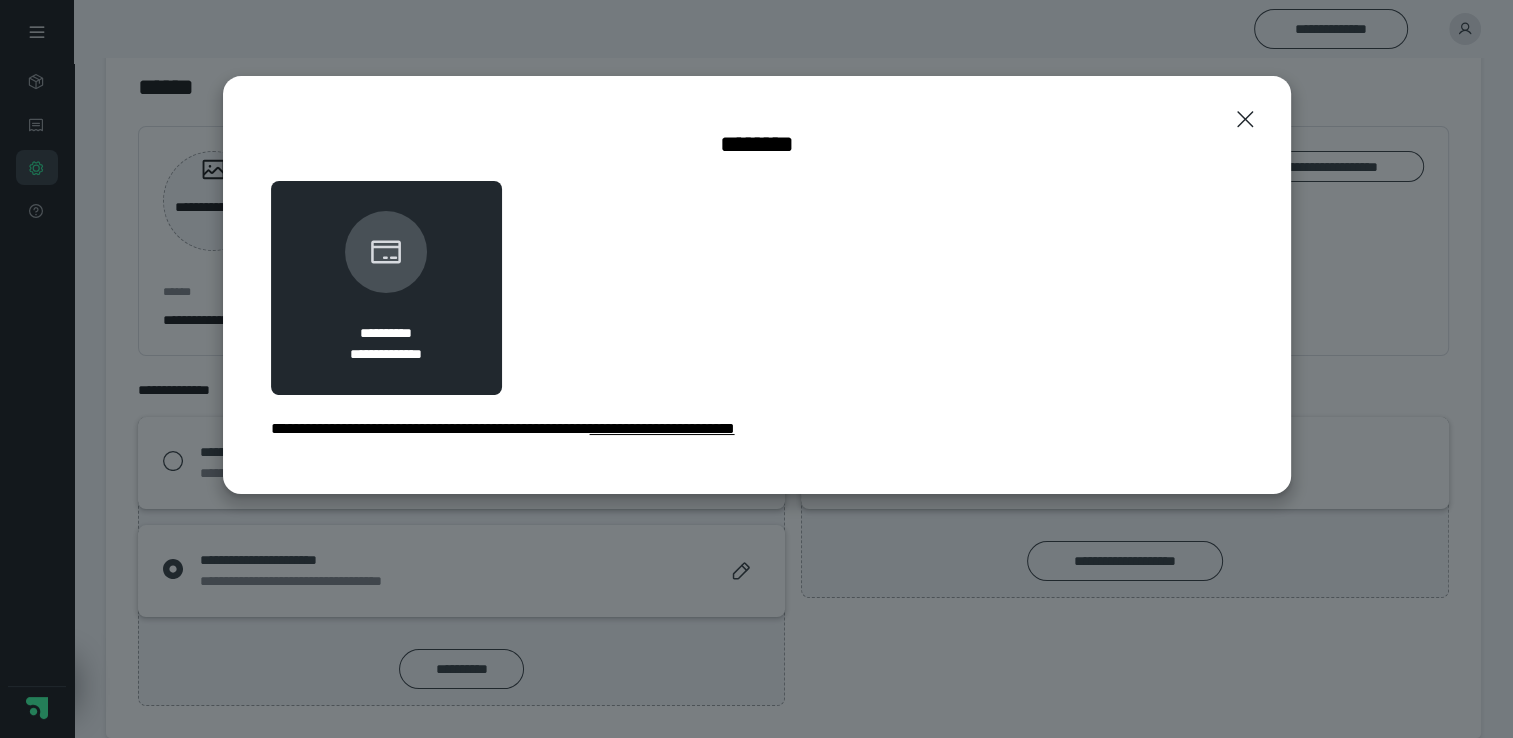 click on "**********" at bounding box center (662, 428) 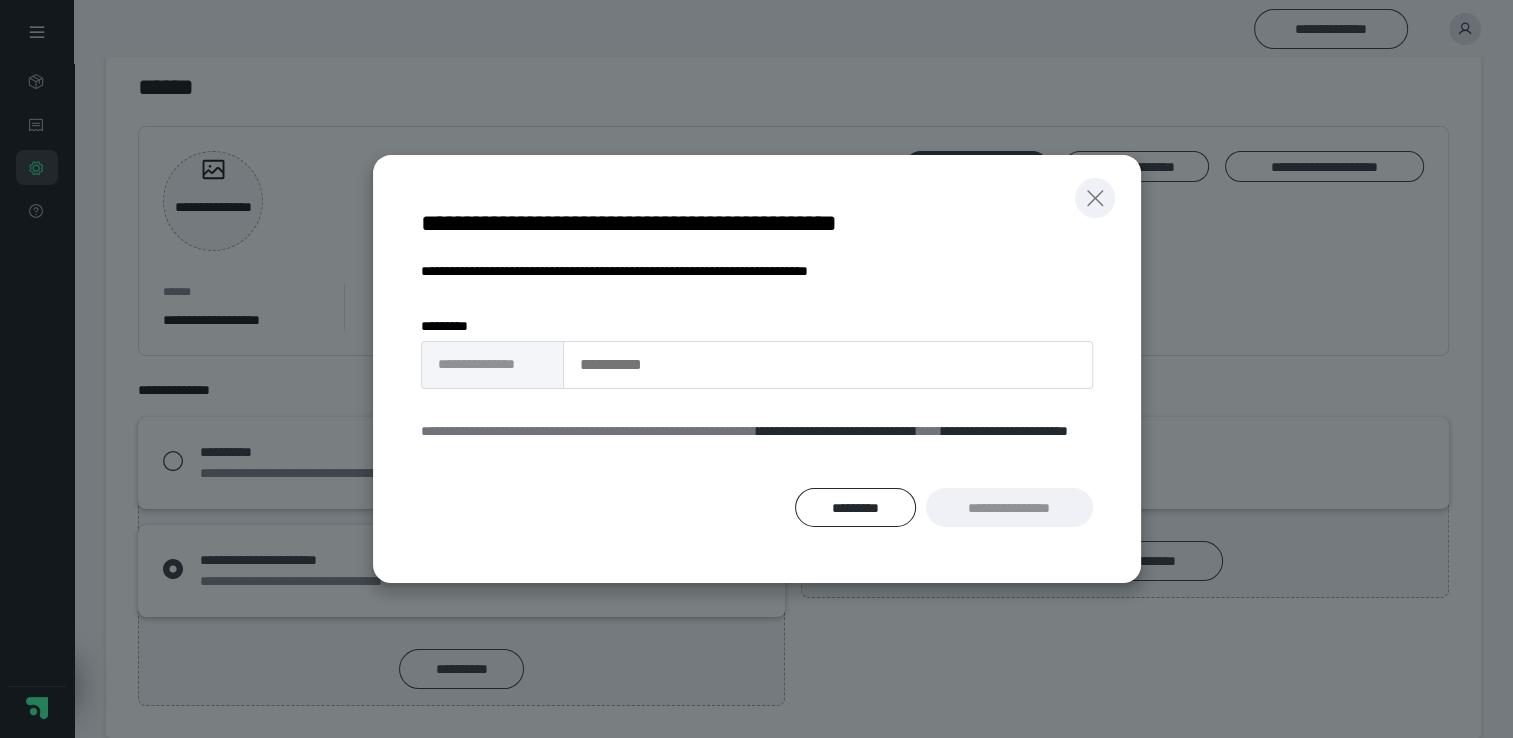 click 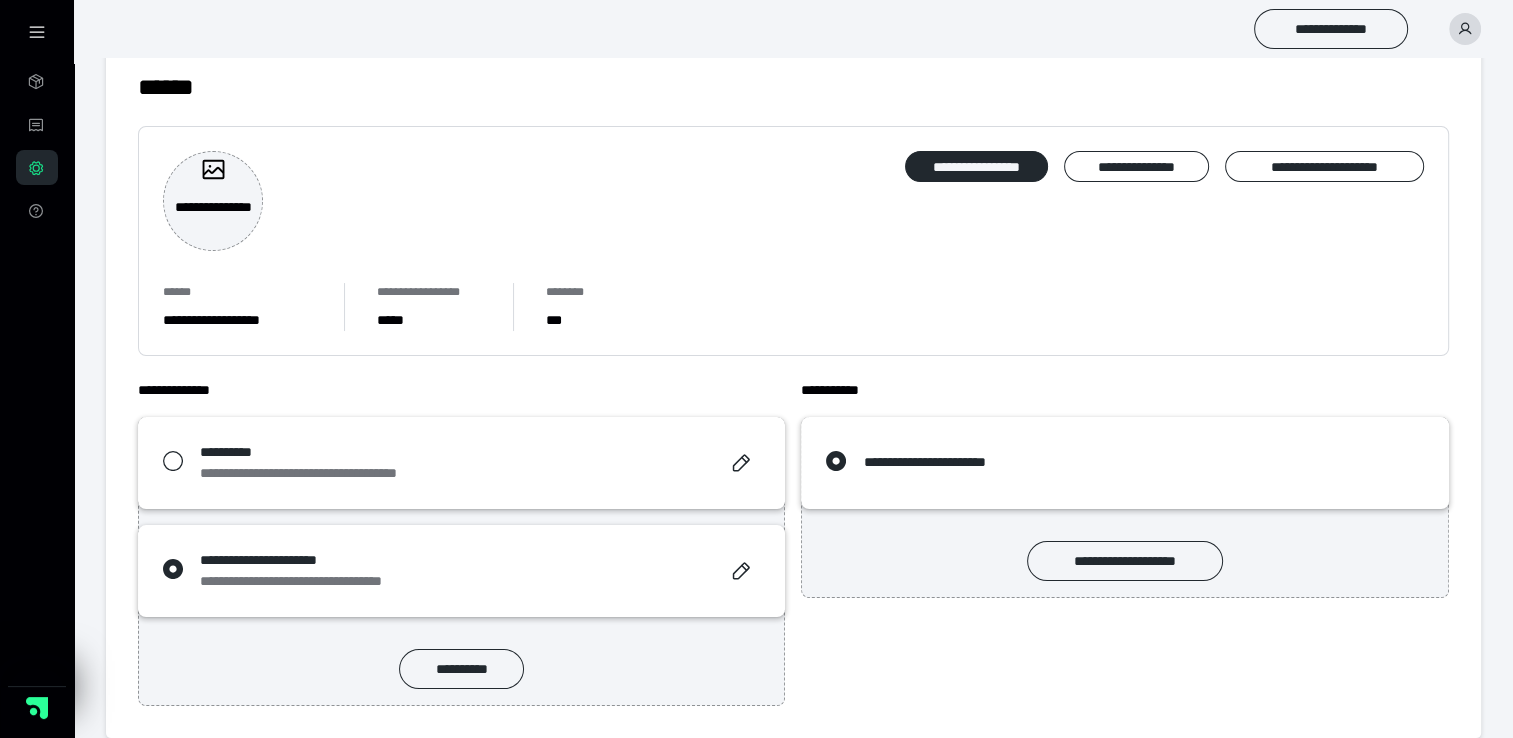 click at bounding box center [1465, 29] 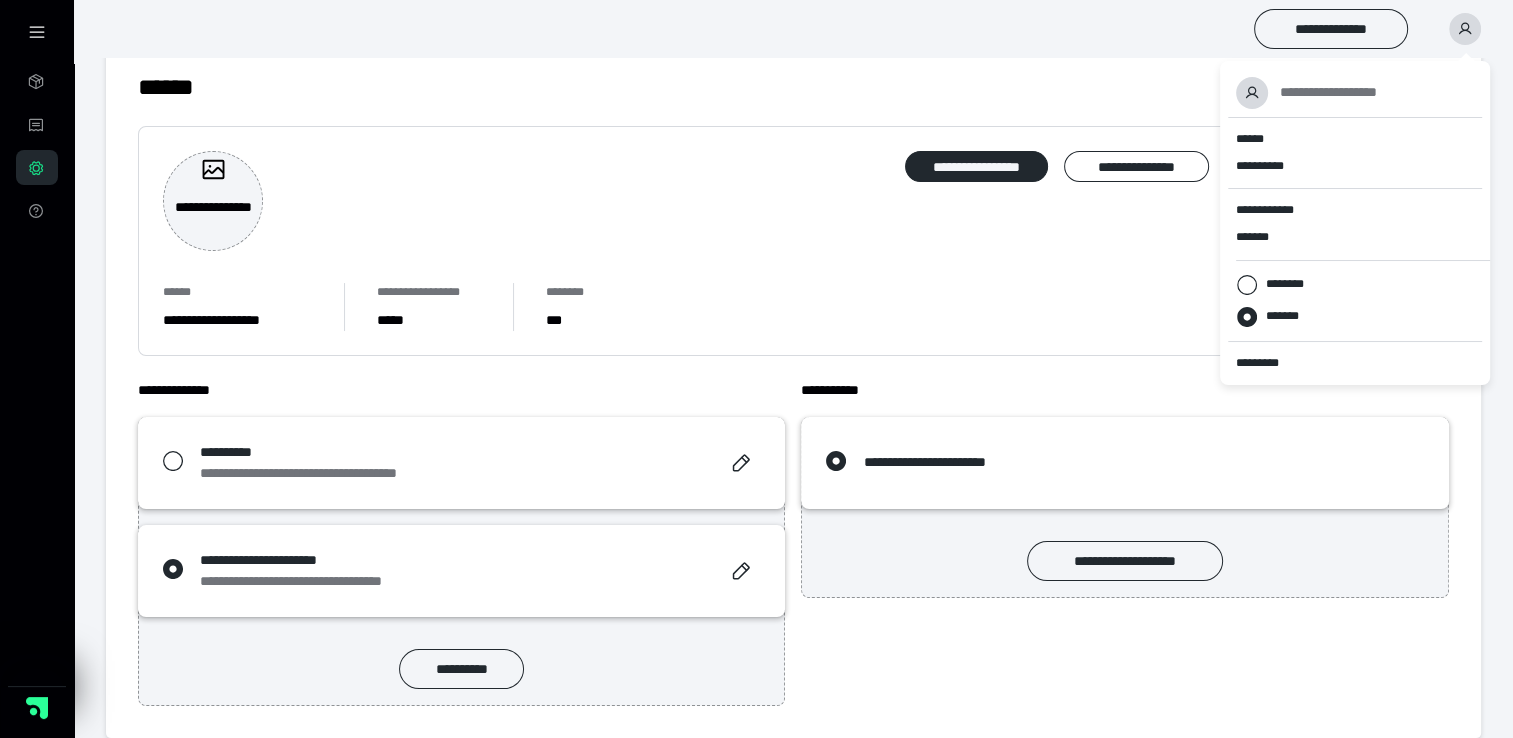 click on "******" at bounding box center [793, 87] 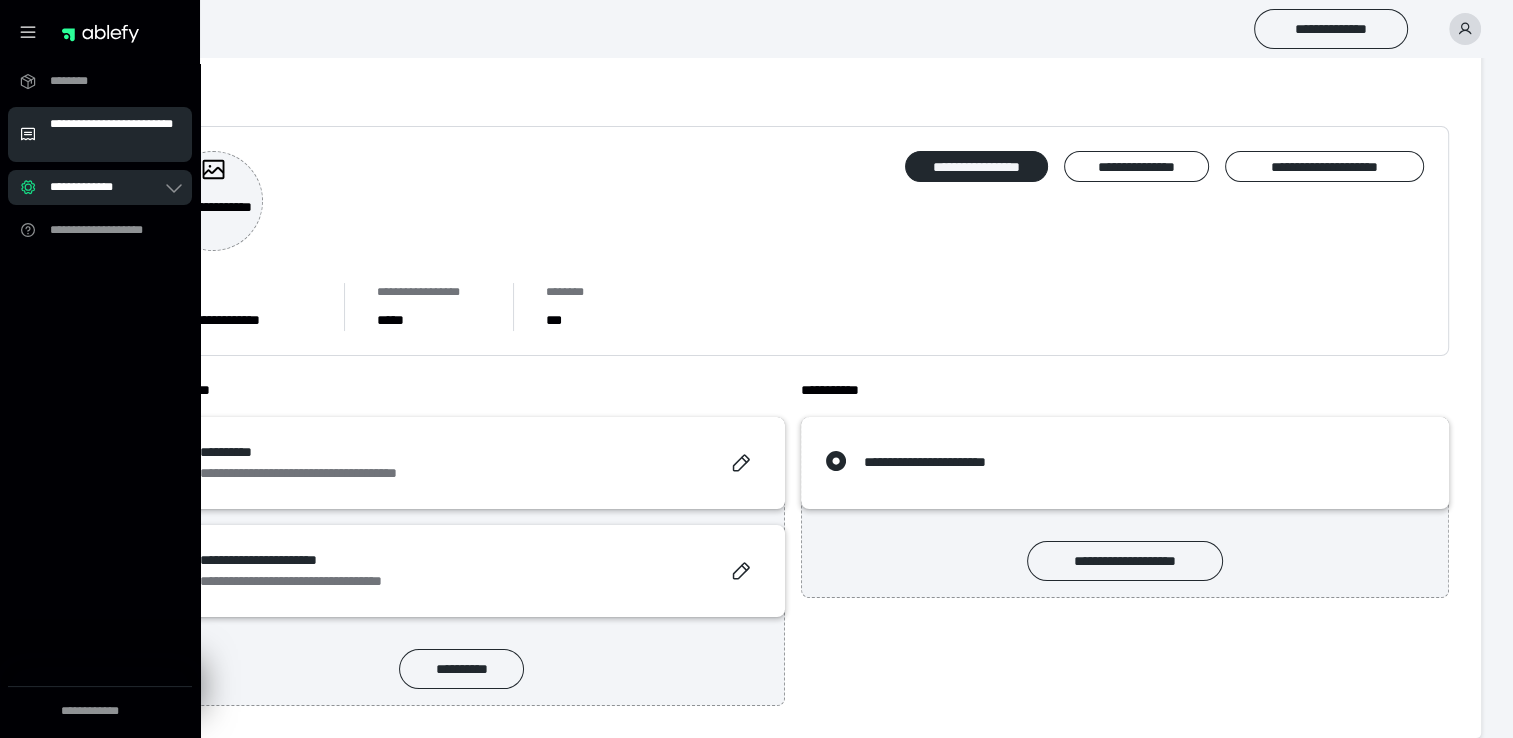 click on "**********" at bounding box center [115, 134] 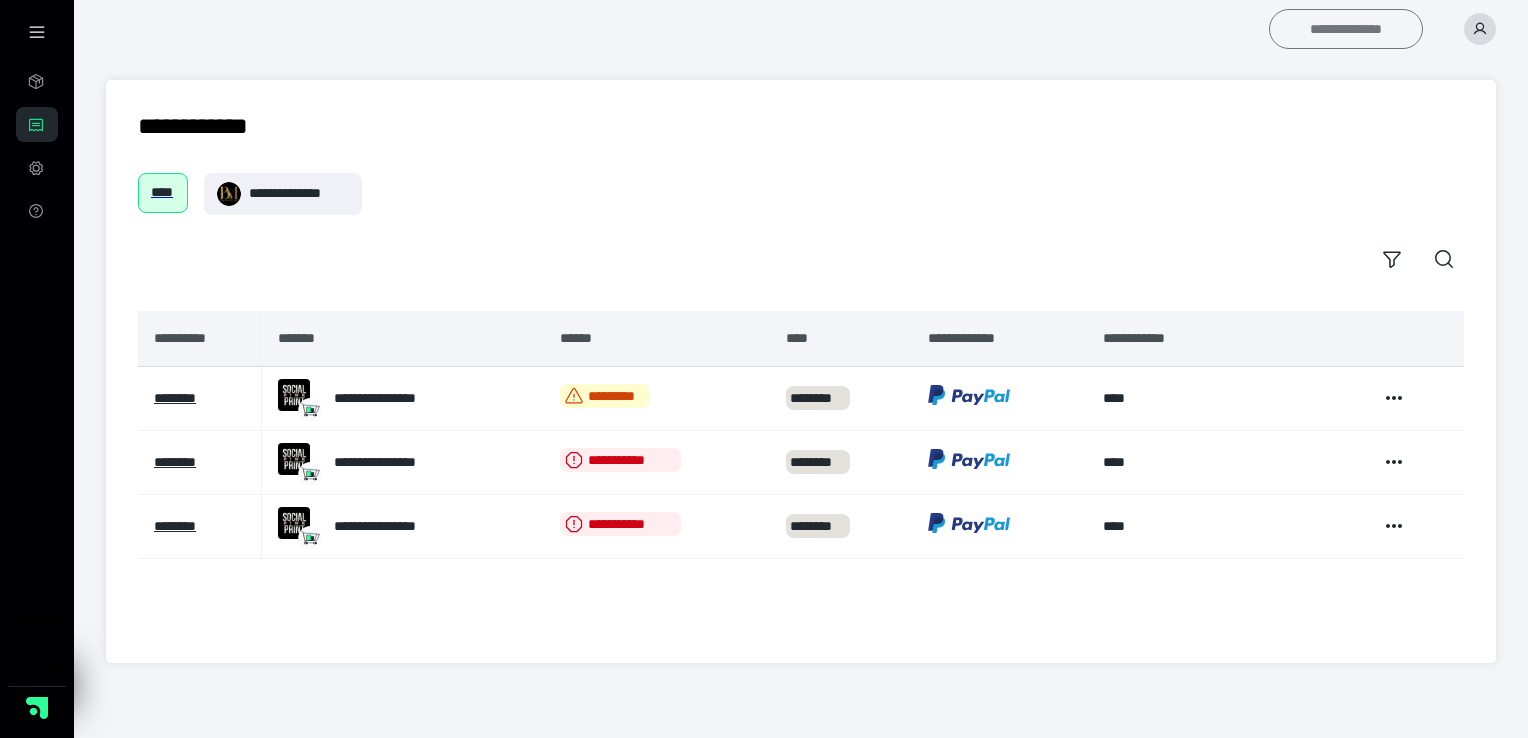 click on "**********" at bounding box center [1346, 29] 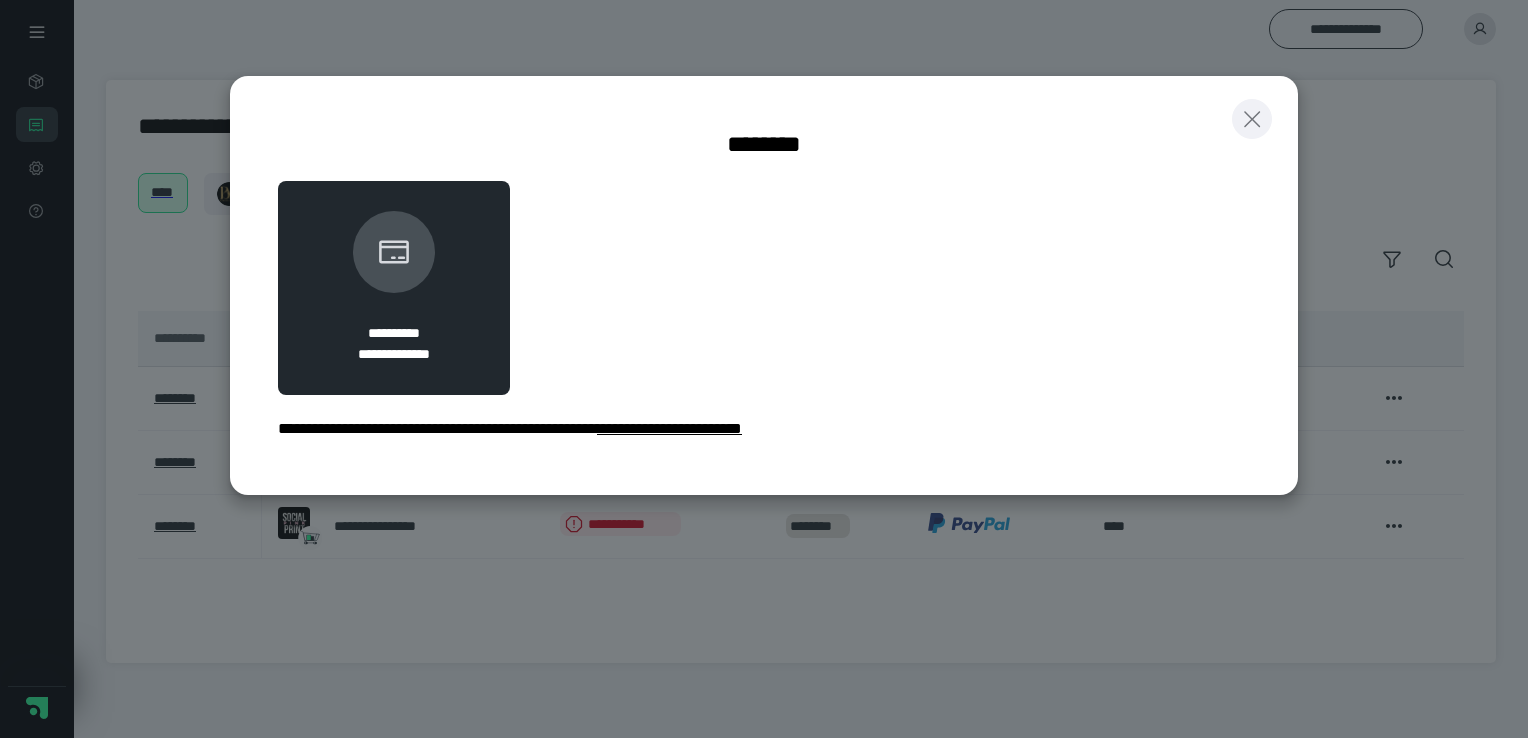 click 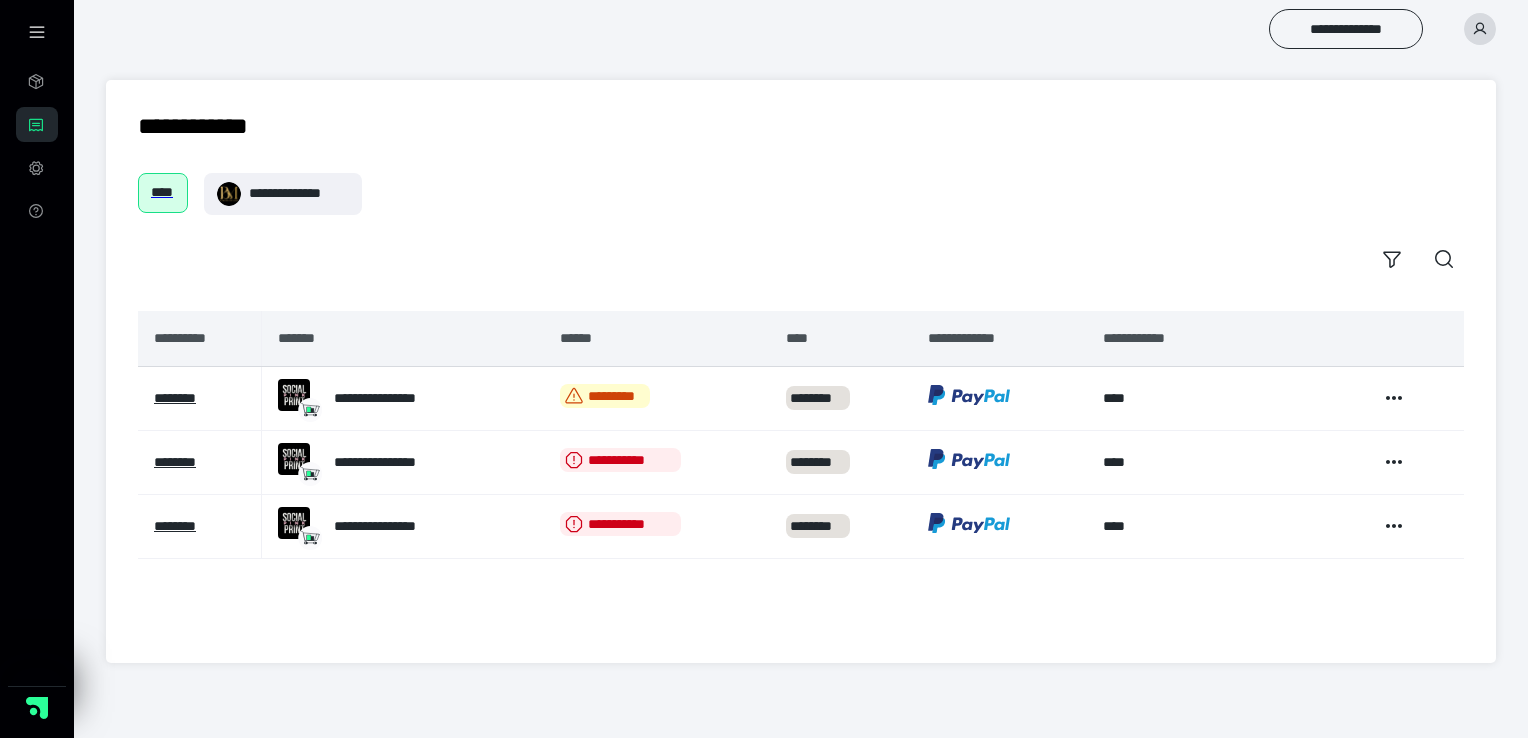 click 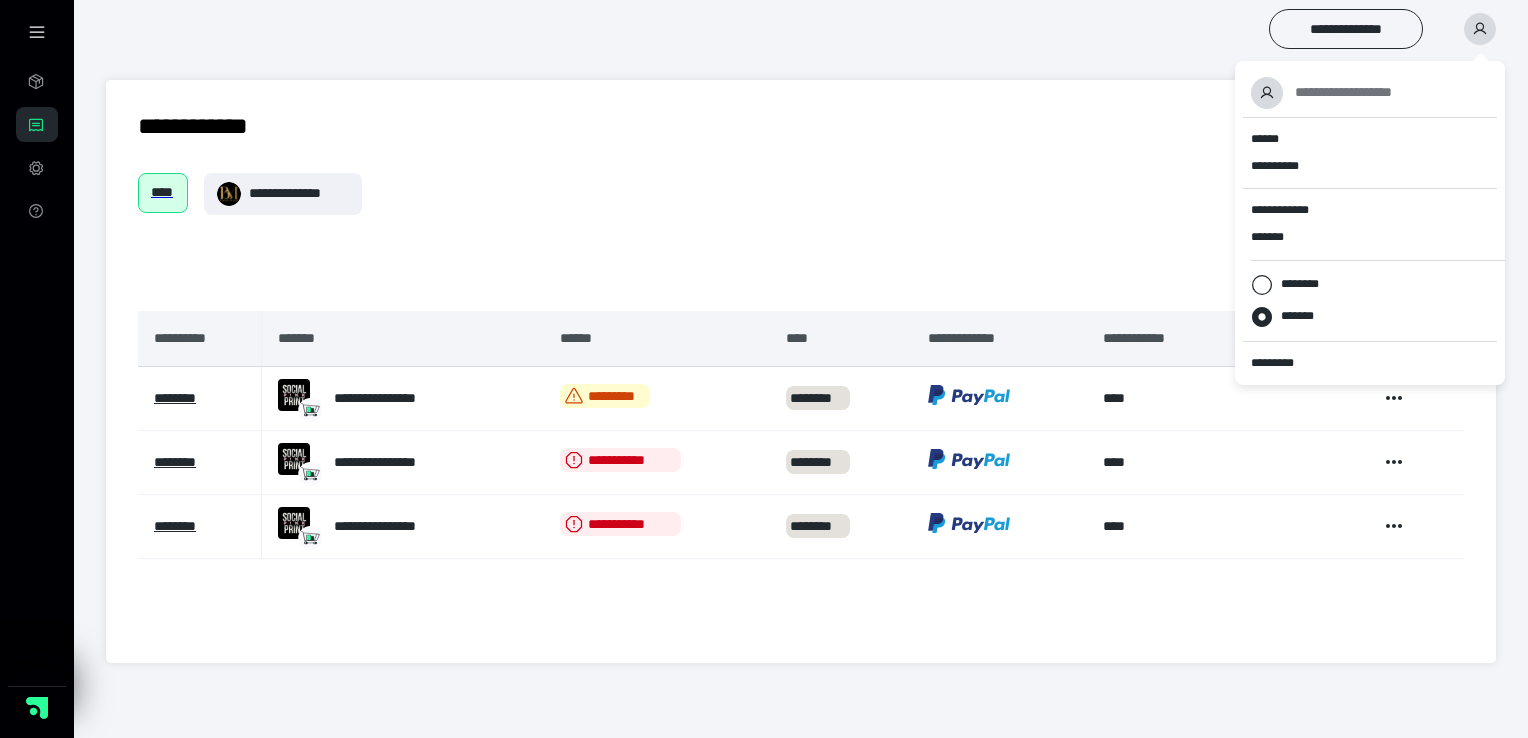 click at bounding box center [37, 32] 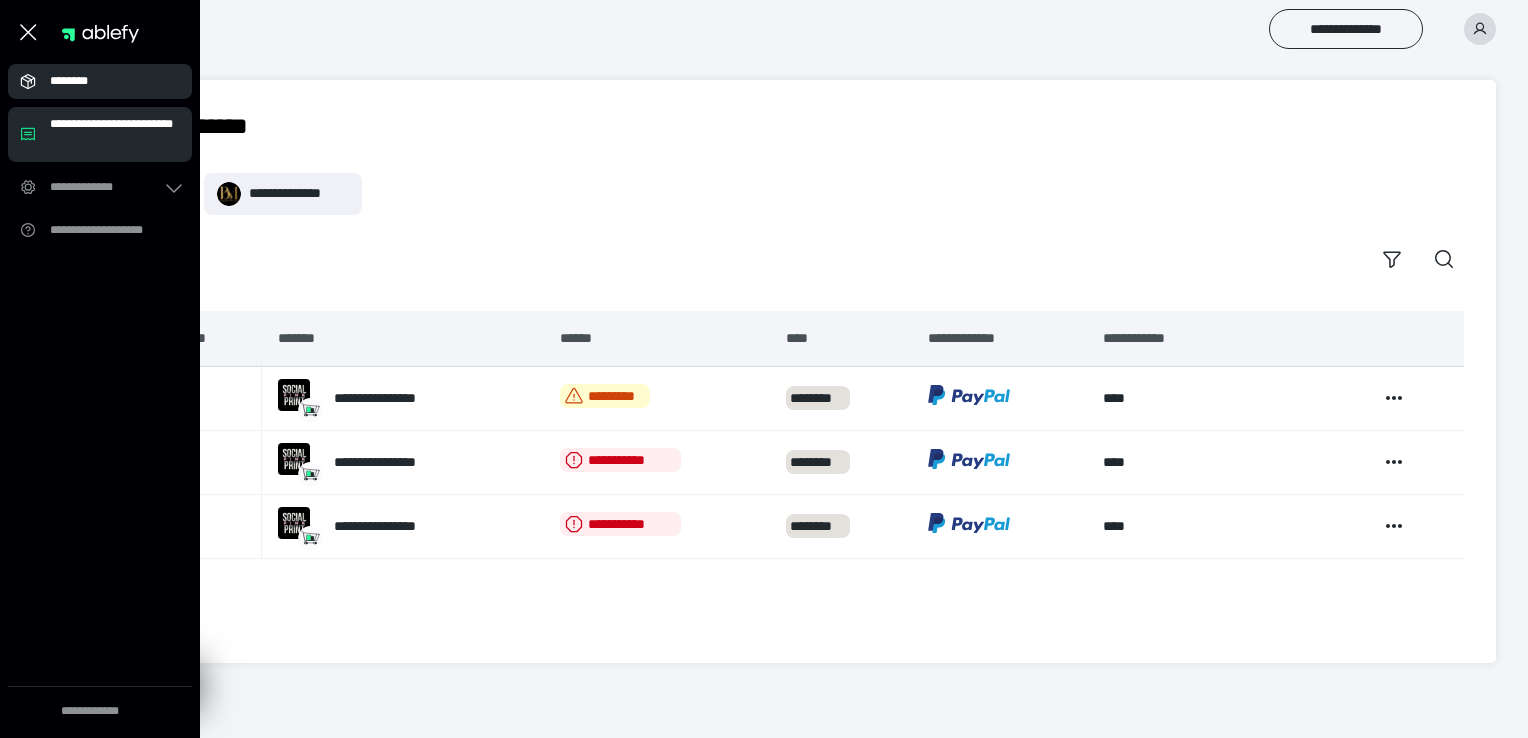 click on "********" at bounding box center [100, 81] 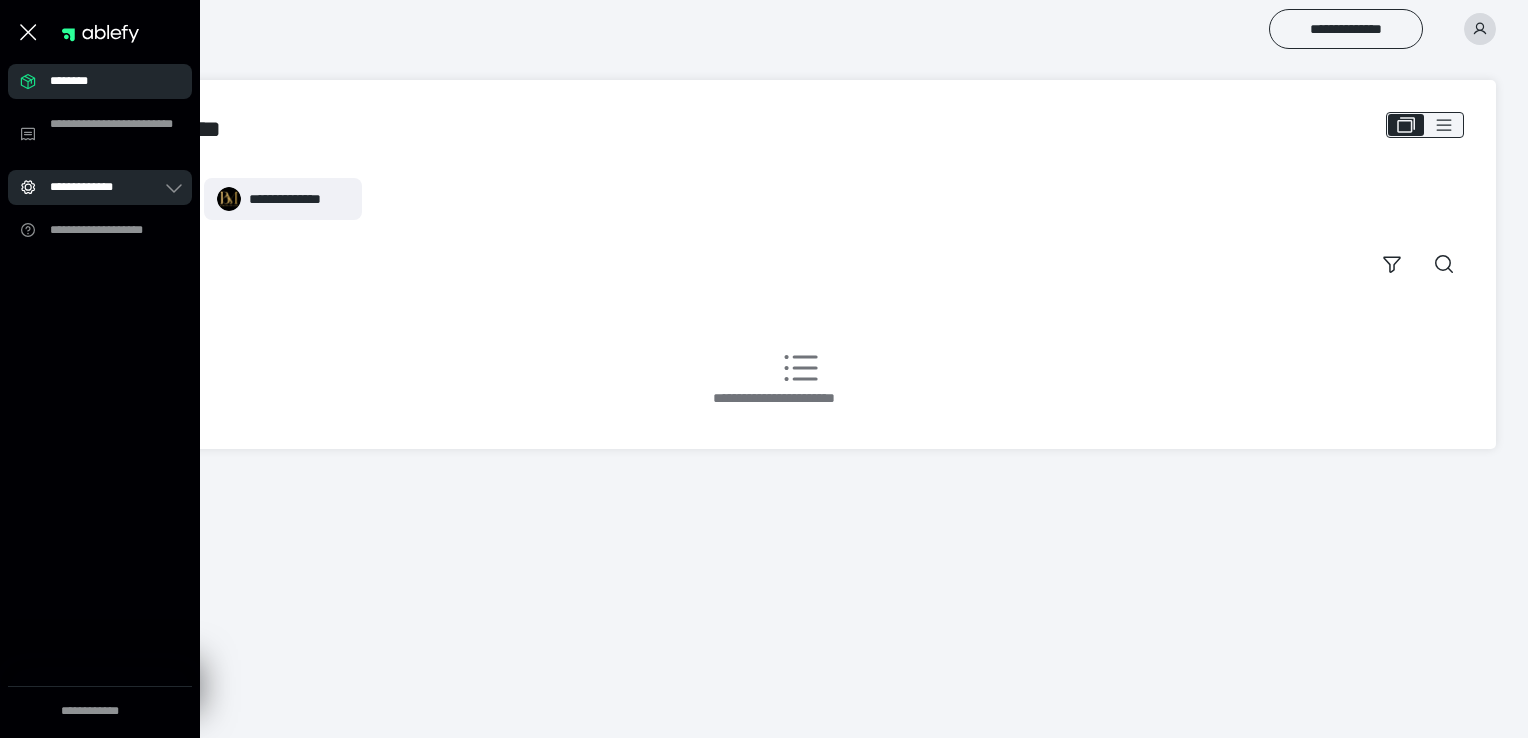 click on "**********" at bounding box center (106, 187) 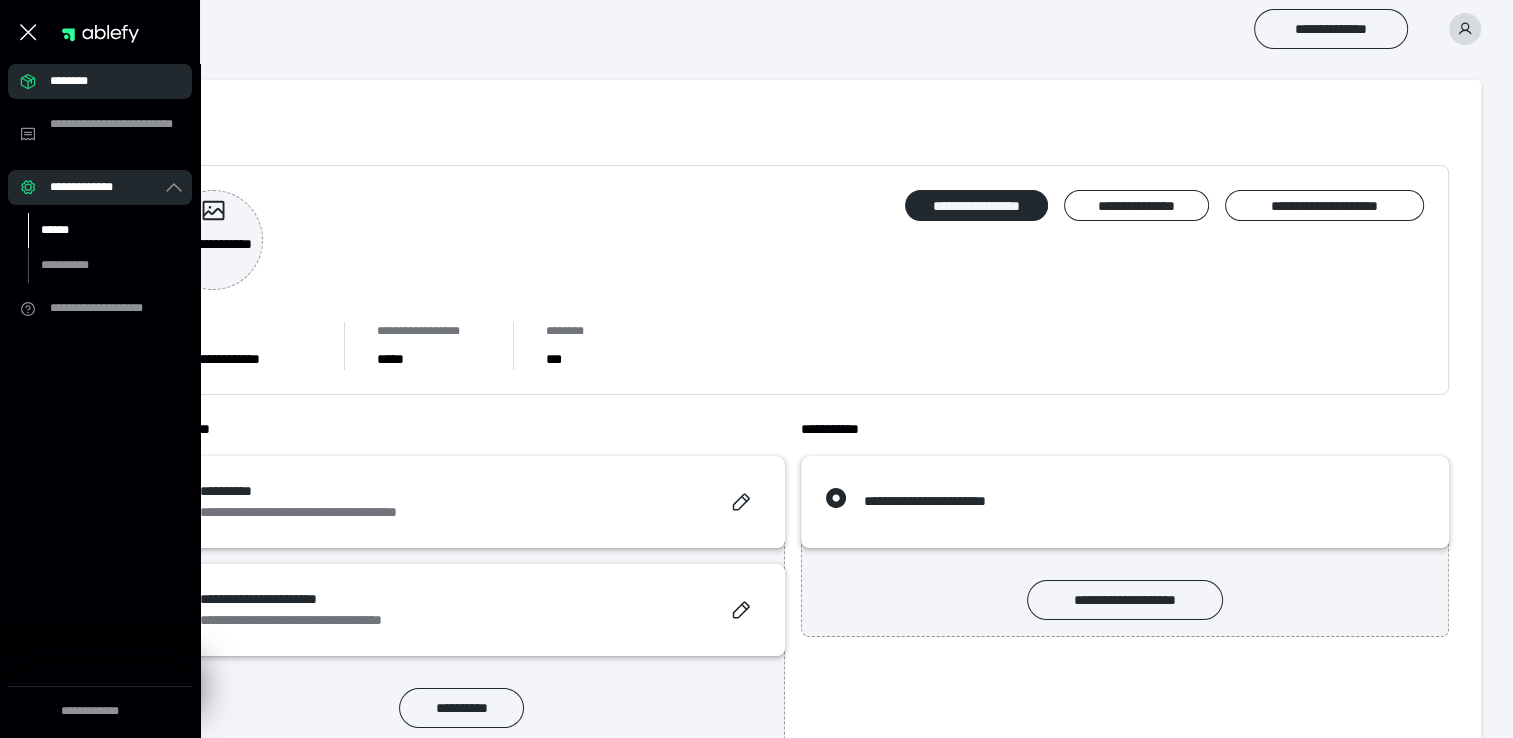 click on "******" at bounding box center (110, 230) 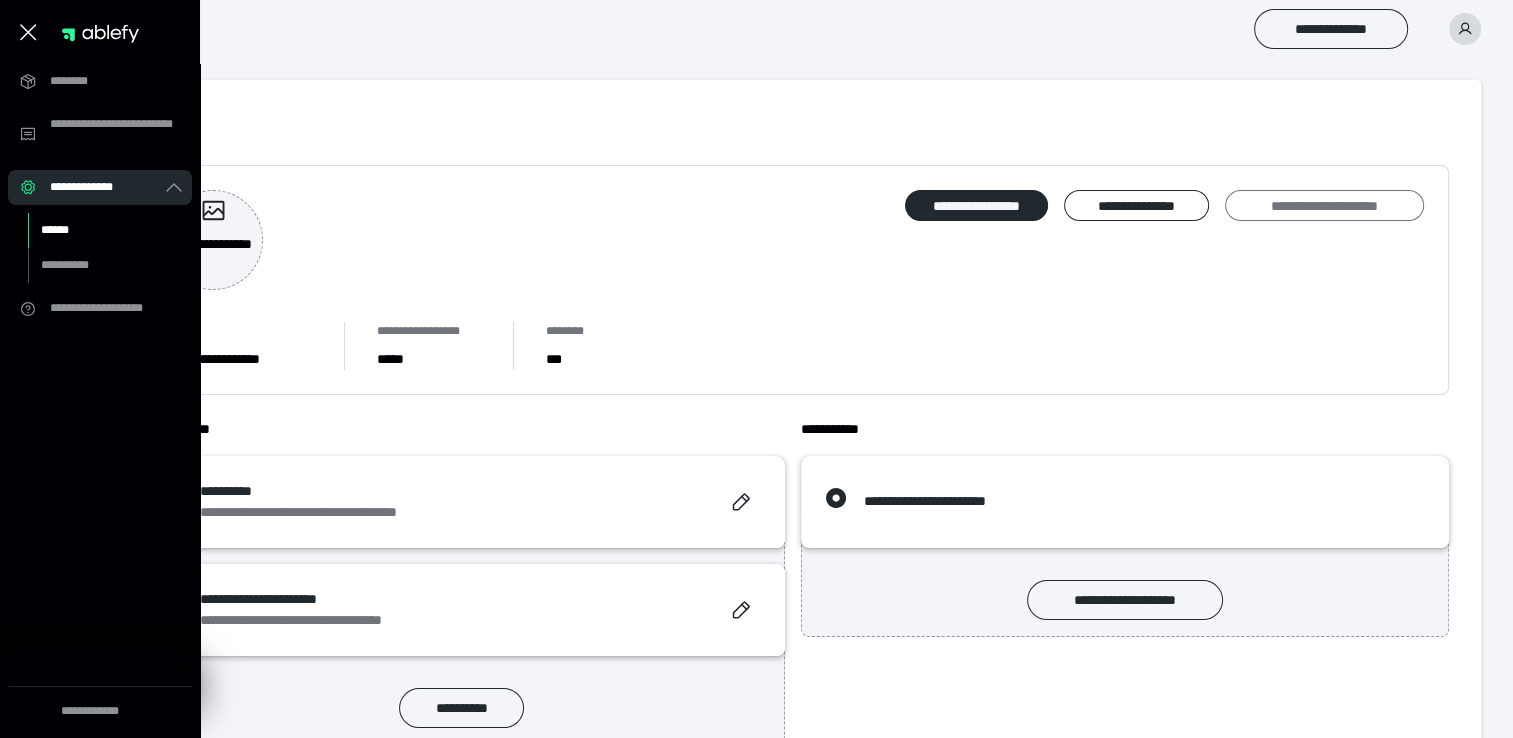 click on "**********" at bounding box center [1324, 206] 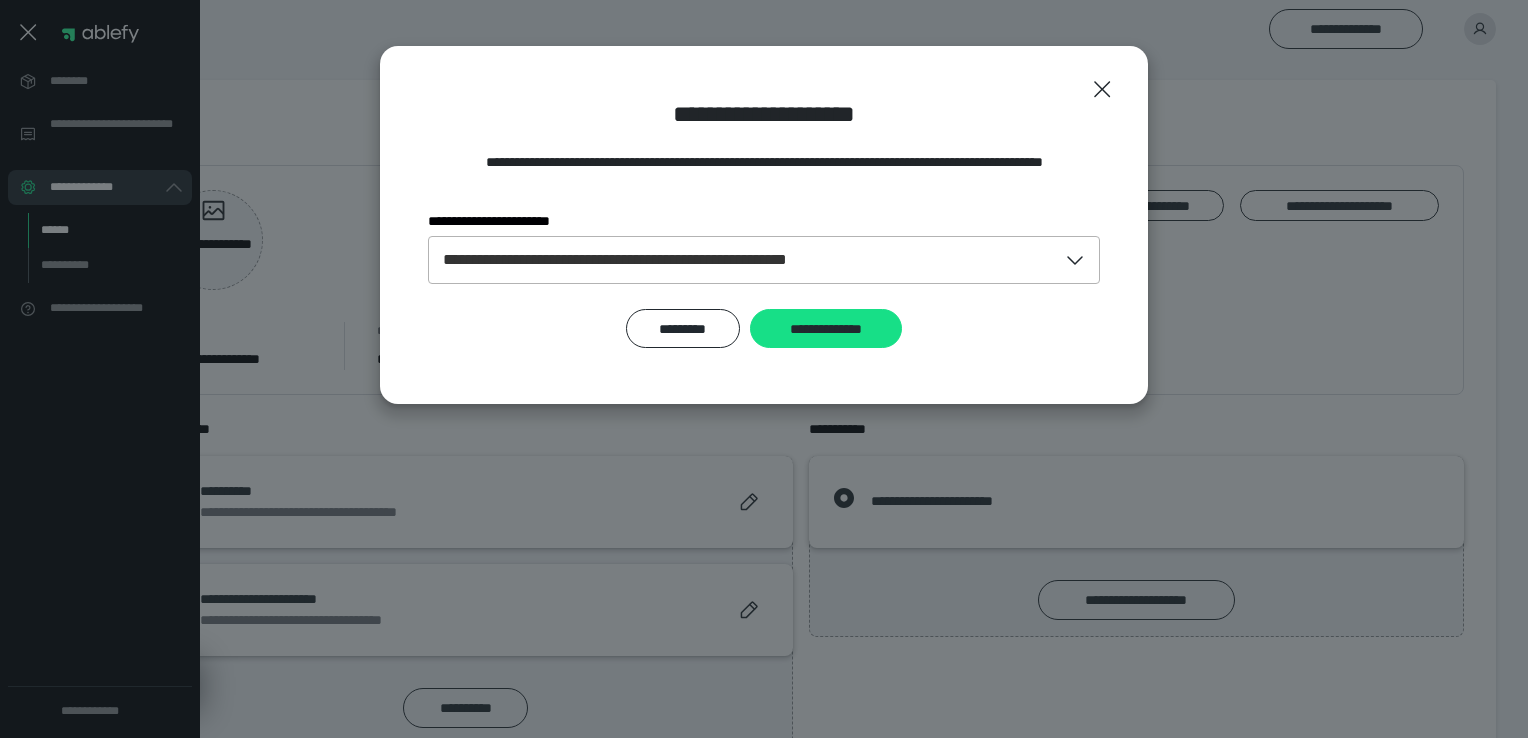 click on "**********" at bounding box center (743, 260) 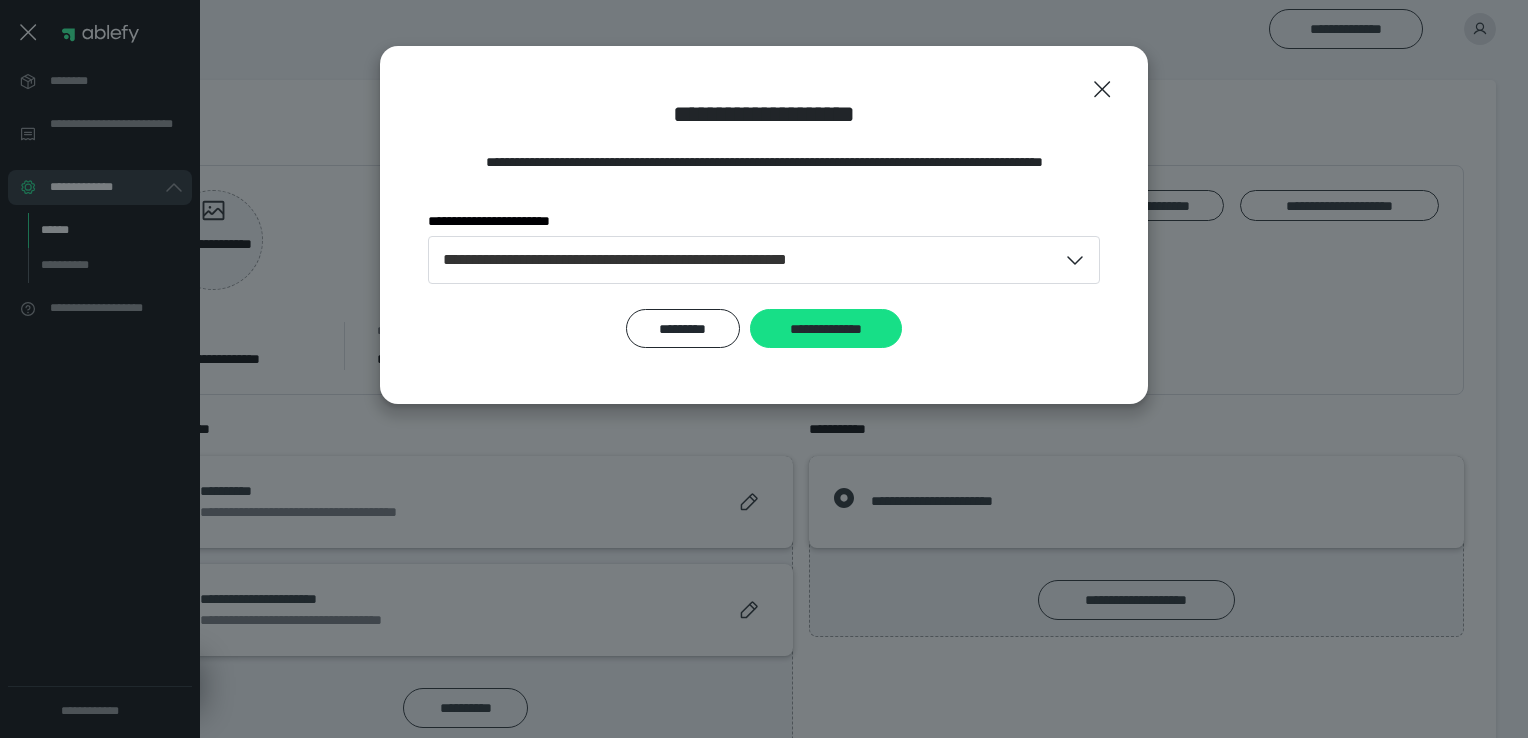 click on "**********" at bounding box center (764, 217) 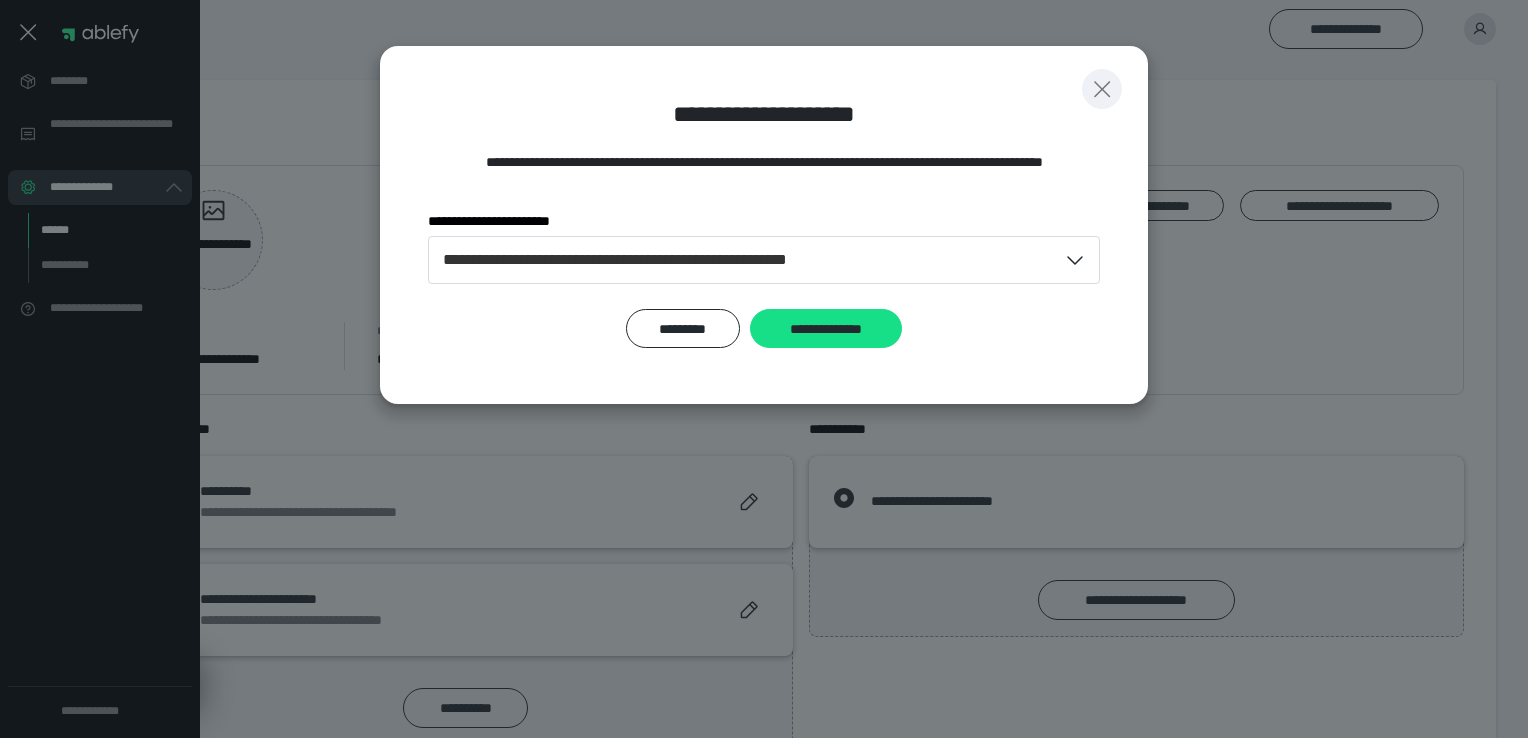 click 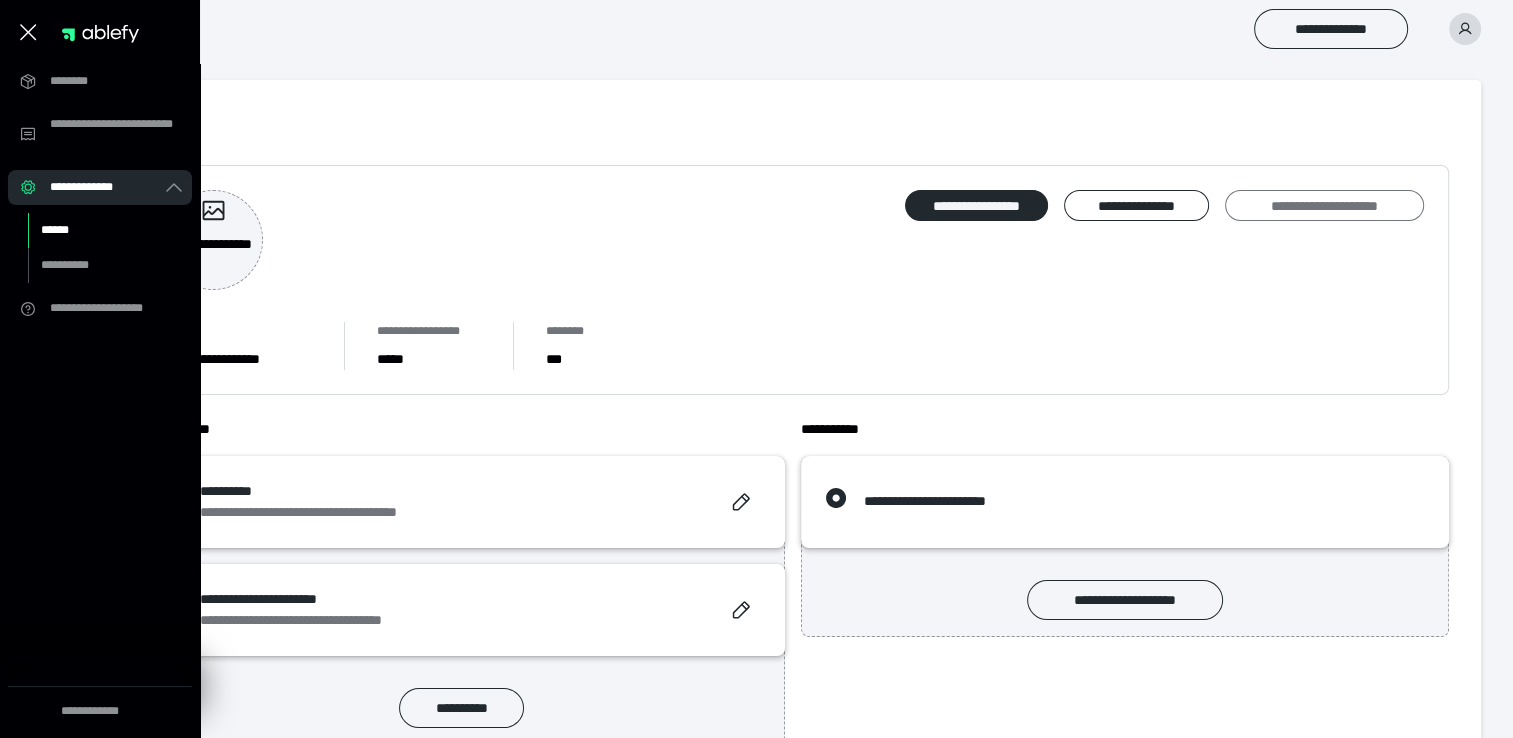 click on "**********" at bounding box center [1324, 206] 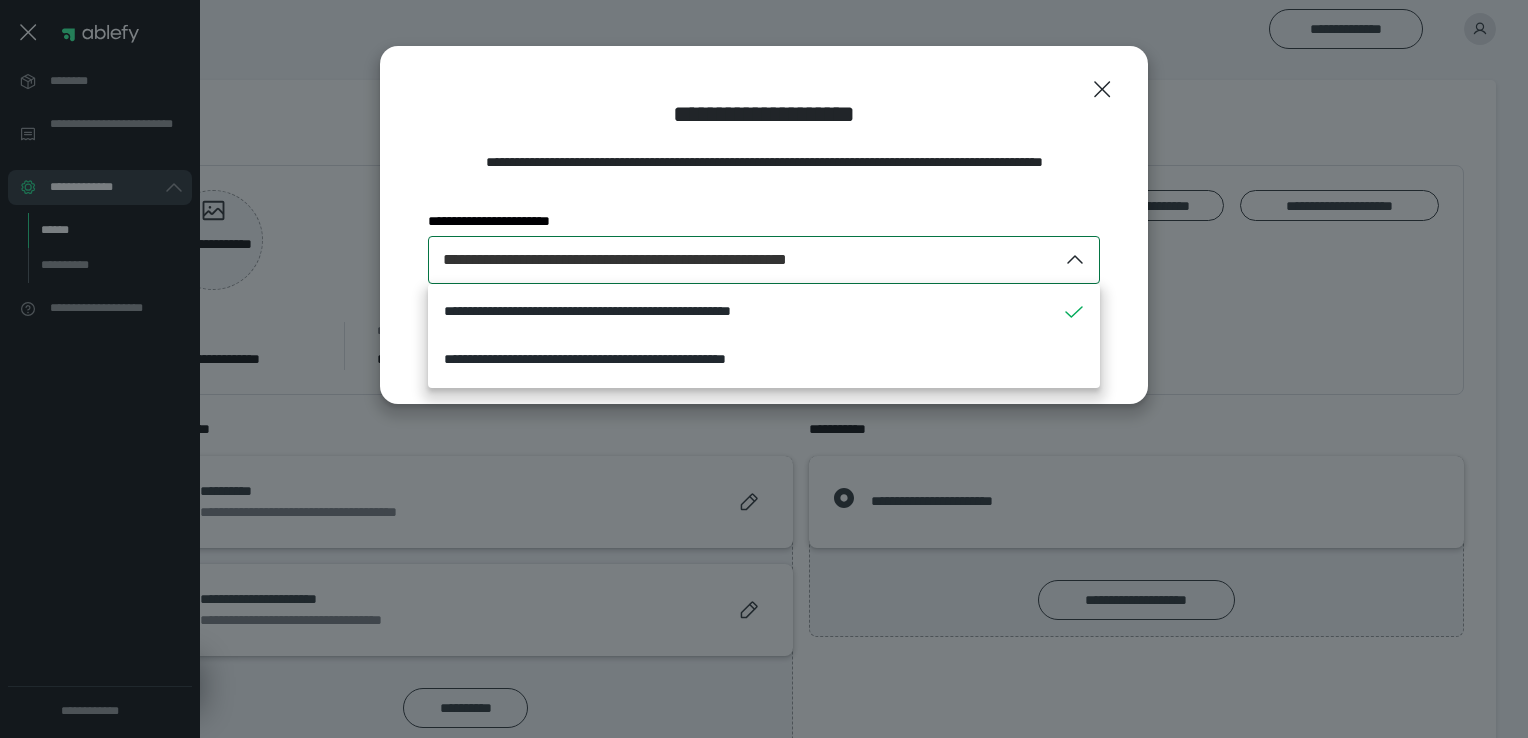 click on "**********" at bounding box center (743, 260) 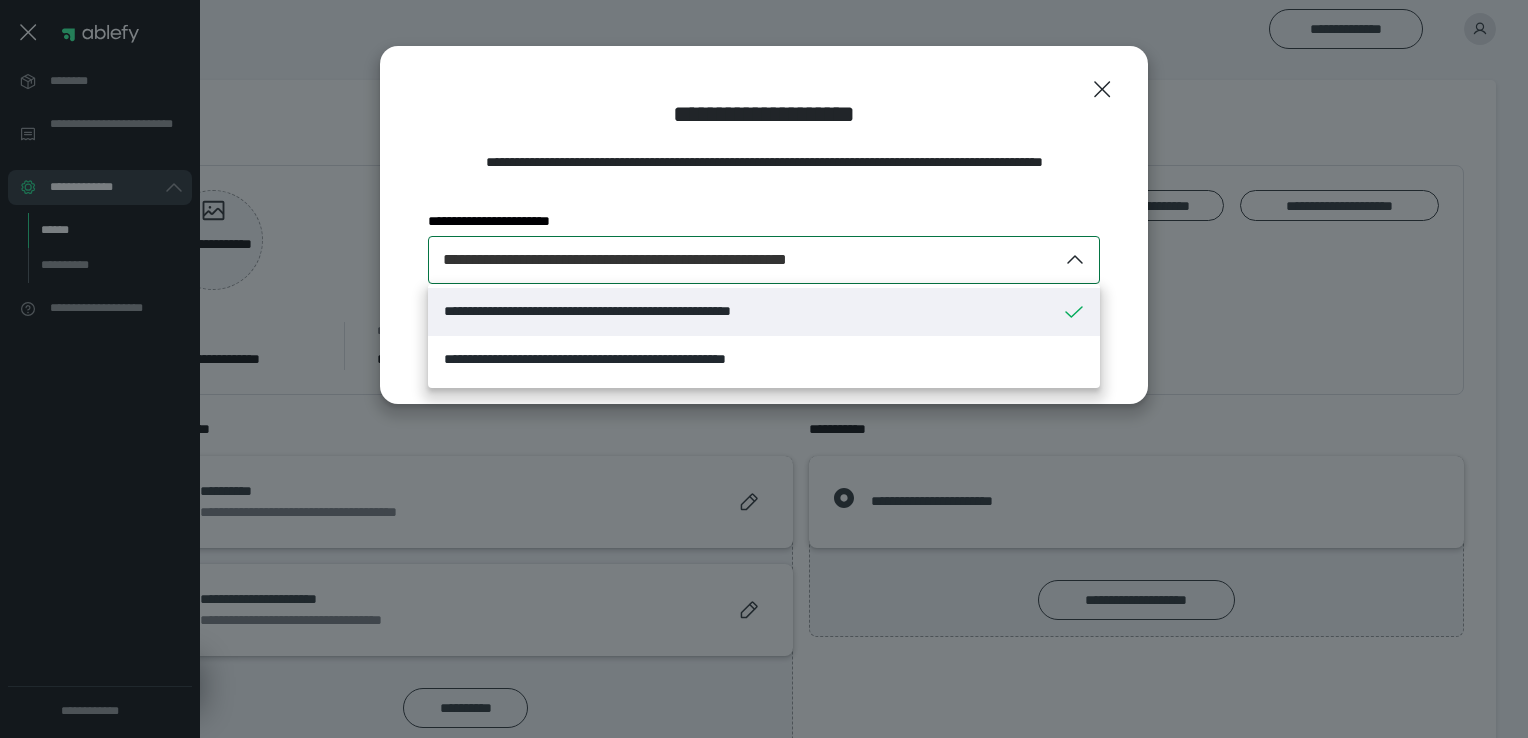 click on "**********" at bounding box center (764, 312) 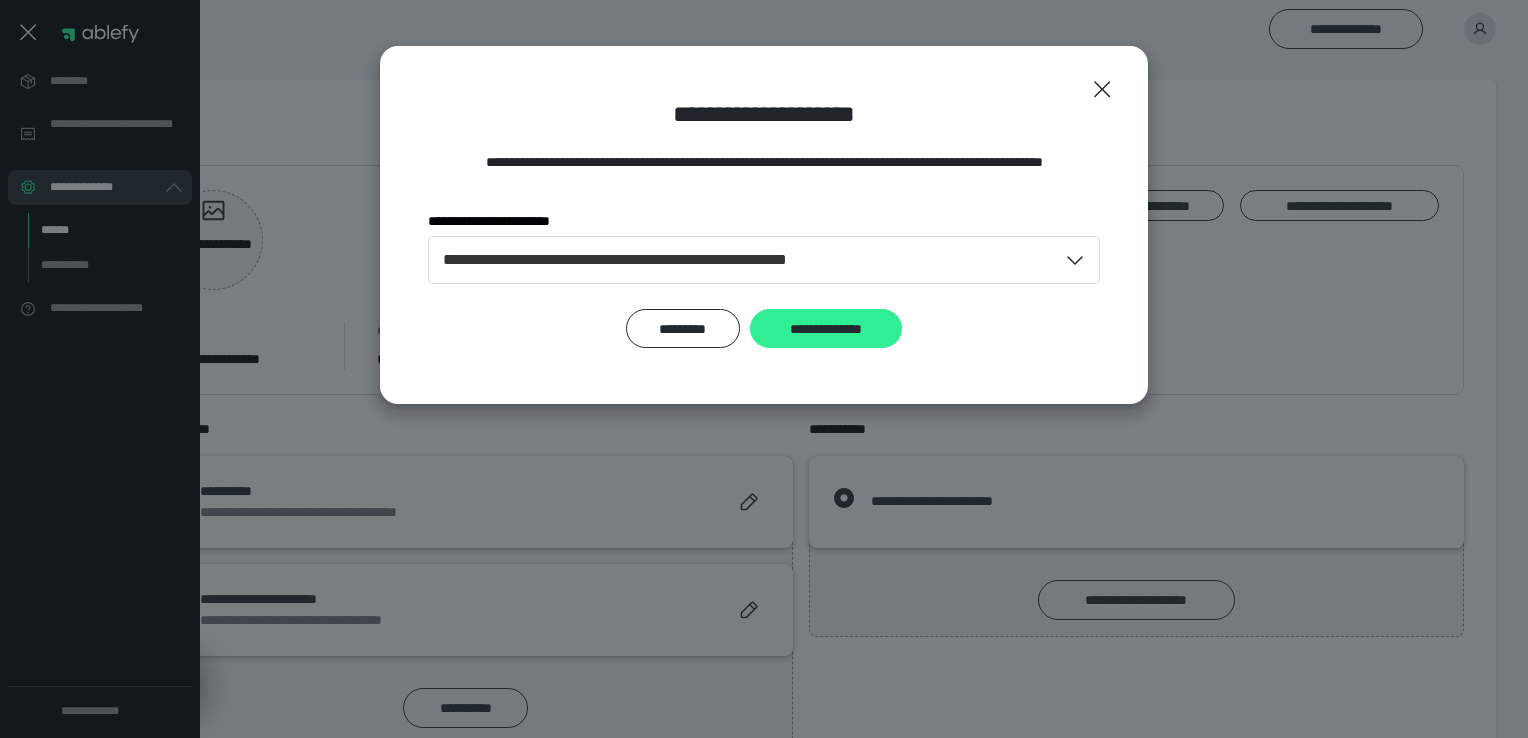 click on "**********" at bounding box center (826, 329) 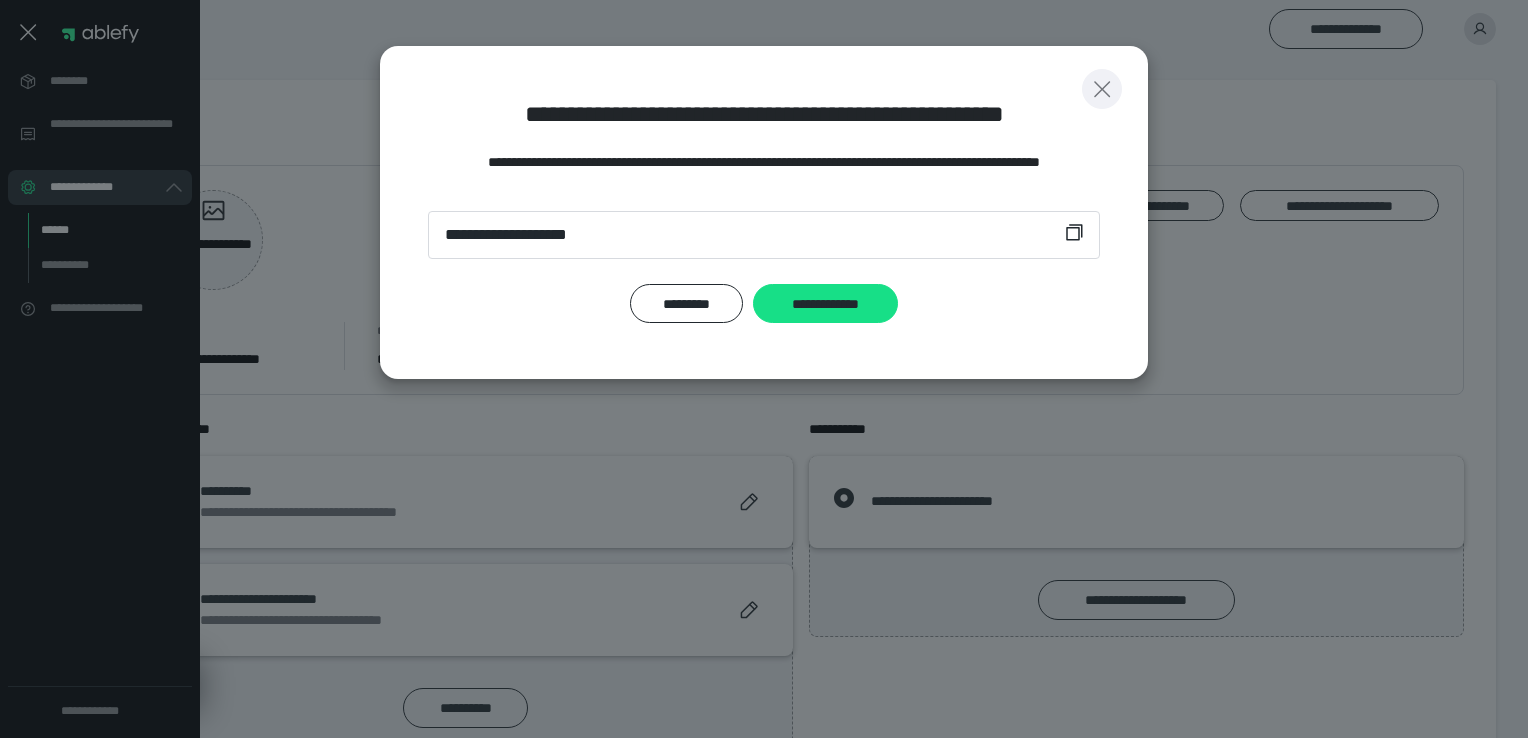 click 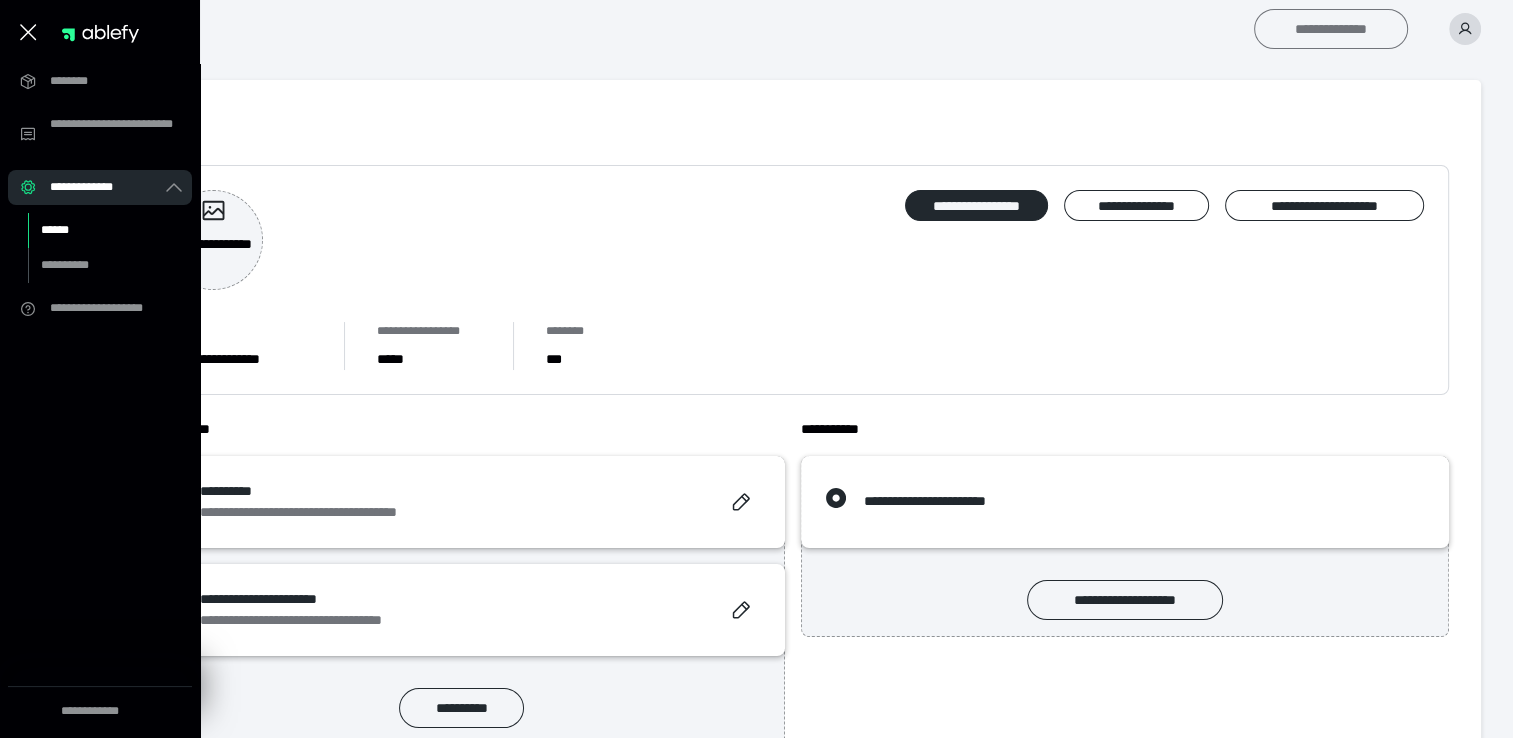 click on "**********" at bounding box center (1331, 29) 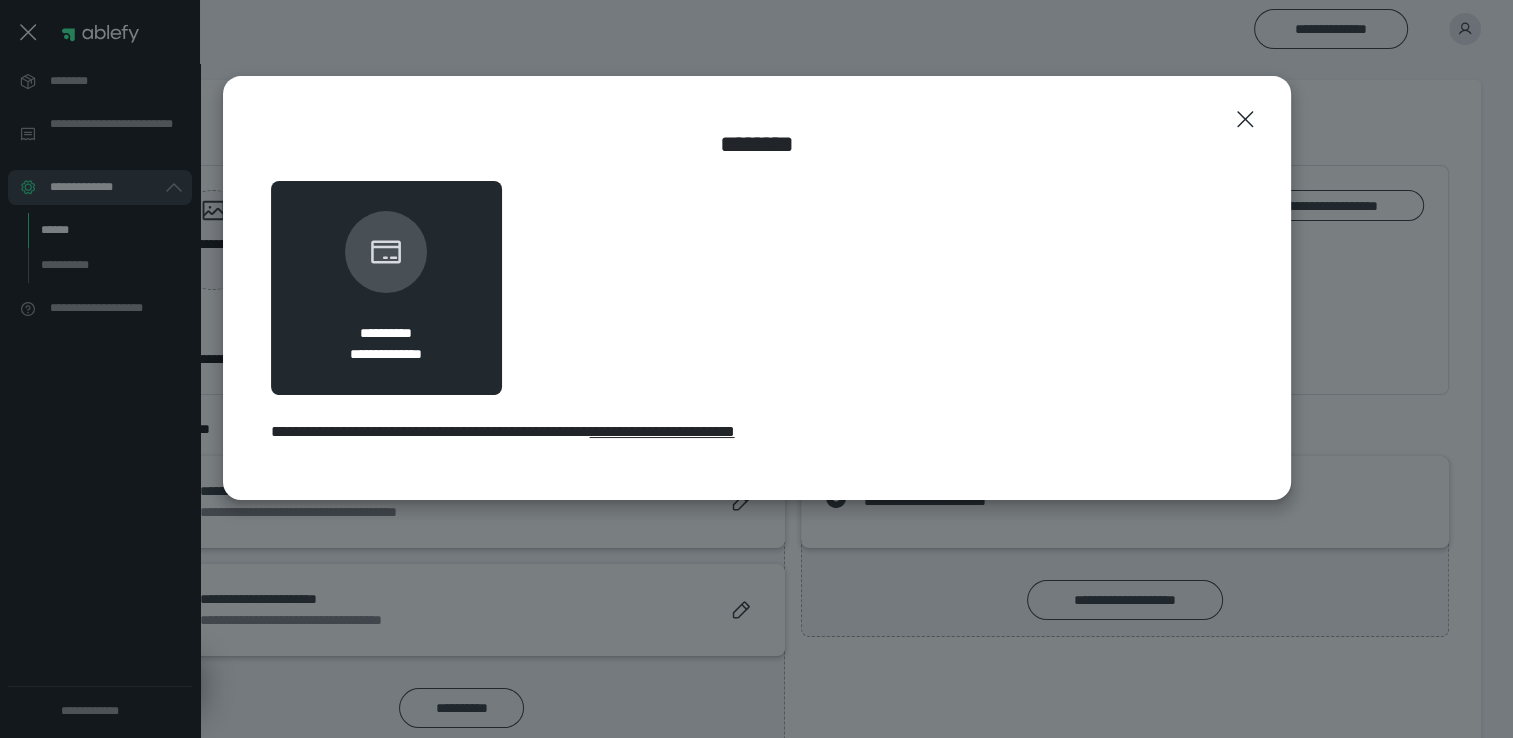 click on "**********" at bounding box center [662, 431] 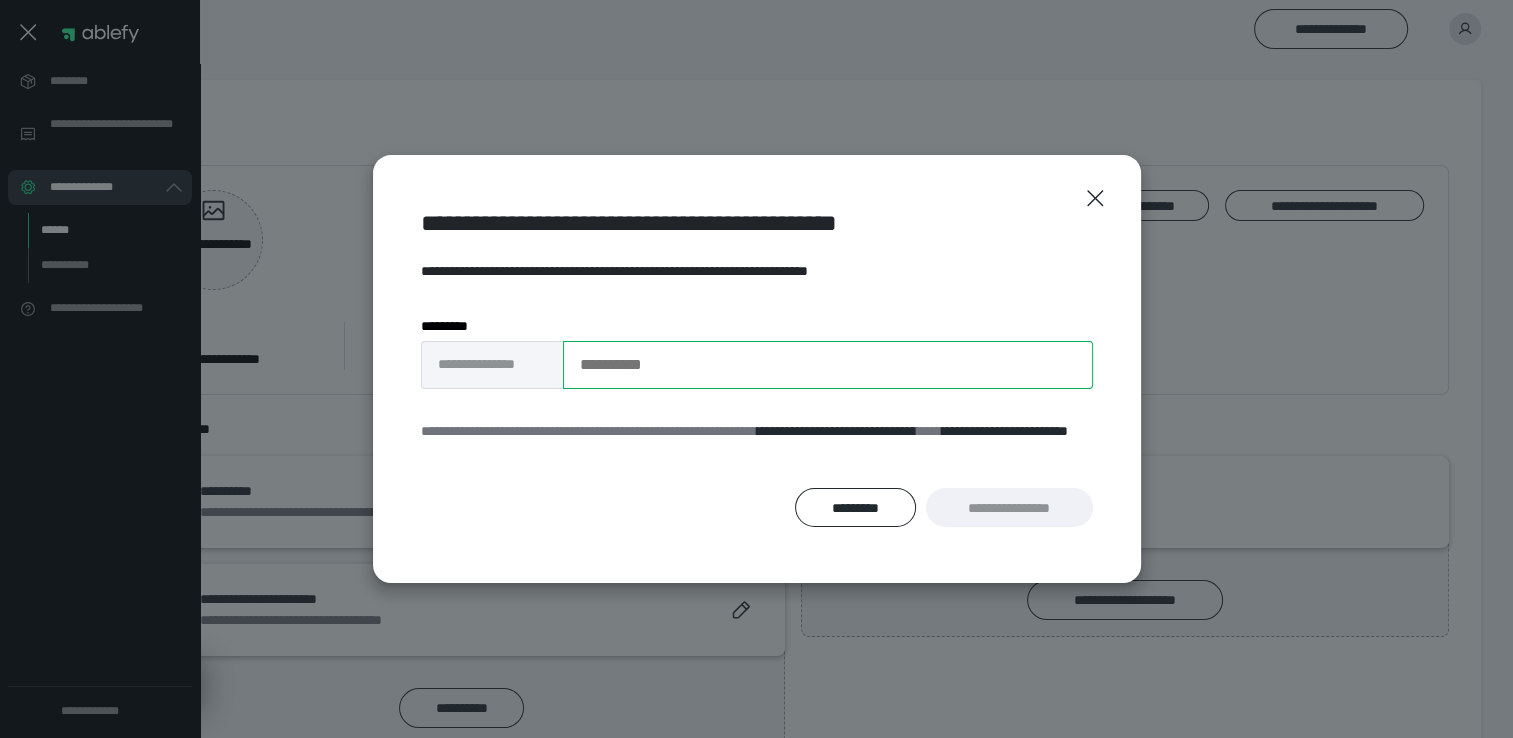 click on "**********" at bounding box center [828, 365] 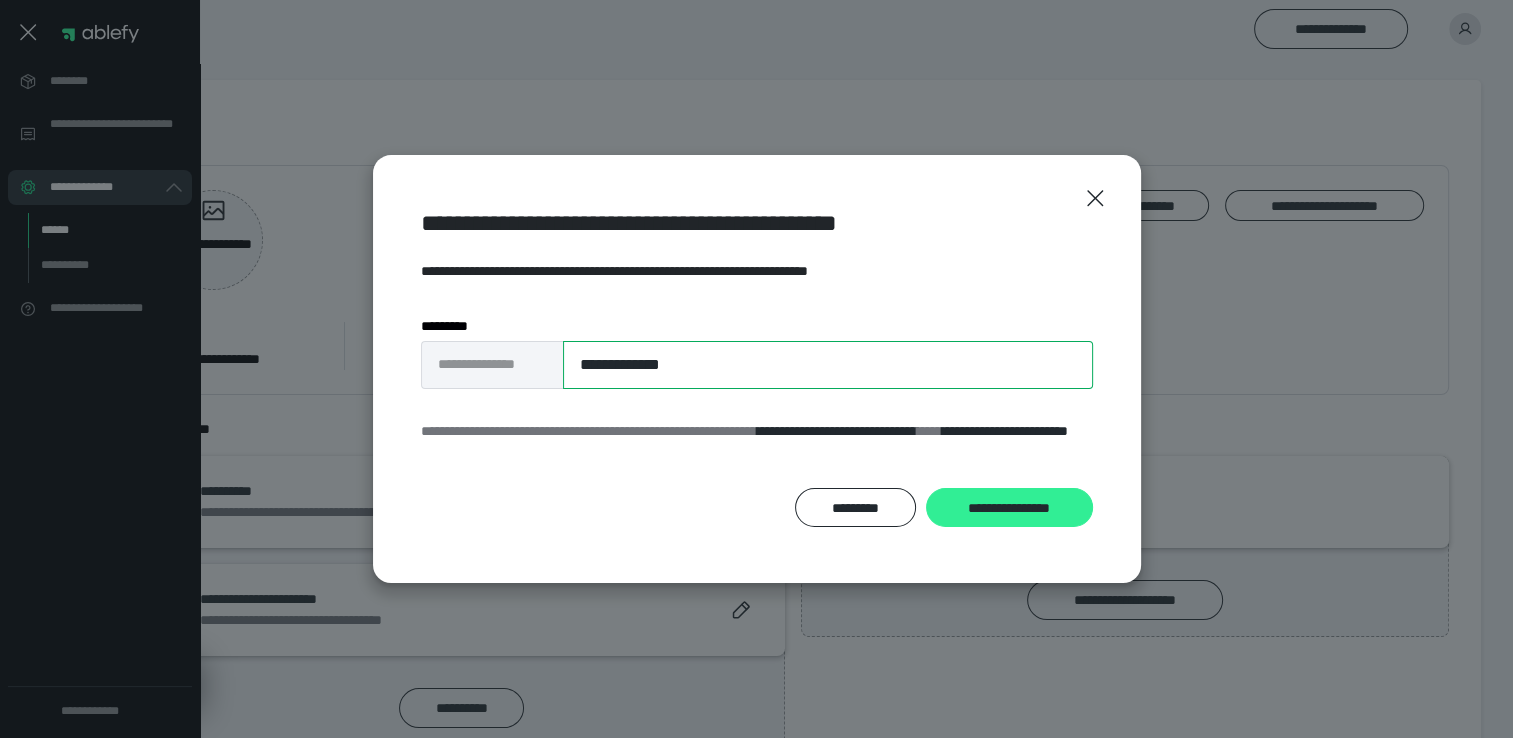 type on "**********" 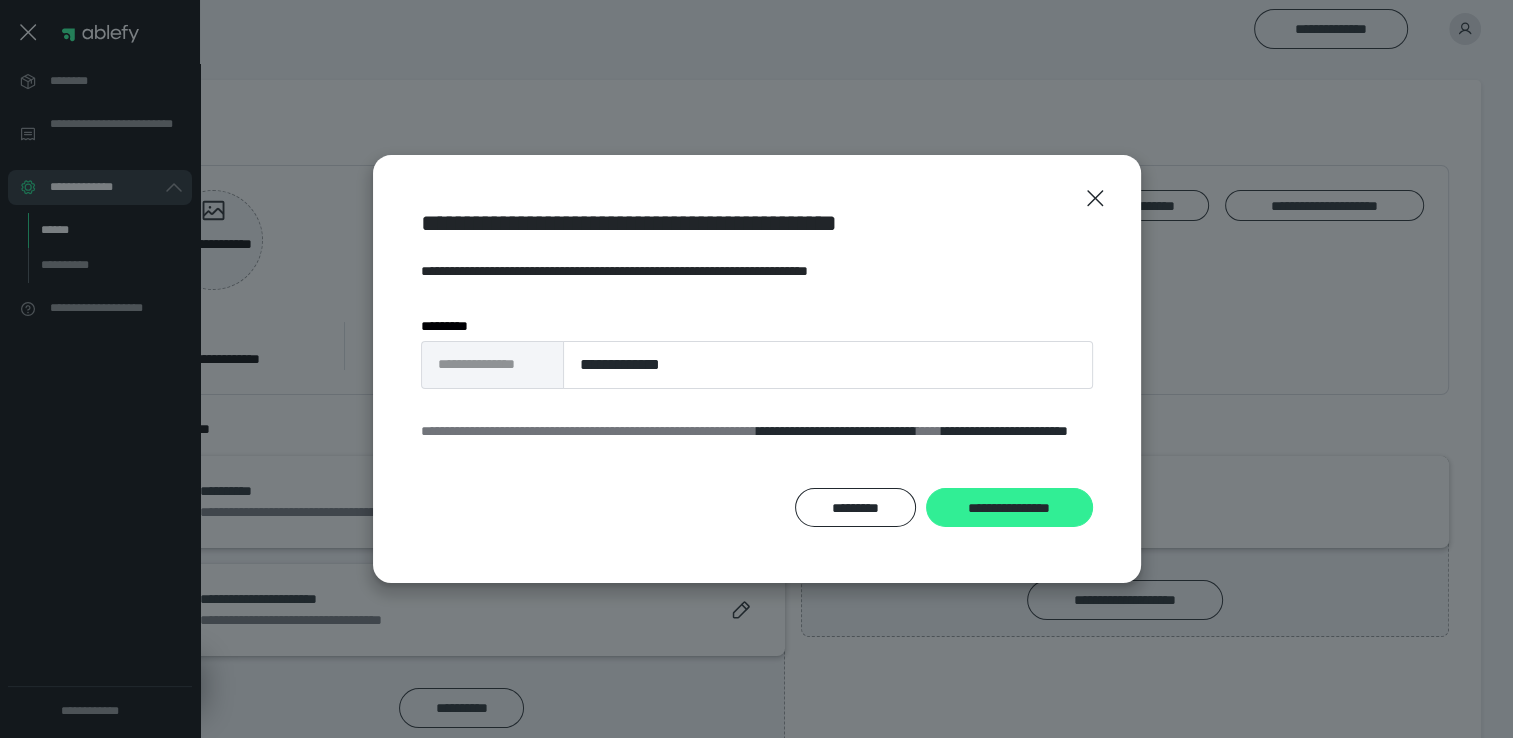 click on "**********" at bounding box center (1009, 508) 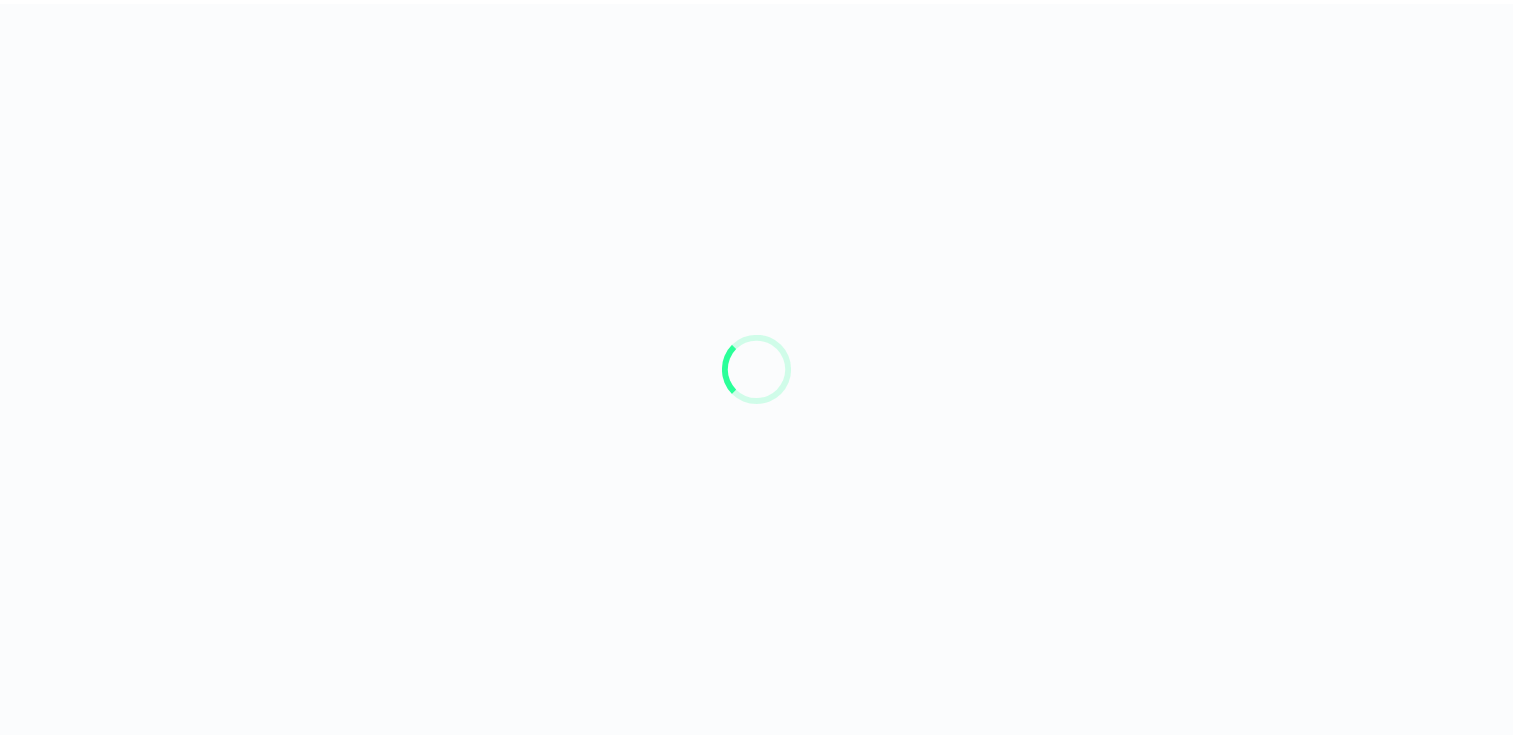 scroll, scrollTop: 0, scrollLeft: 0, axis: both 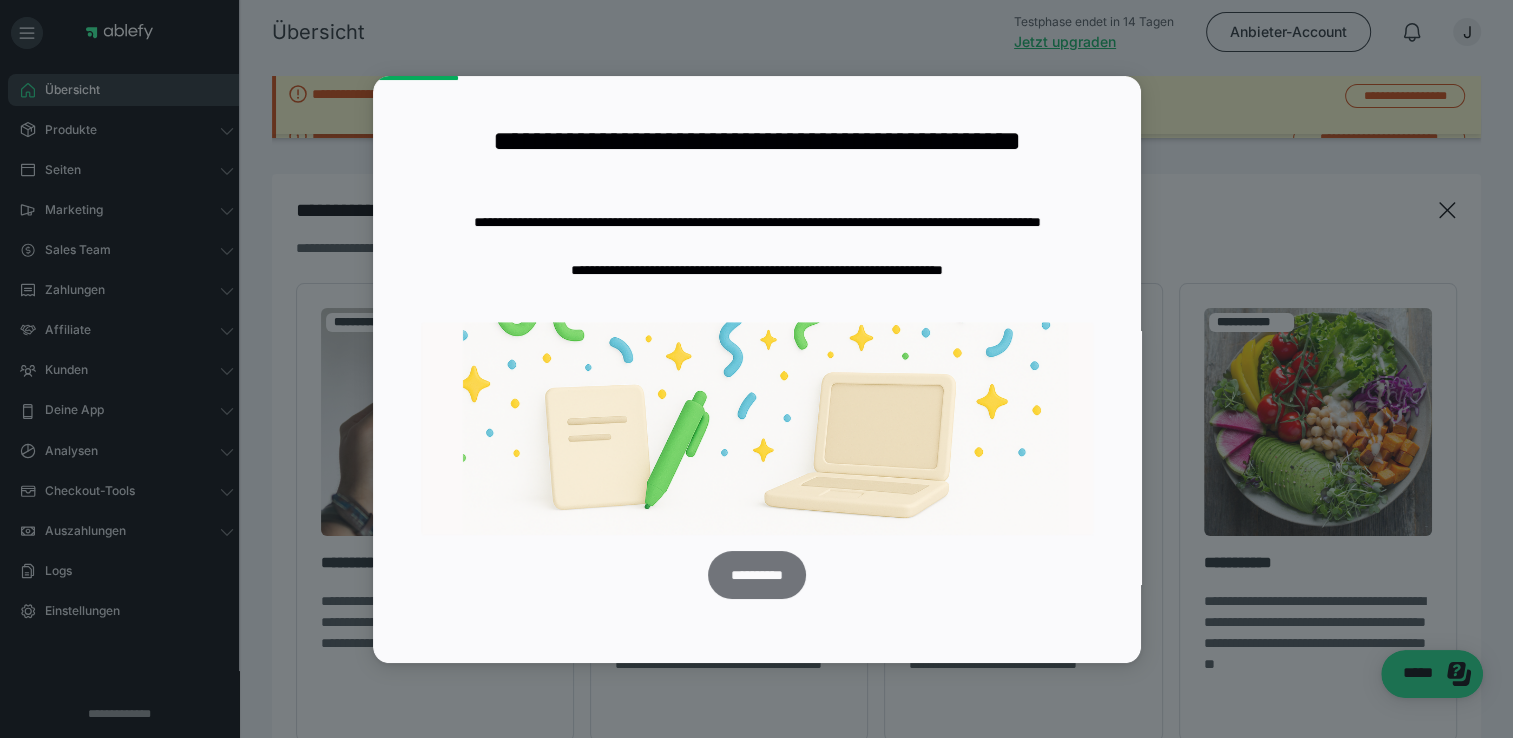 click on "**********" at bounding box center (756, 575) 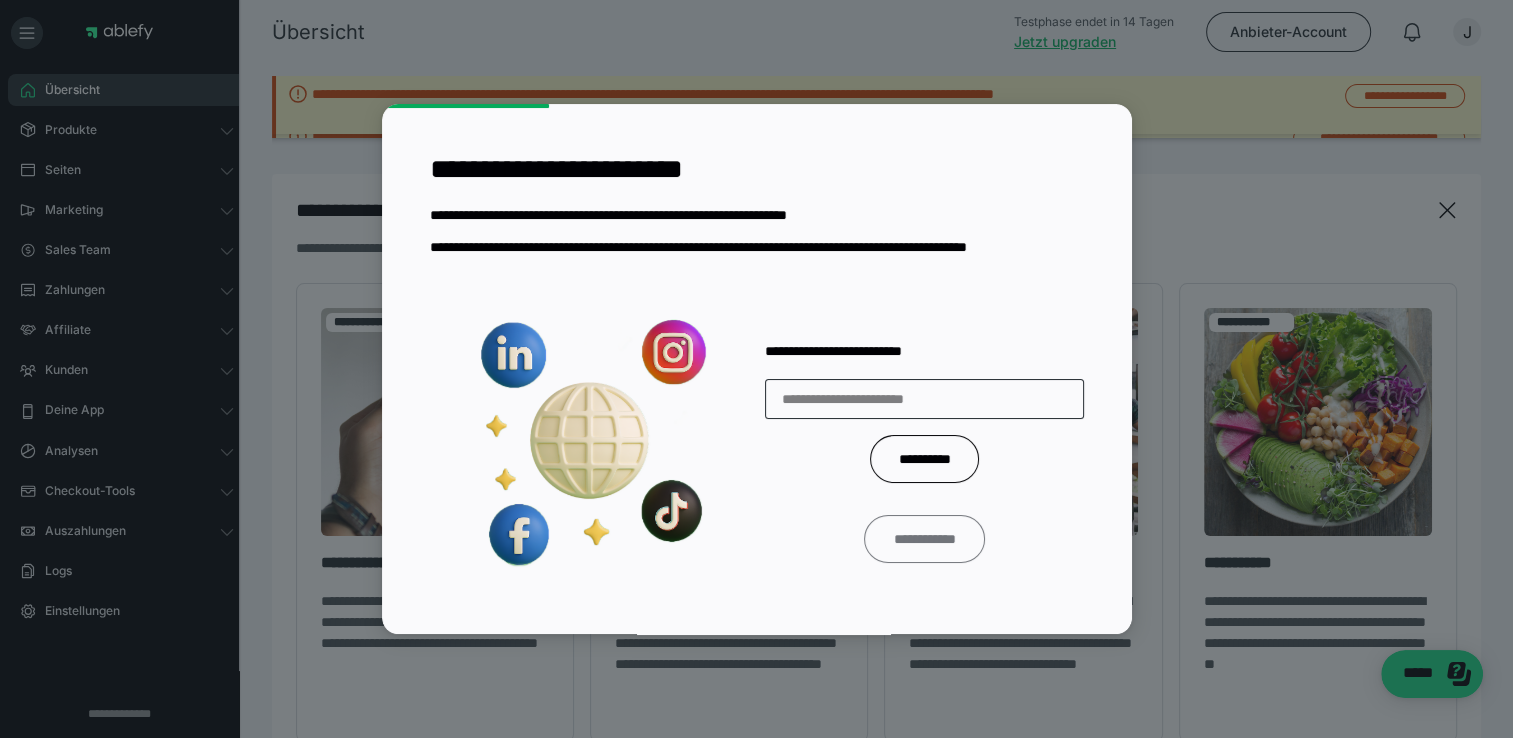 click on "**********" at bounding box center [925, 539] 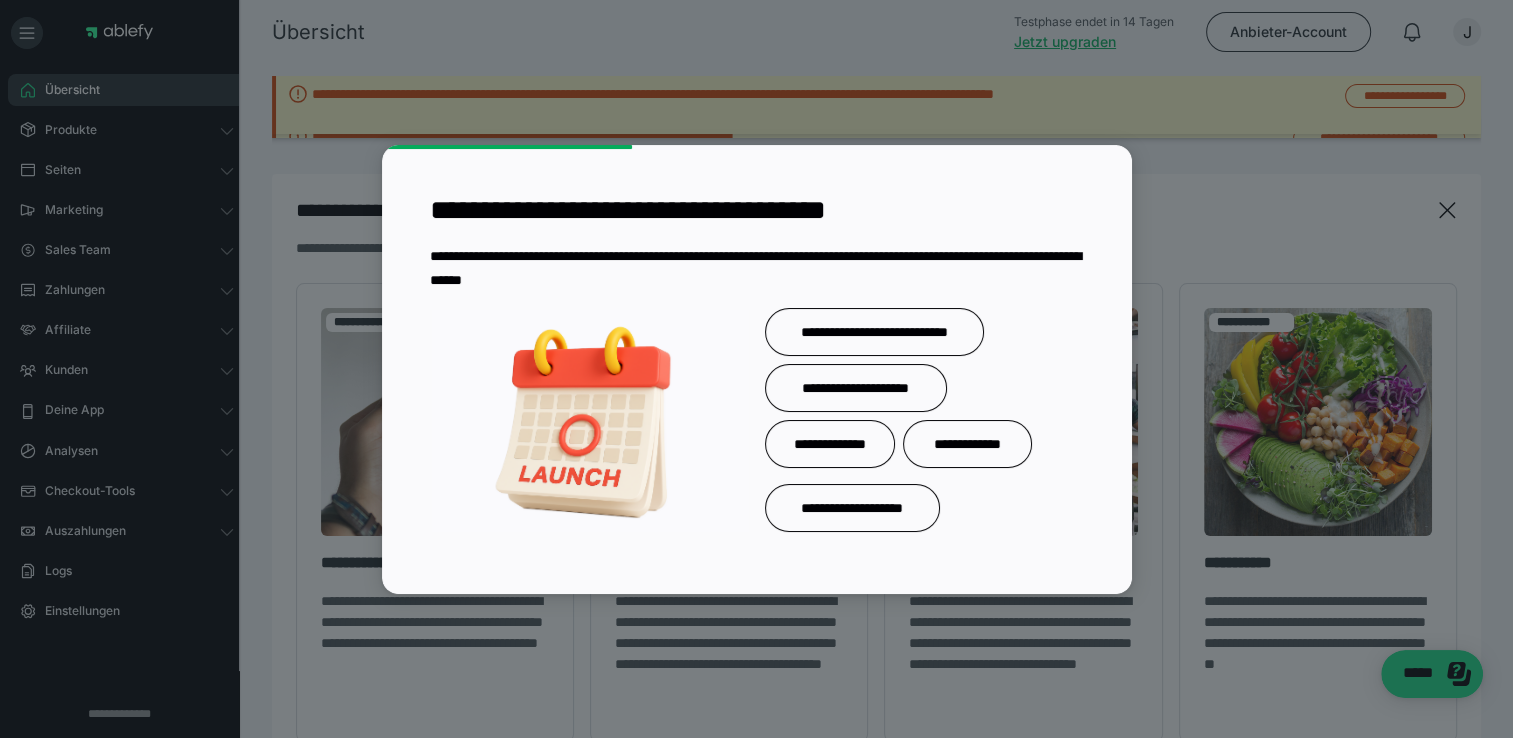 click on "**********" at bounding box center (757, 370) 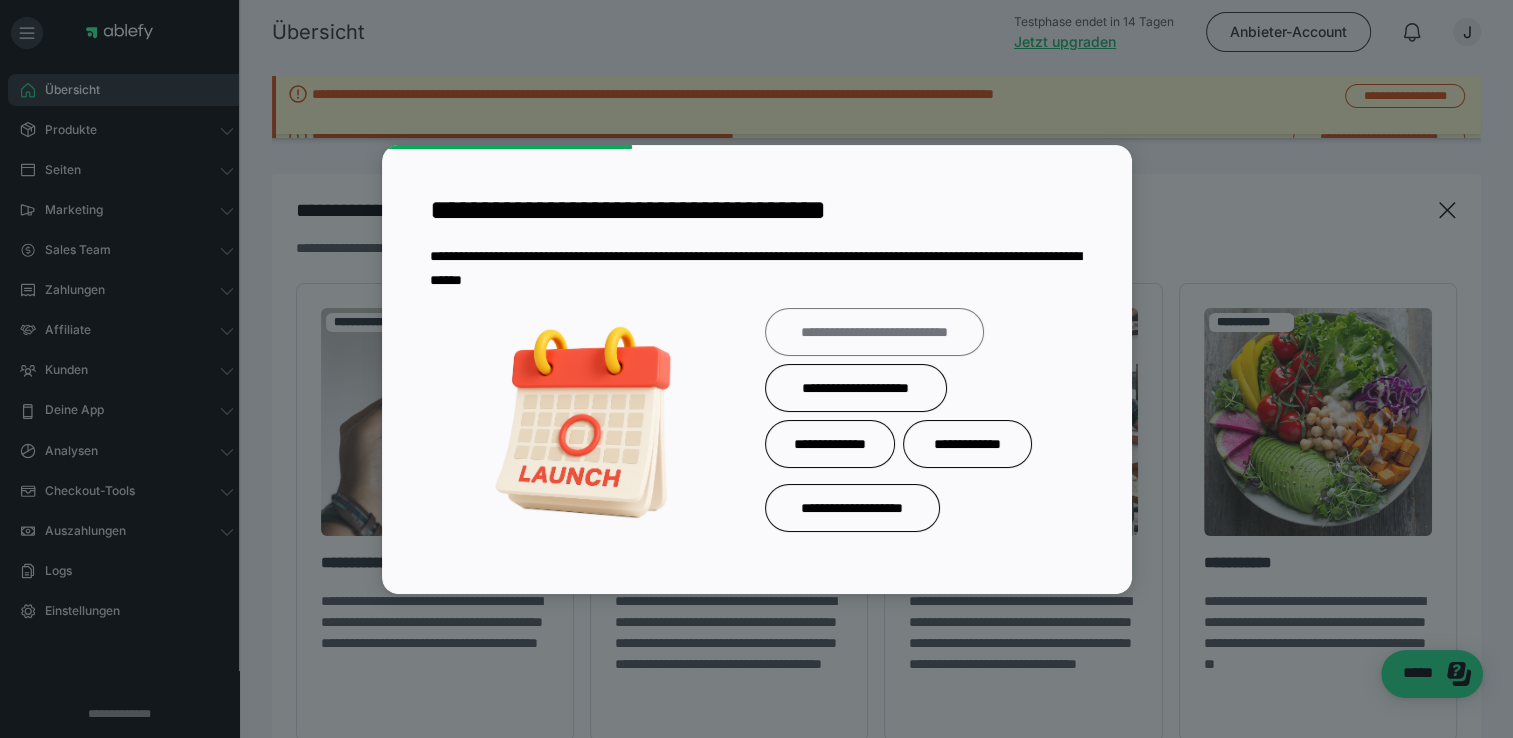 click on "**********" at bounding box center (874, 332) 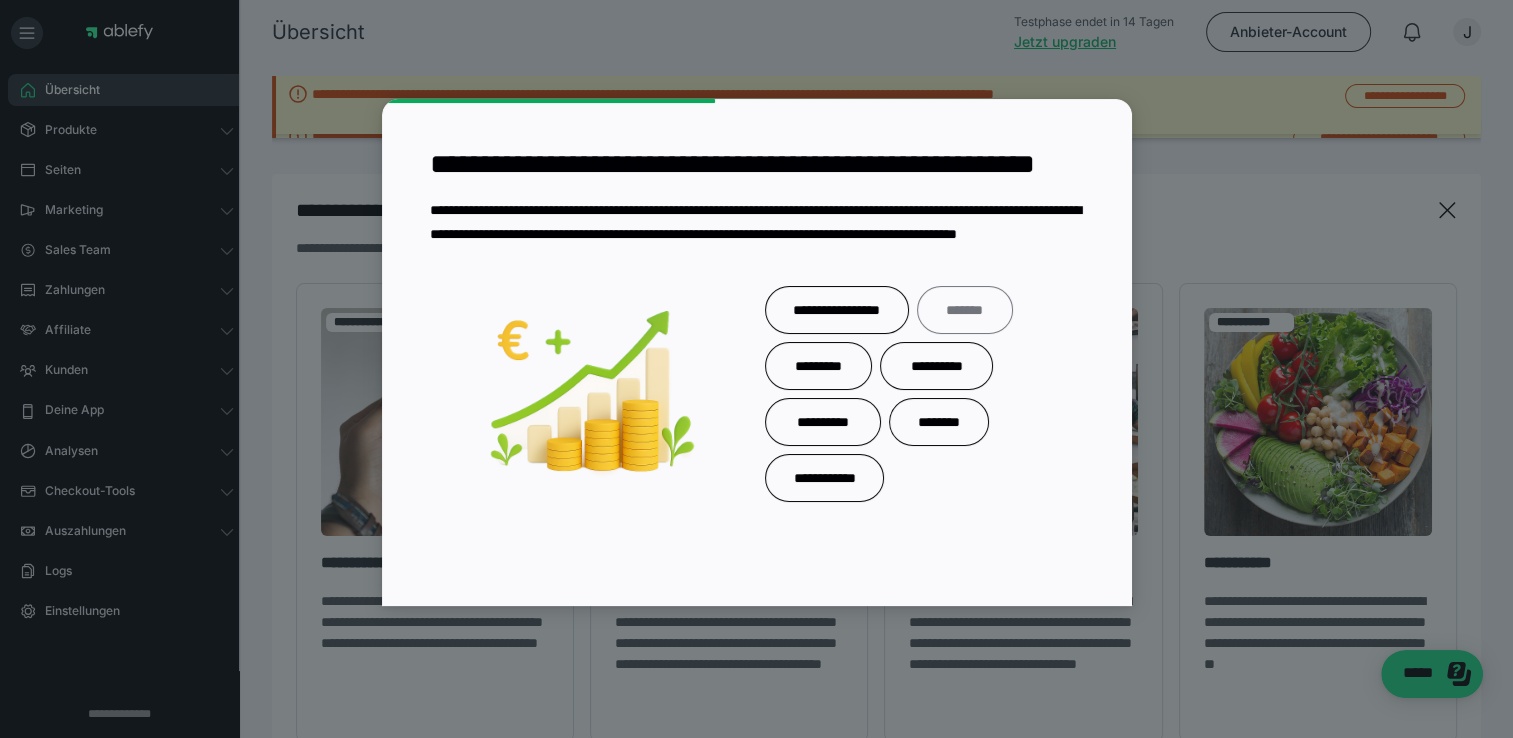 click on "*******" at bounding box center [965, 310] 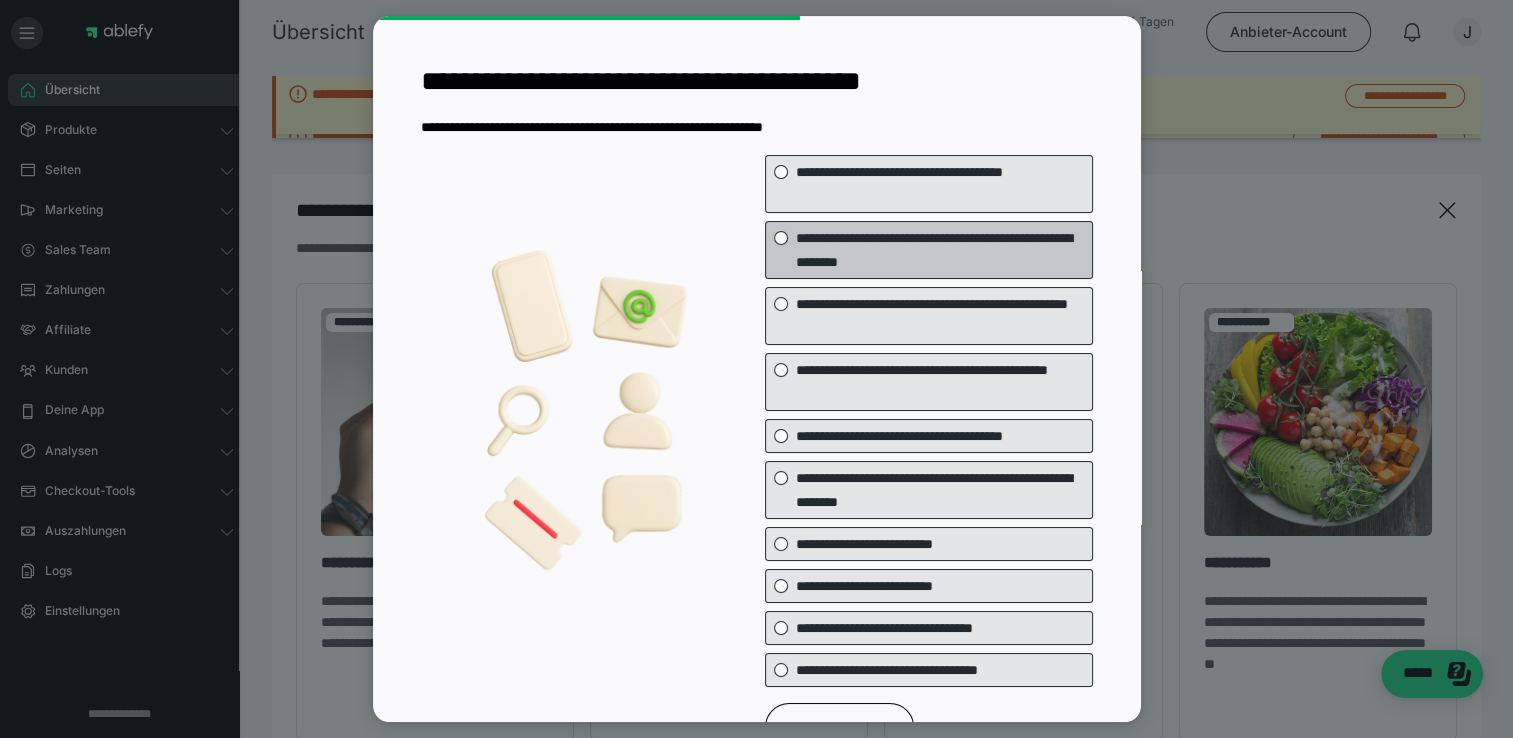 click on "**********" at bounding box center [940, 250] 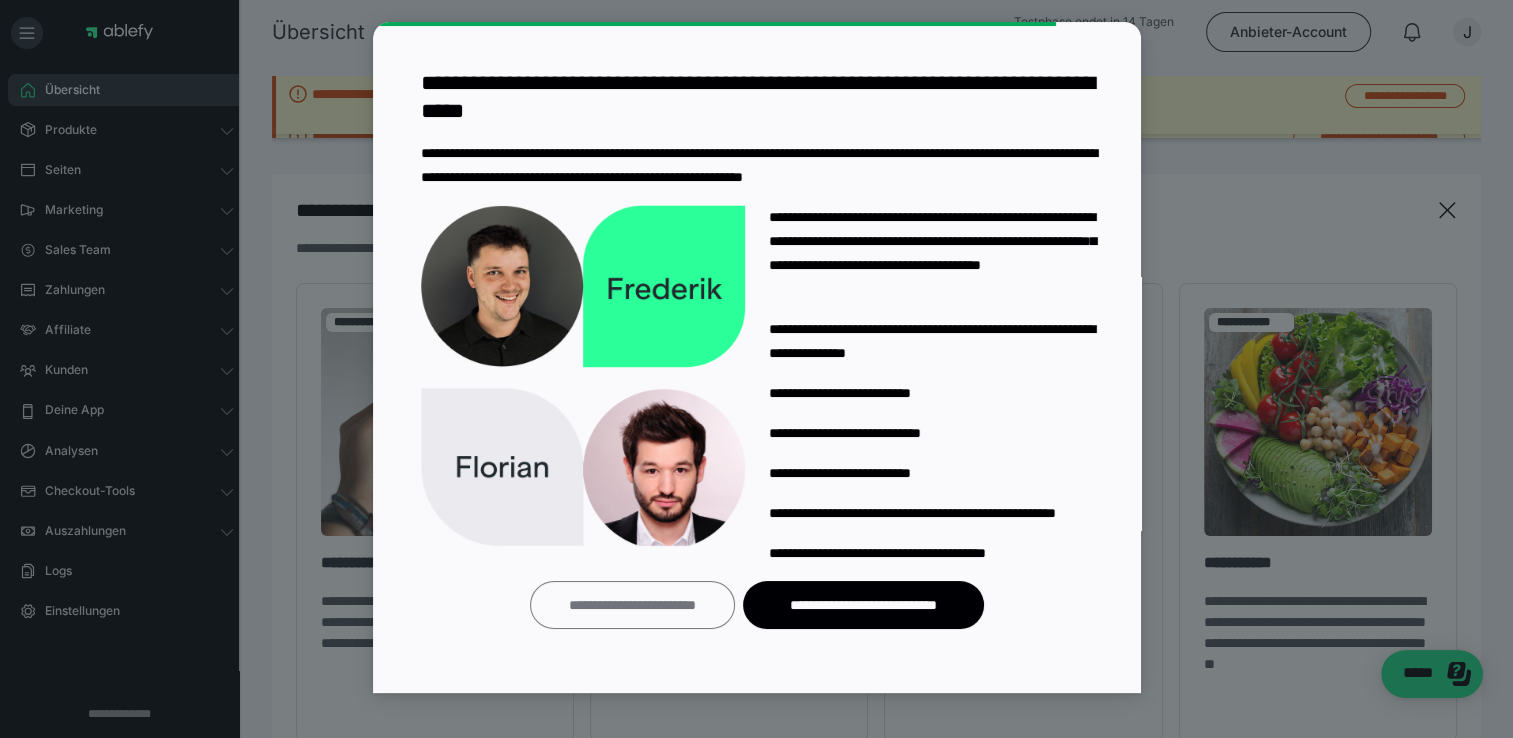 click on "**********" at bounding box center [632, 605] 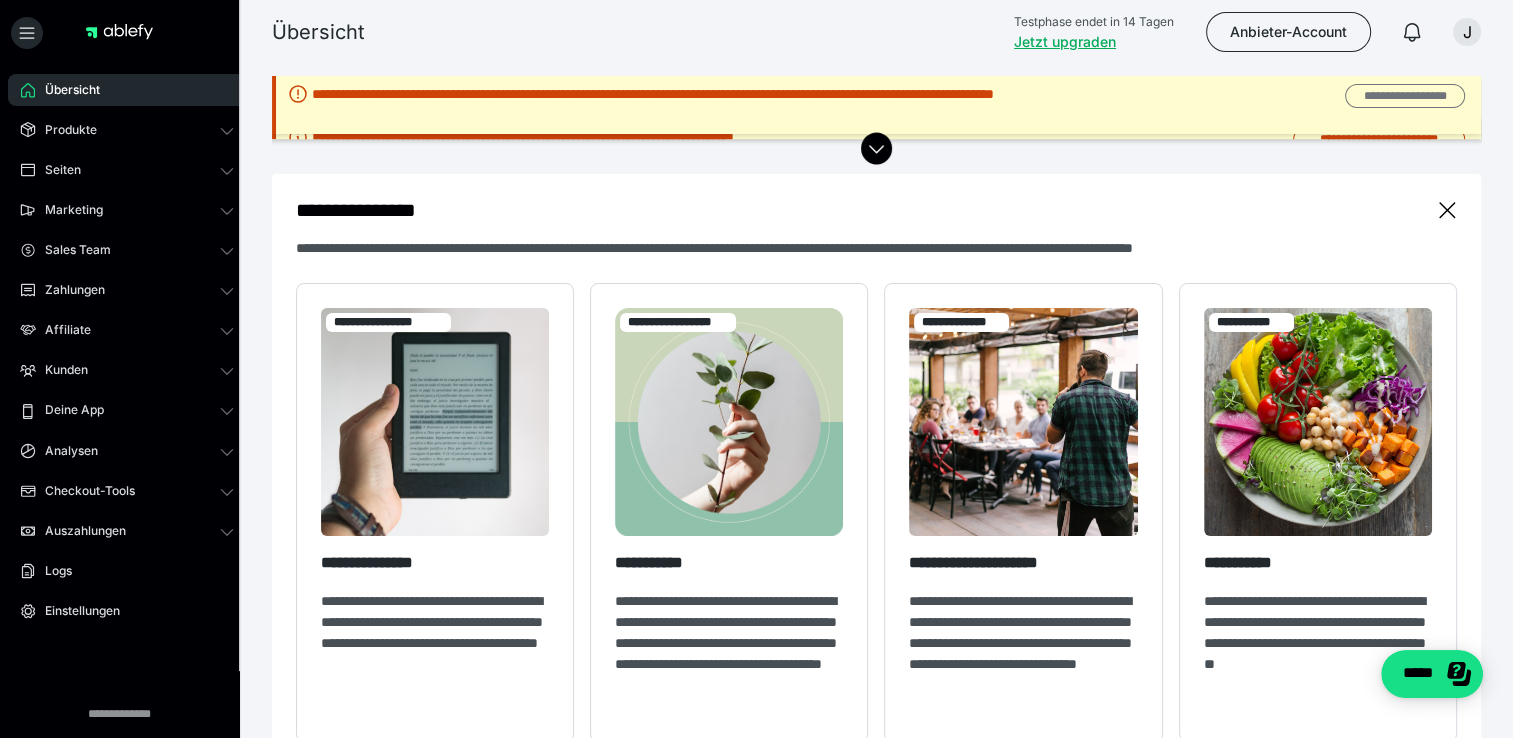 click on "**********" at bounding box center [1404, 96] 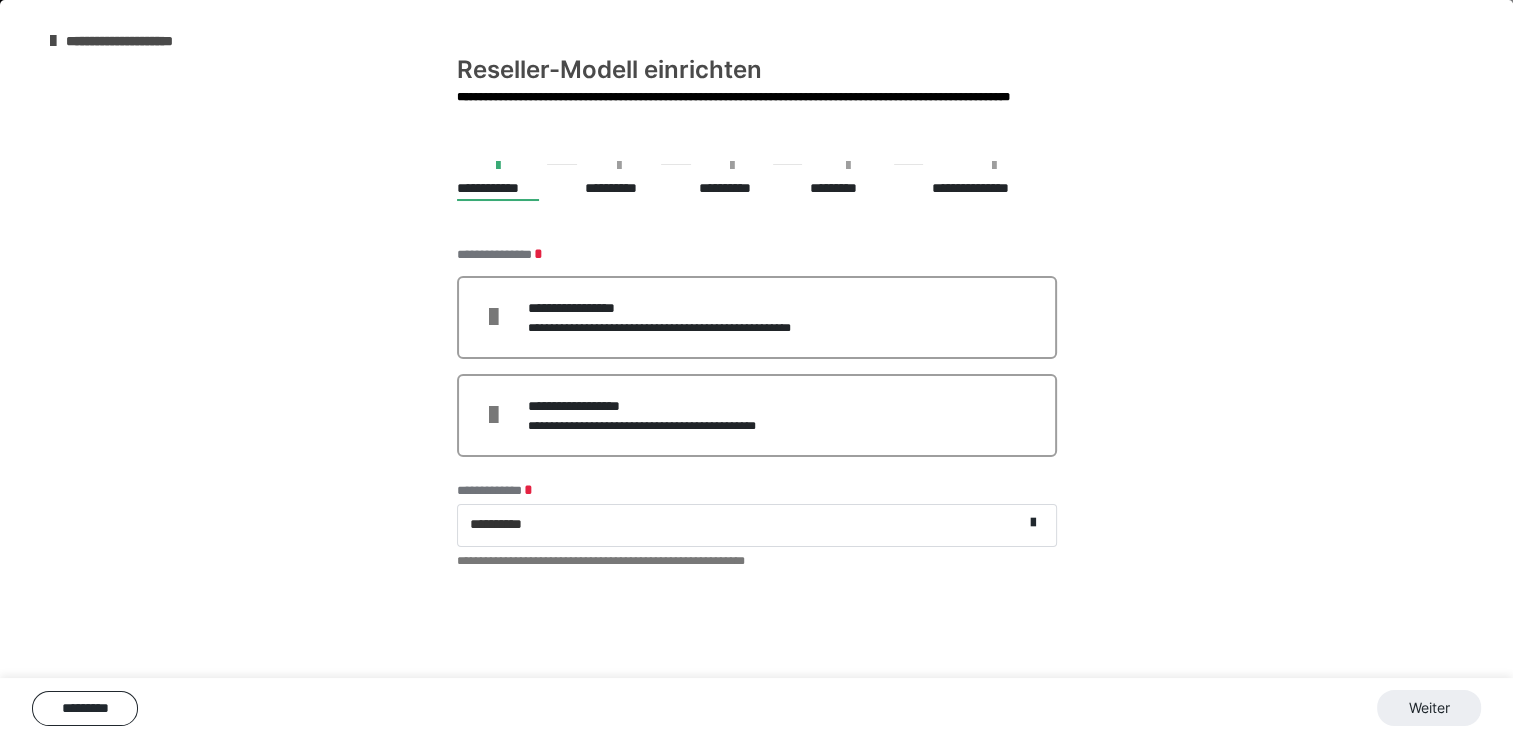 scroll, scrollTop: 0, scrollLeft: 0, axis: both 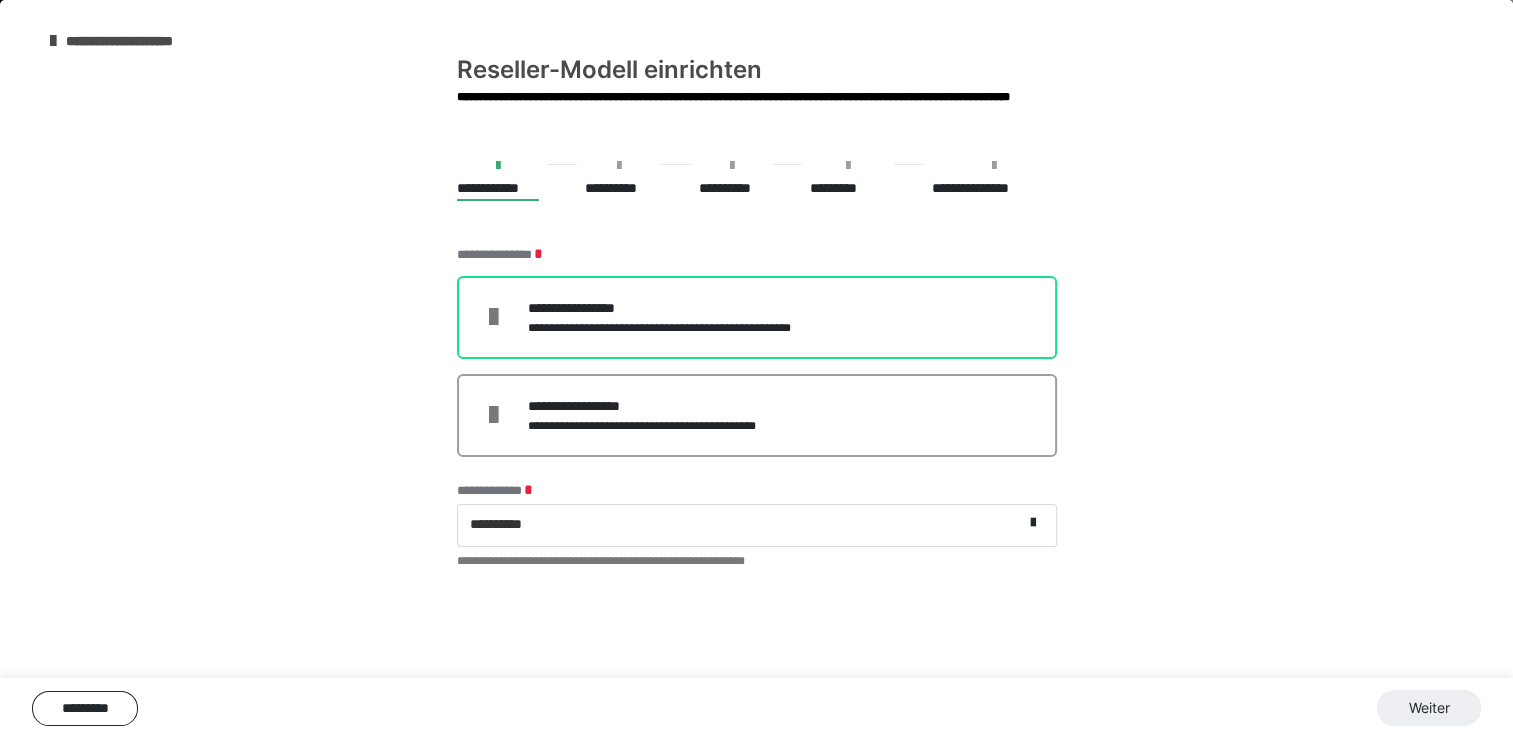 click on "**********" at bounding box center (757, 317) 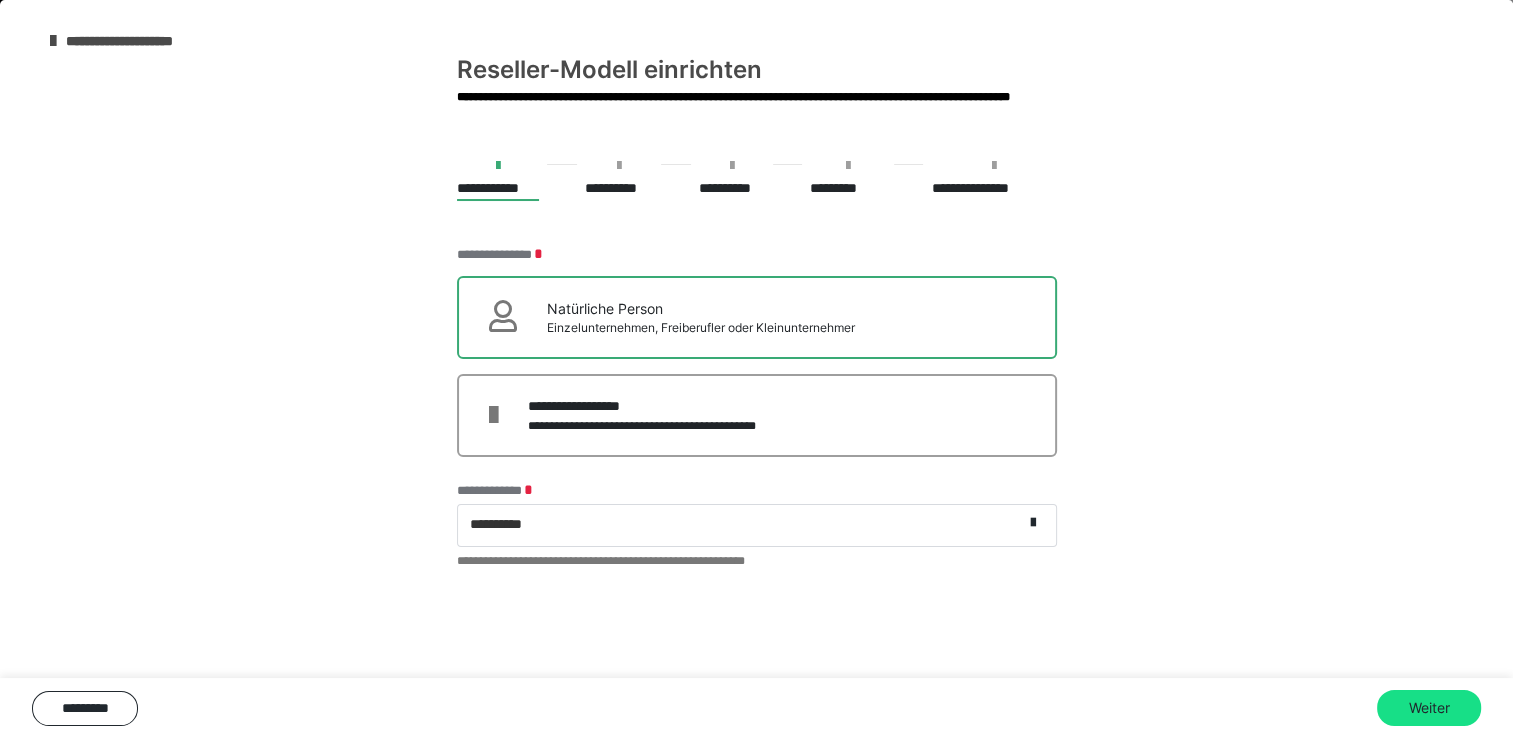 click at bounding box center (503, 316) 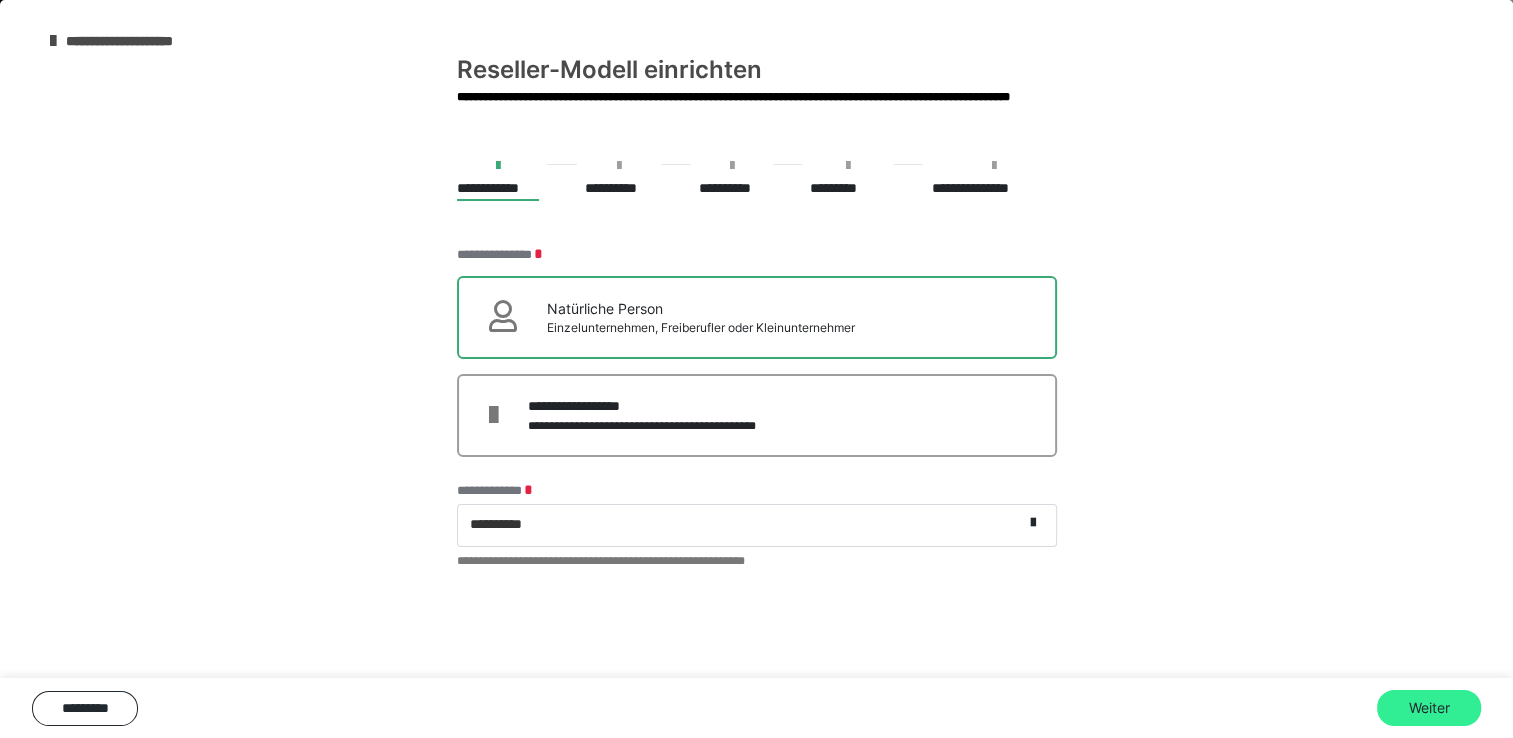 click on "Weiter" at bounding box center (1429, 708) 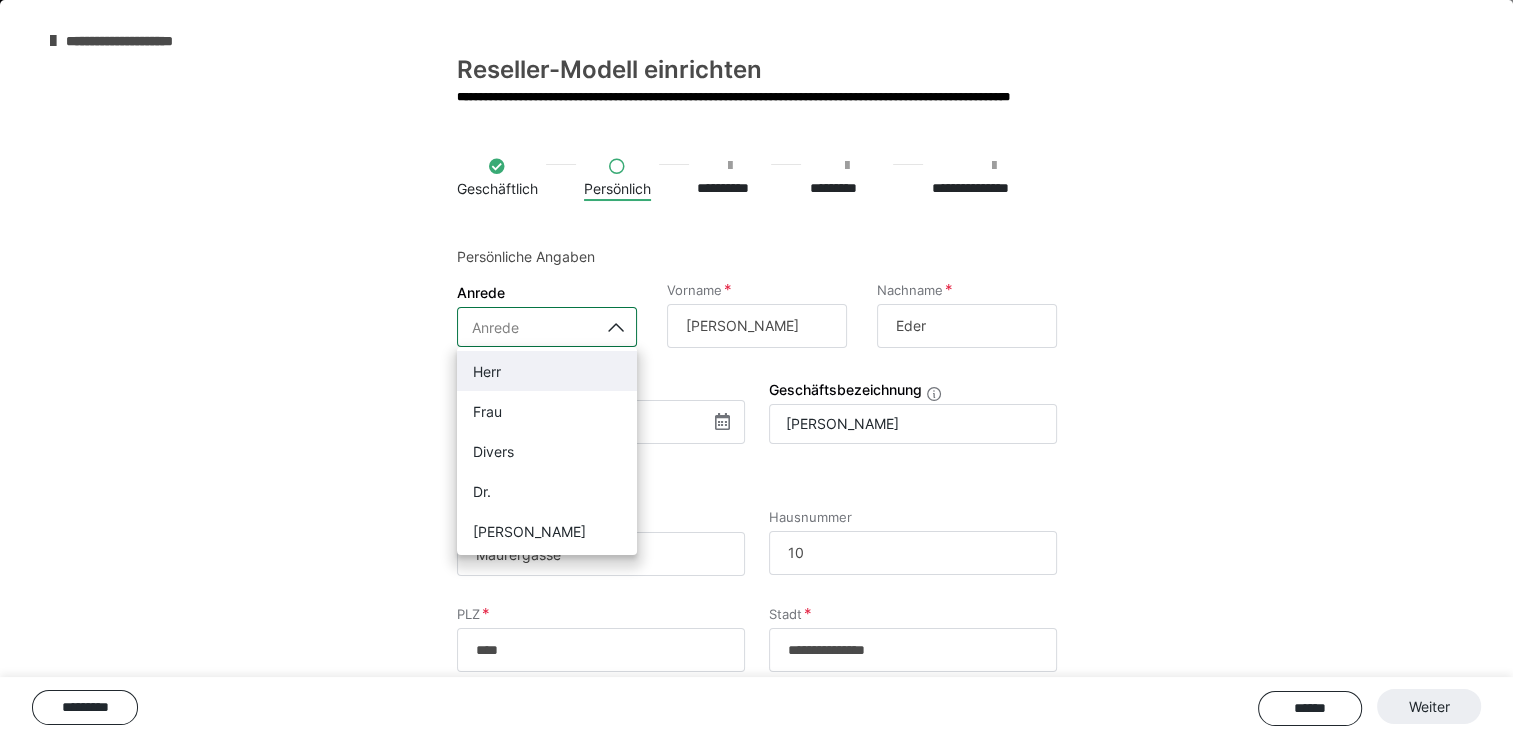click on "Anrede" at bounding box center (495, 327) 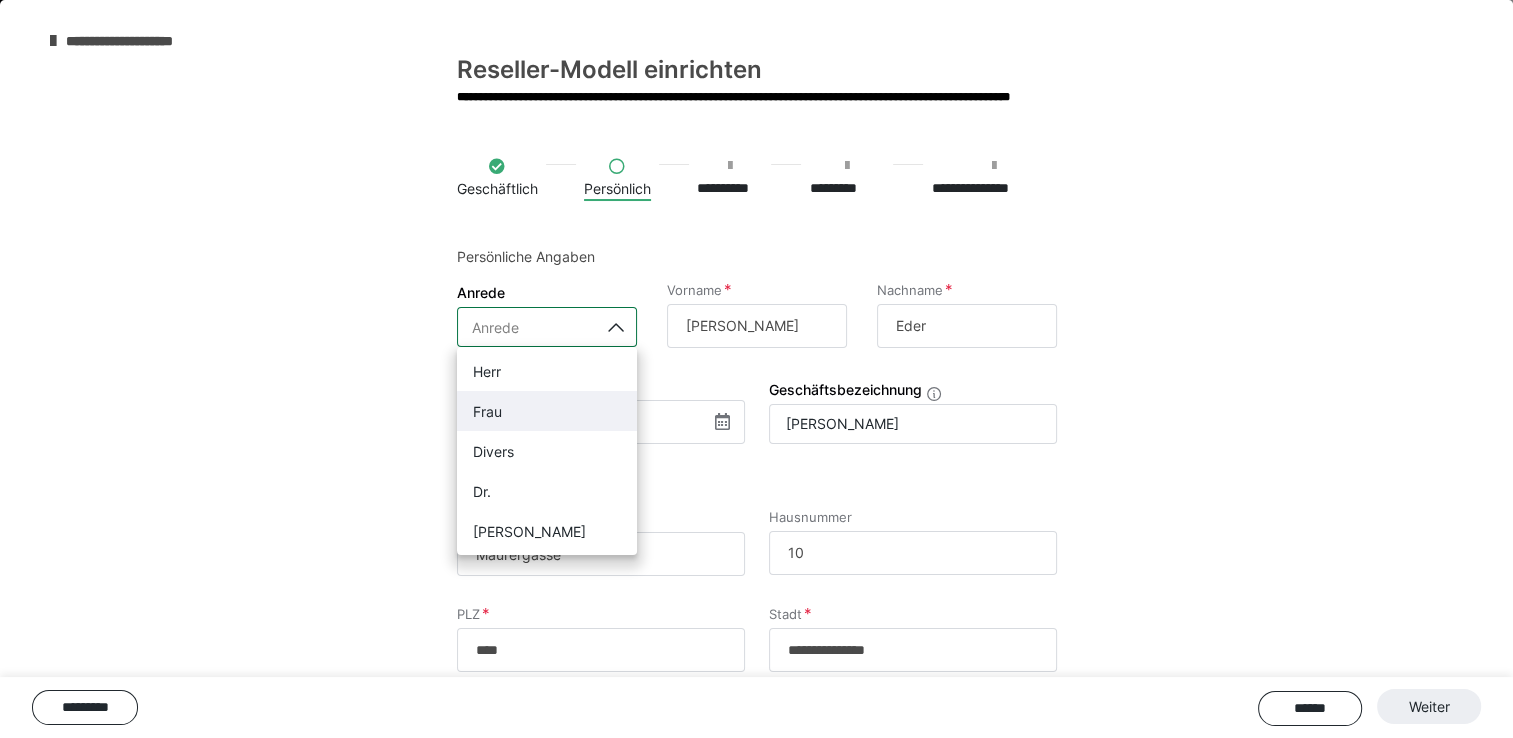 click on "Frau" at bounding box center (547, 411) 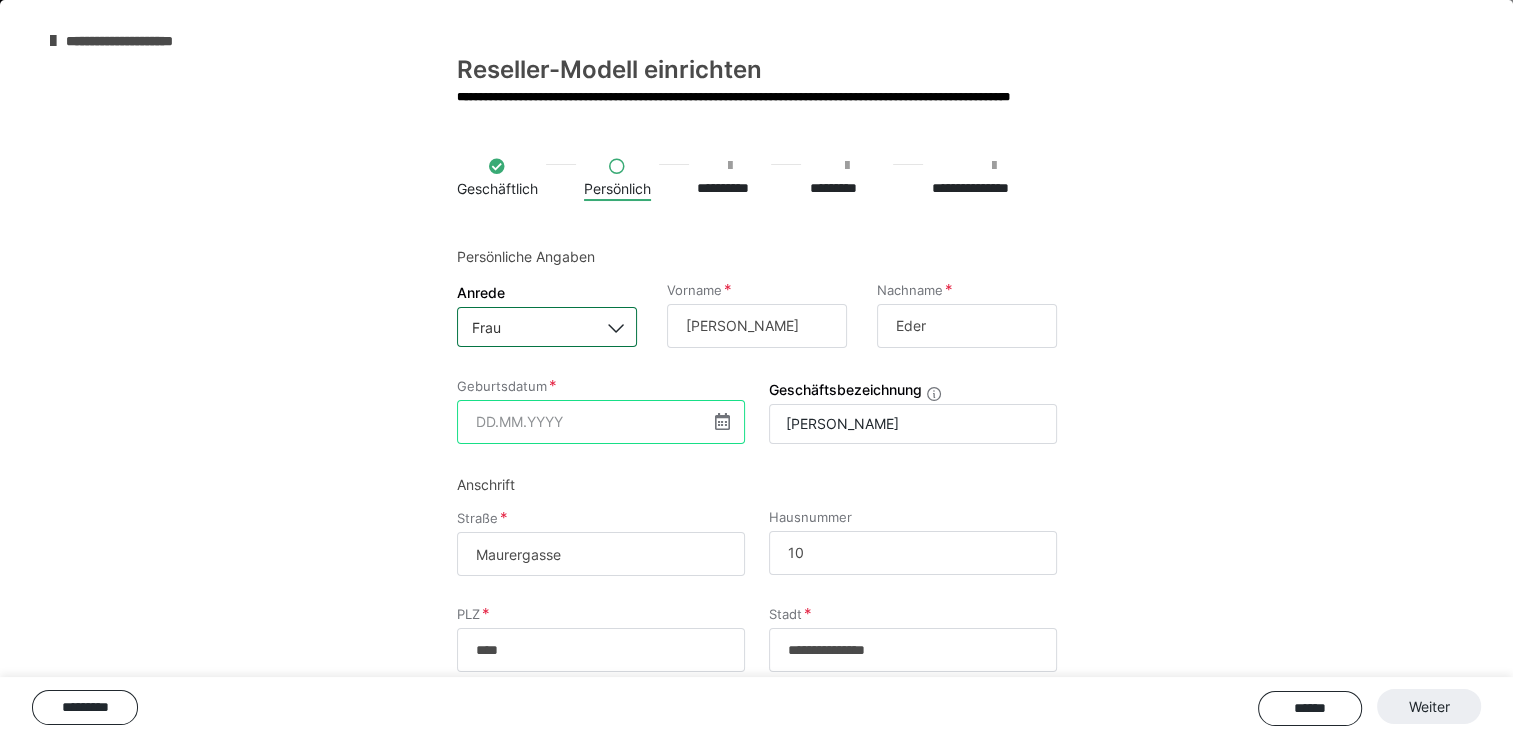 click at bounding box center (601, 422) 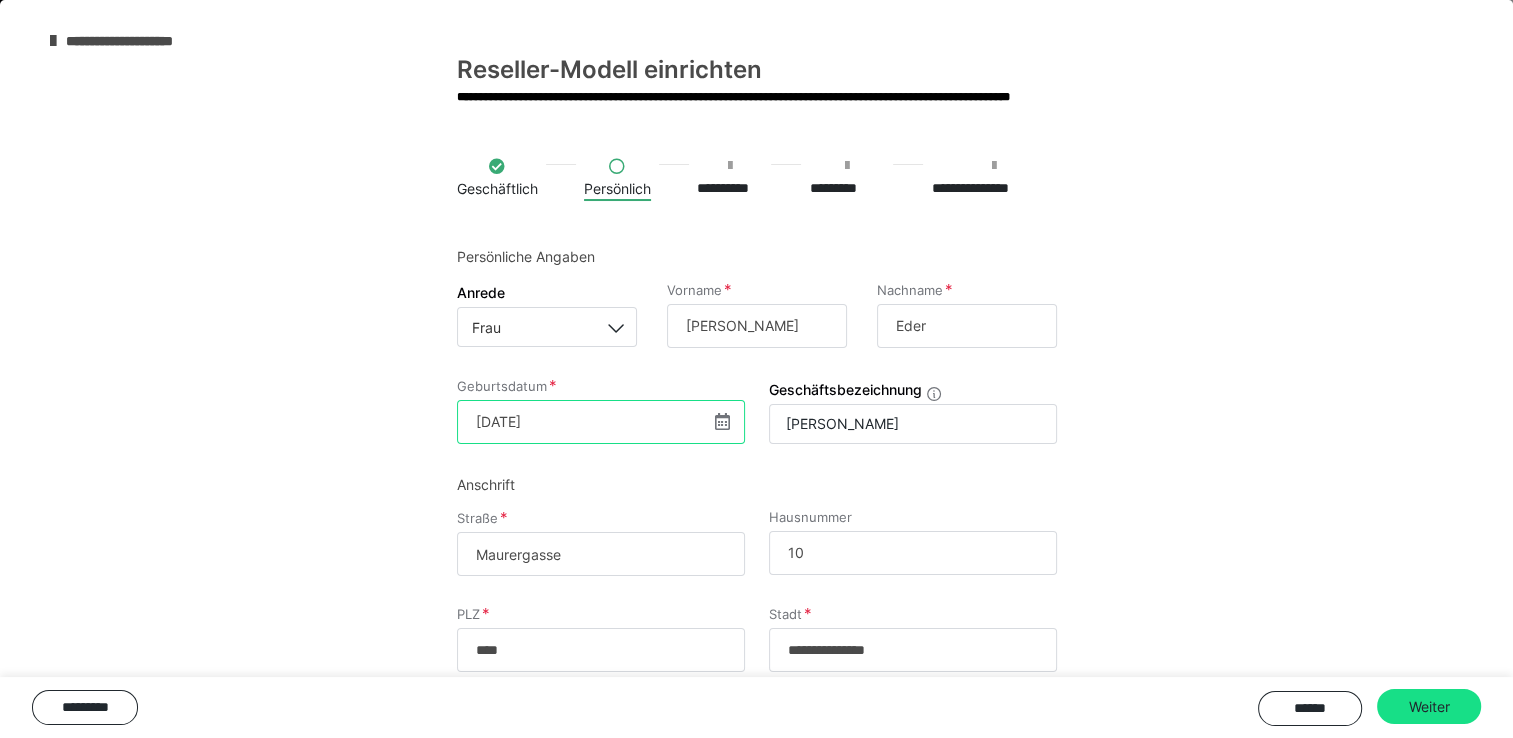 scroll, scrollTop: 133, scrollLeft: 0, axis: vertical 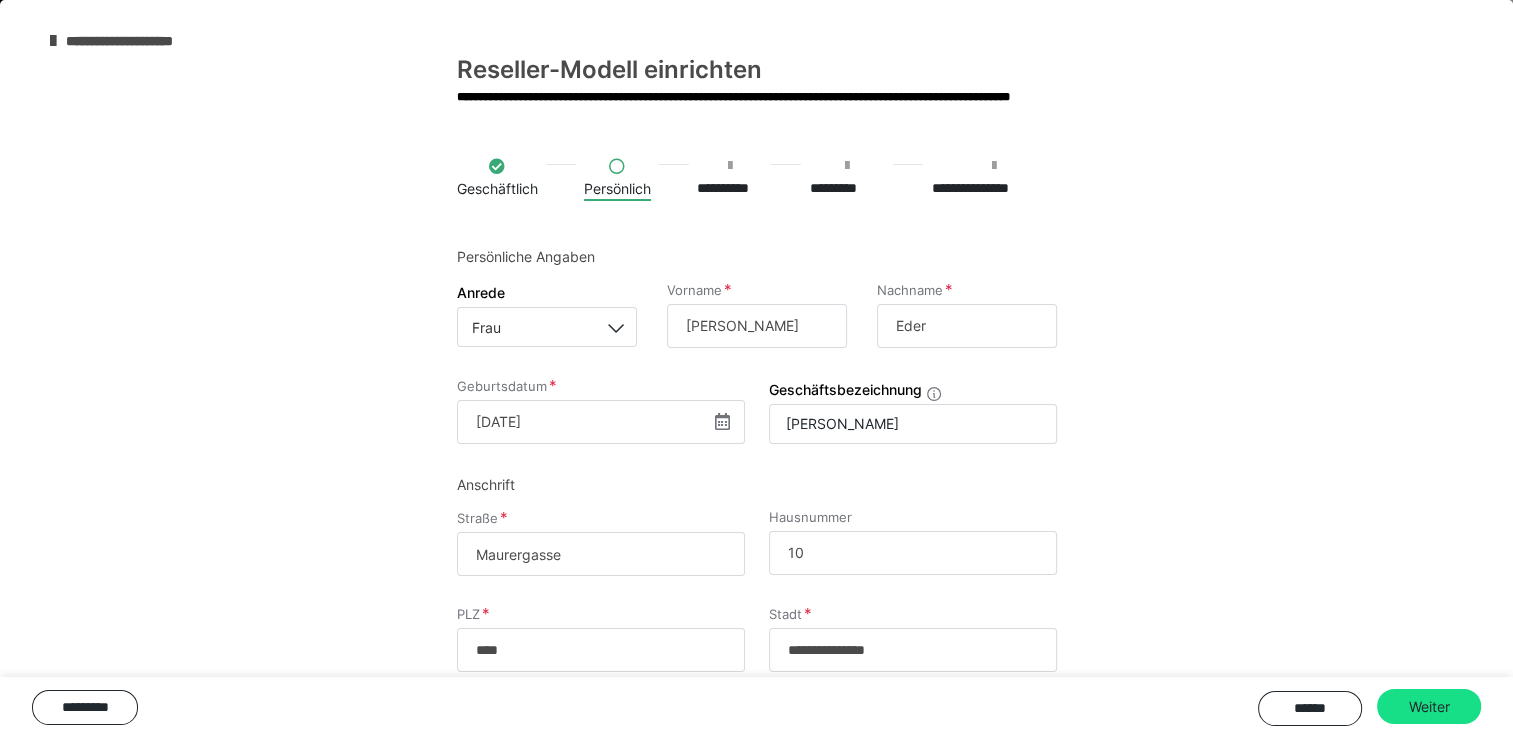 click on "**********" at bounding box center [756, 493] 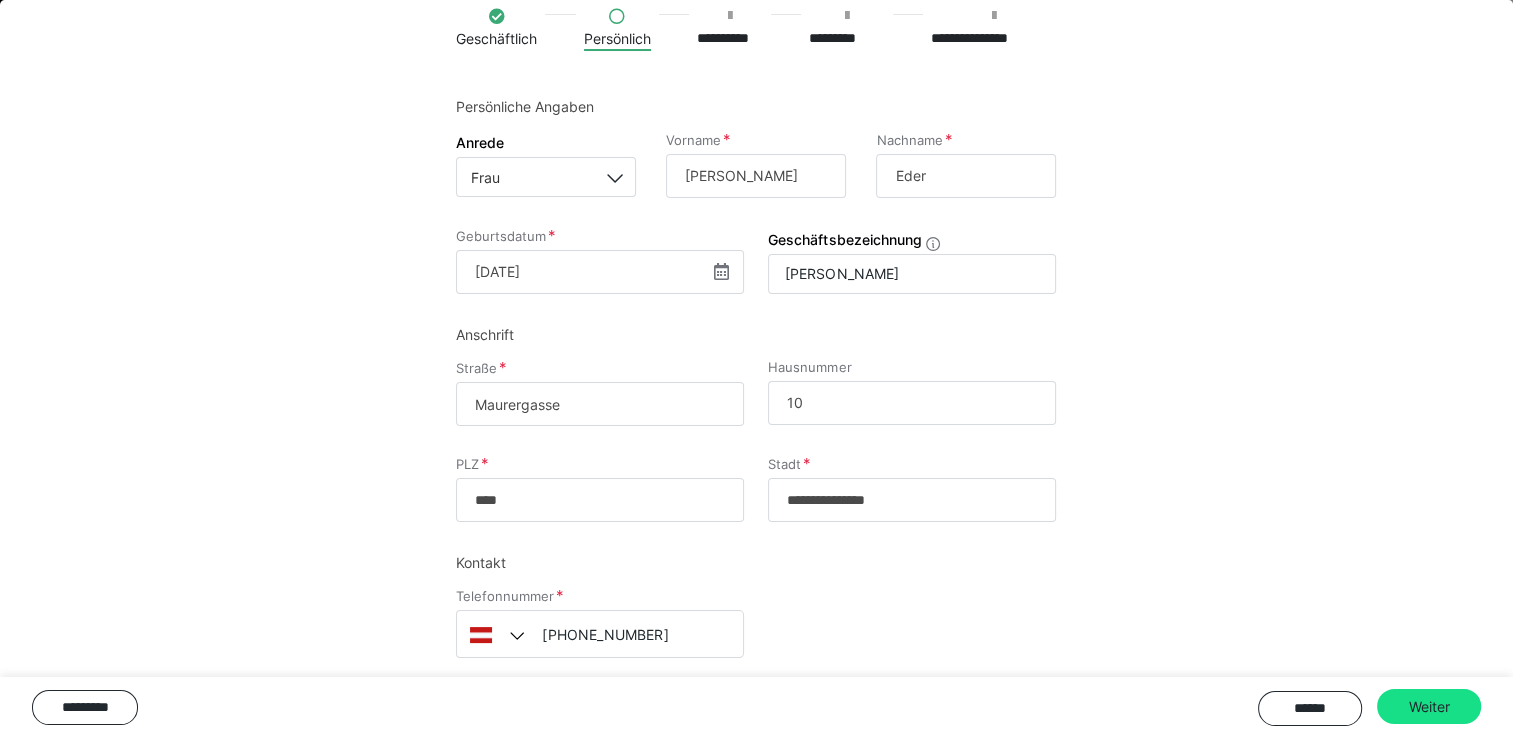 scroll, scrollTop: 151, scrollLeft: 0, axis: vertical 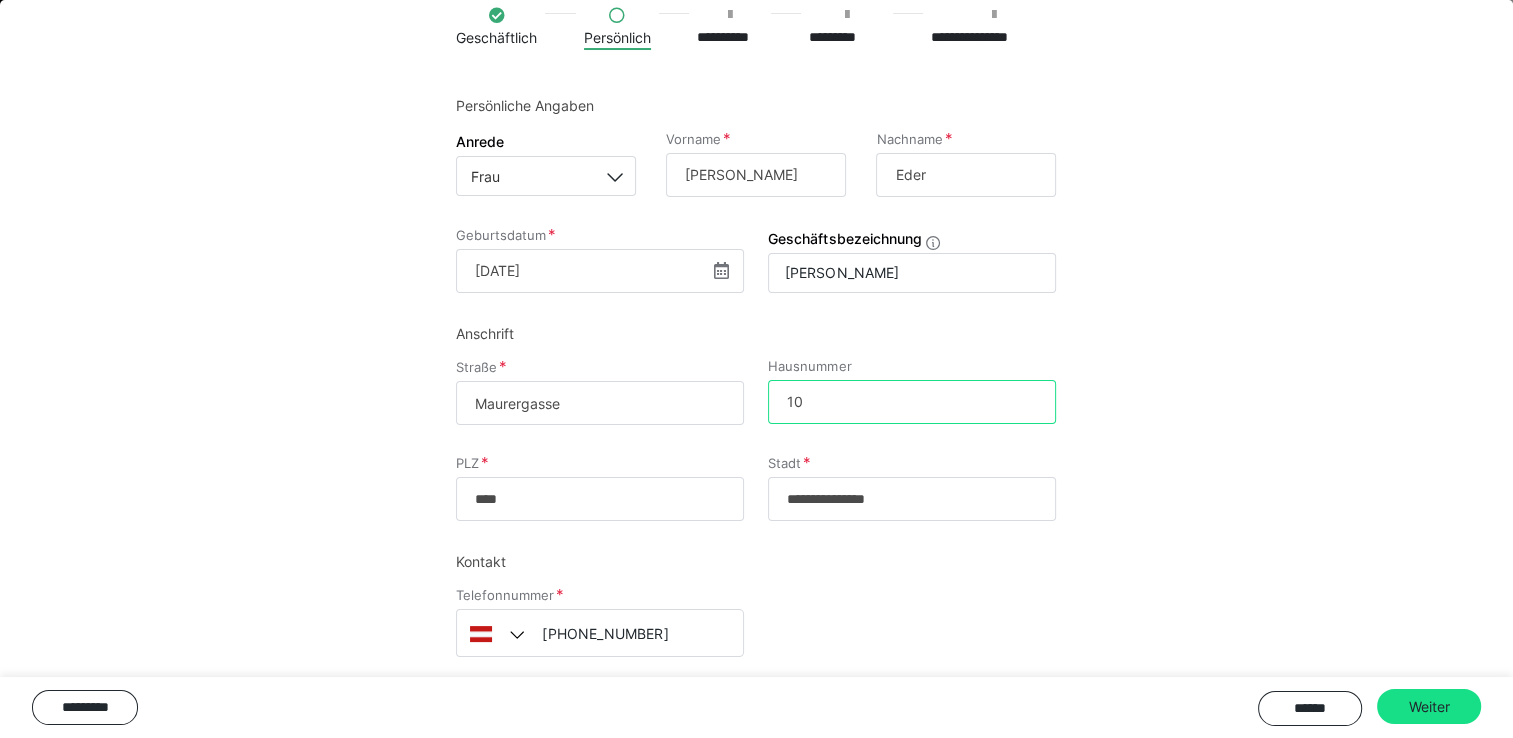 click on "10" at bounding box center (912, 402) 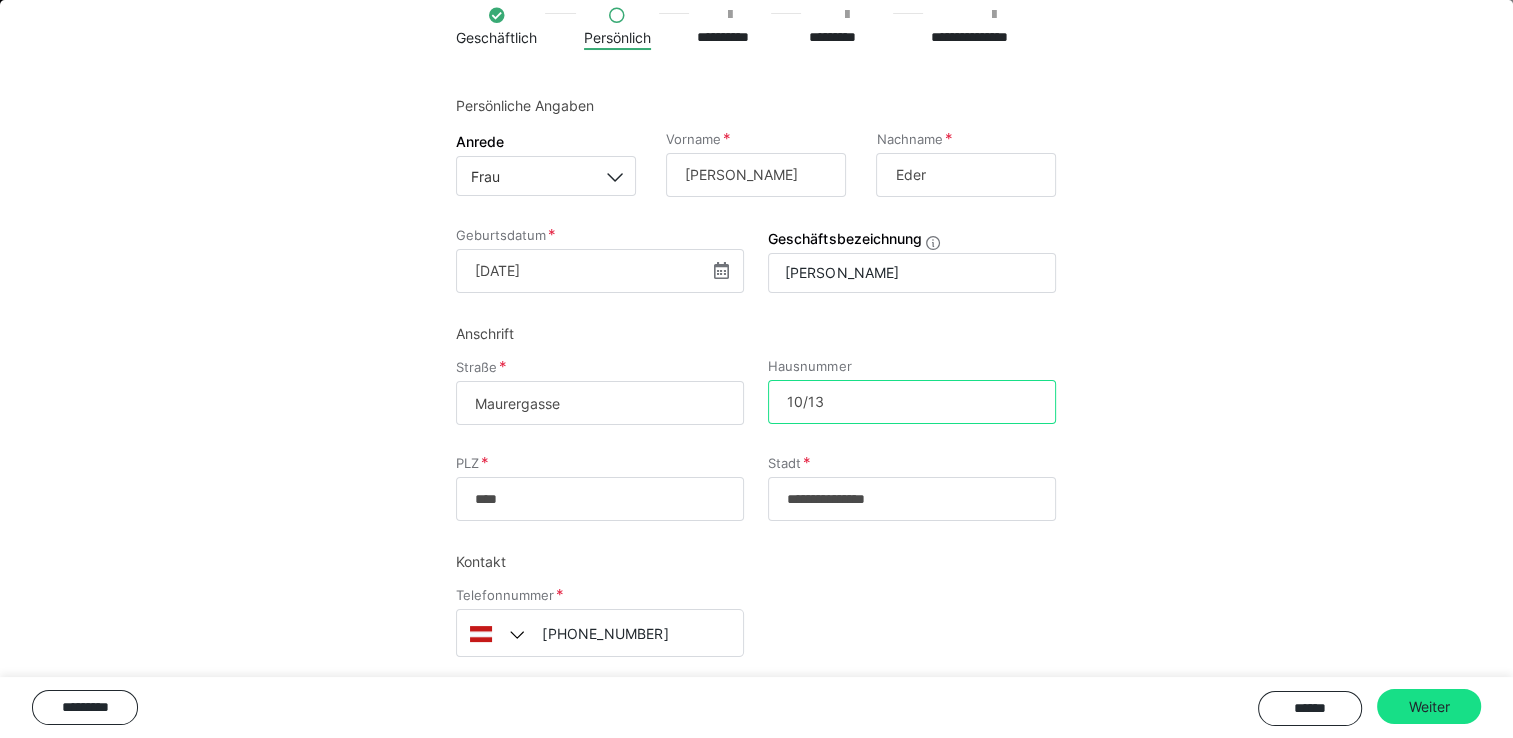type on "10/13" 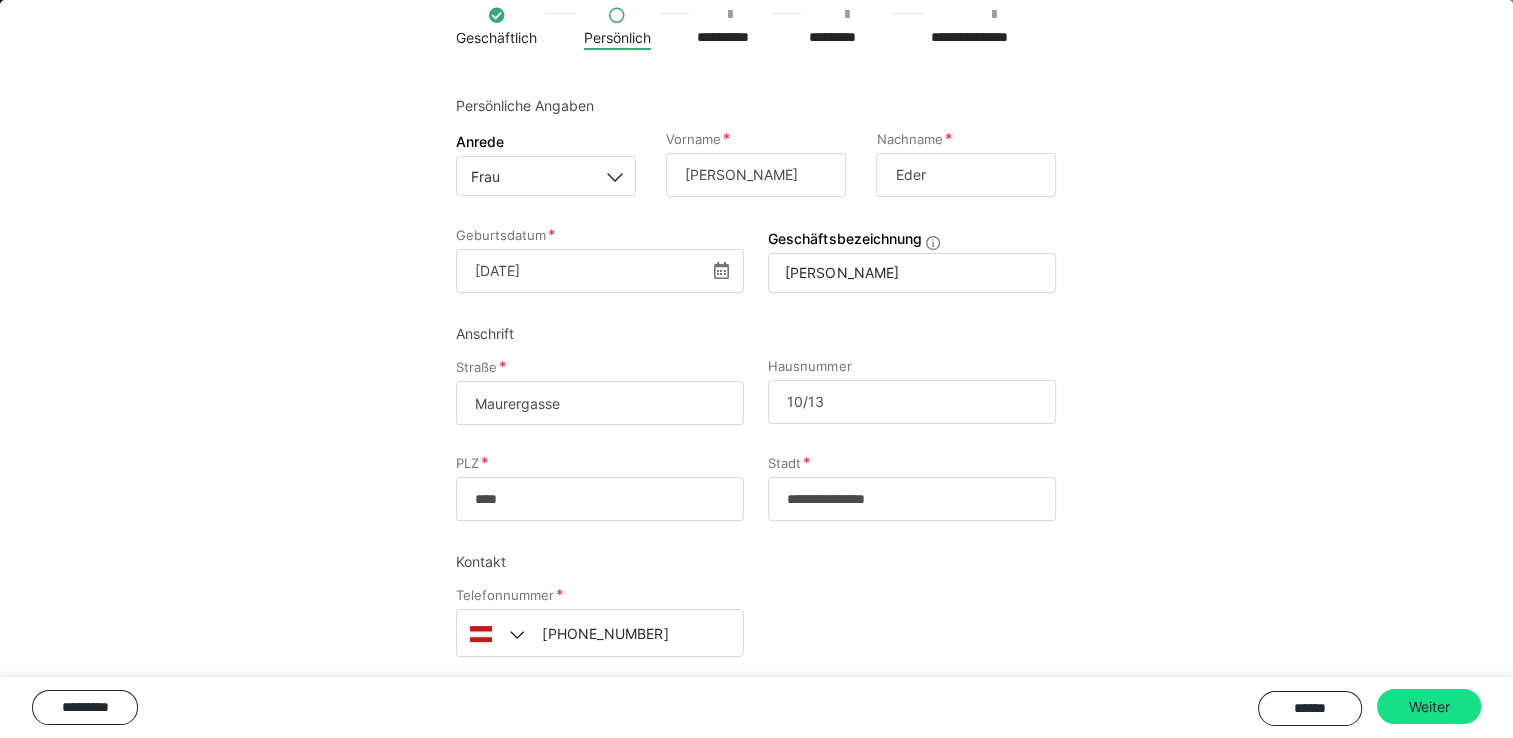click on "**********" at bounding box center [756, 342] 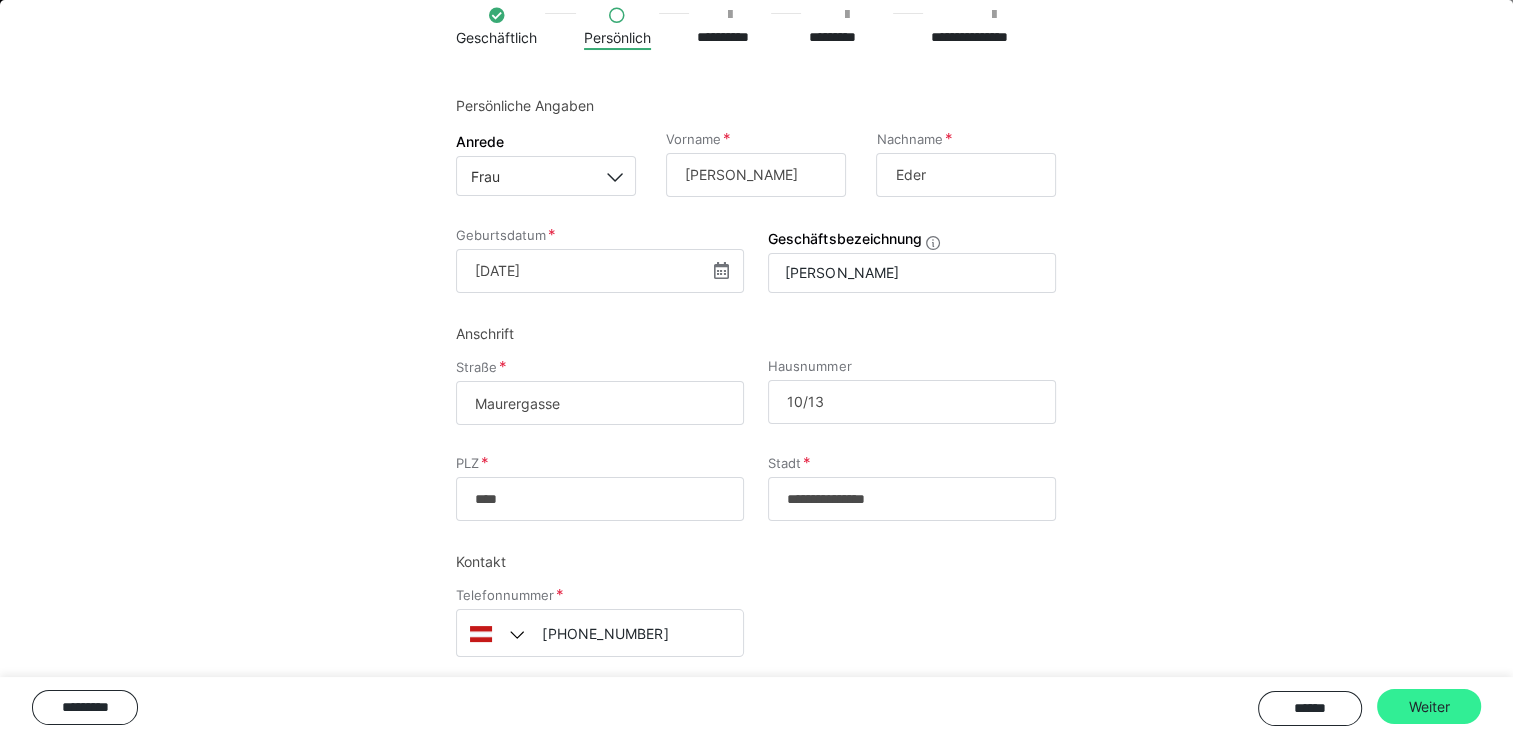 click on "Weiter" at bounding box center [1429, 707] 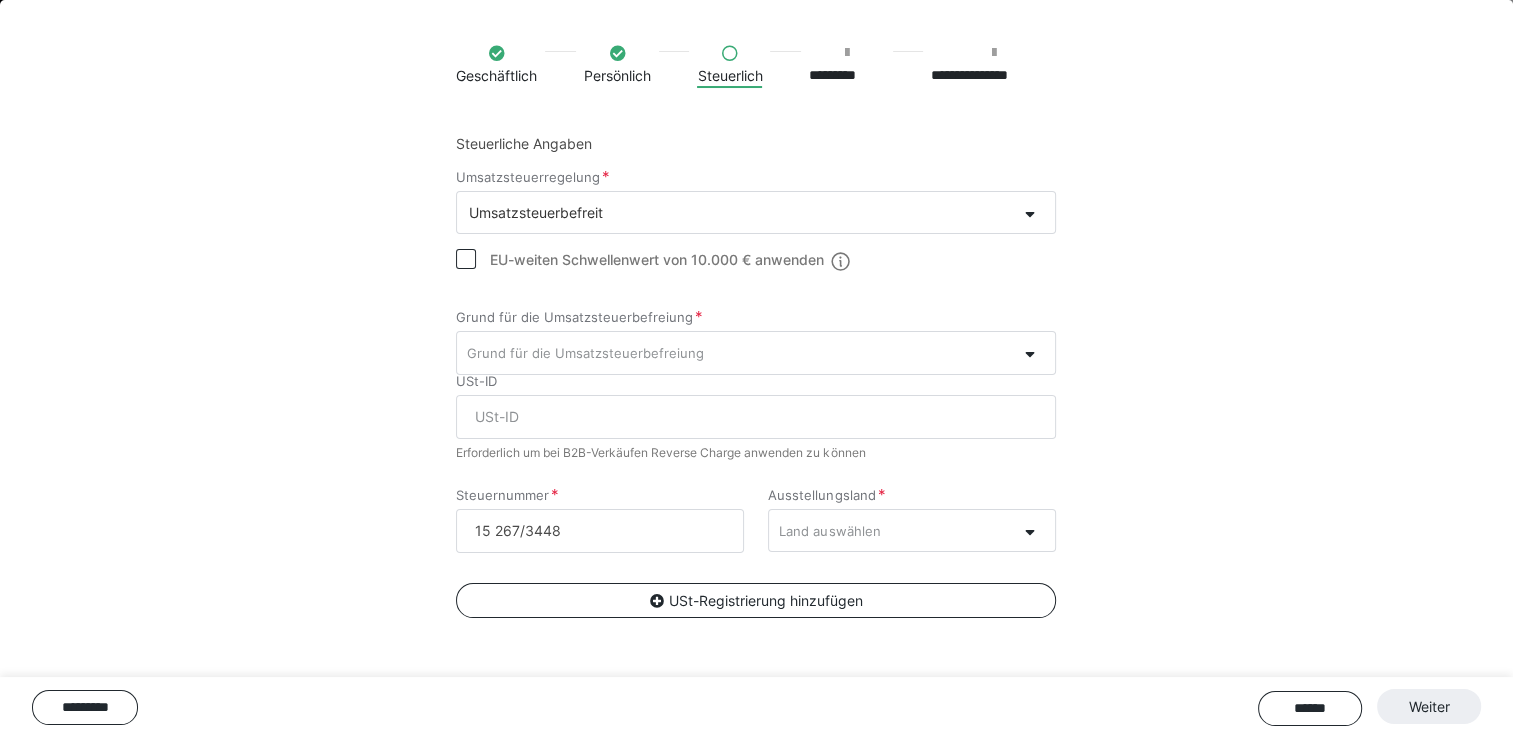 scroll, scrollTop: 110, scrollLeft: 0, axis: vertical 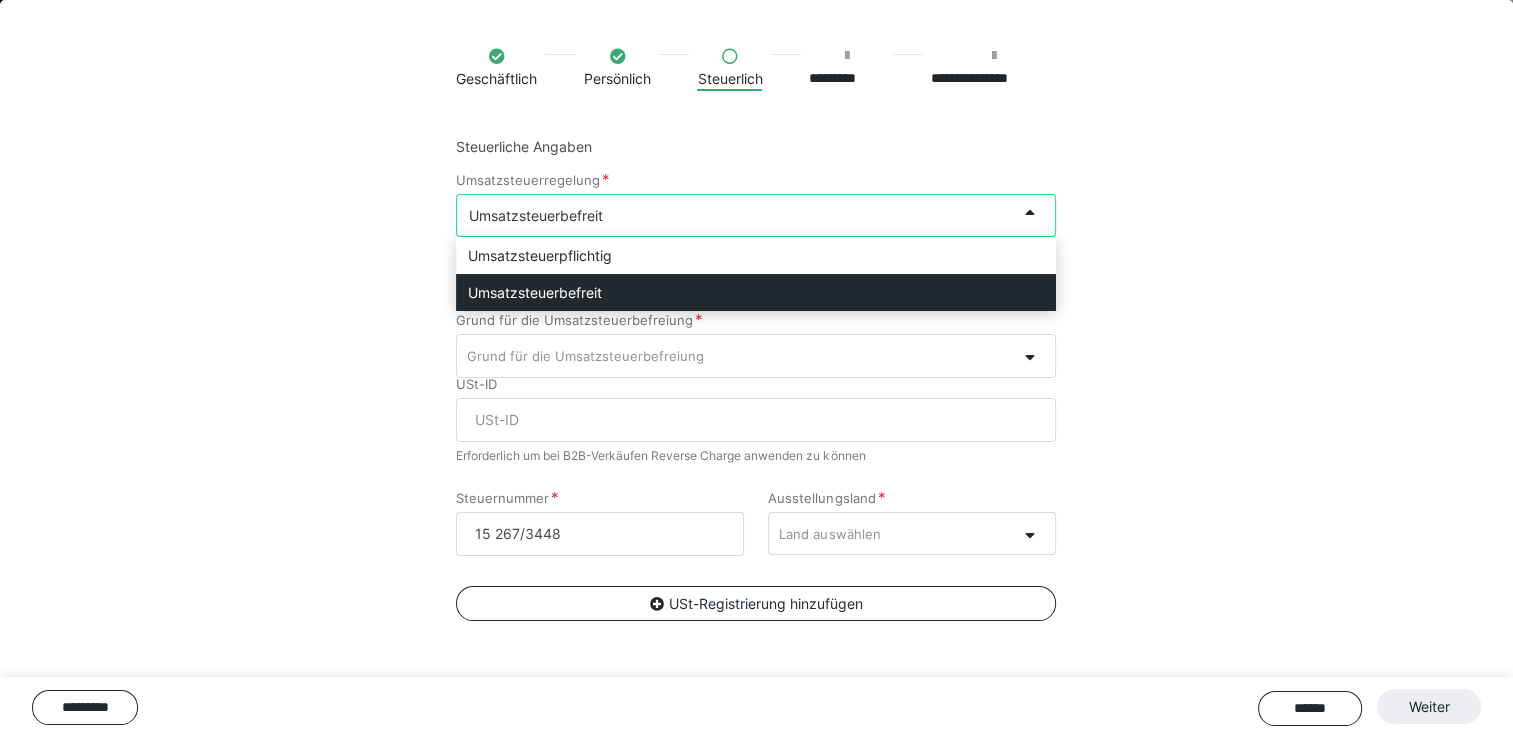 click on "Umsatzsteuerbefreit" at bounding box center [736, 215] 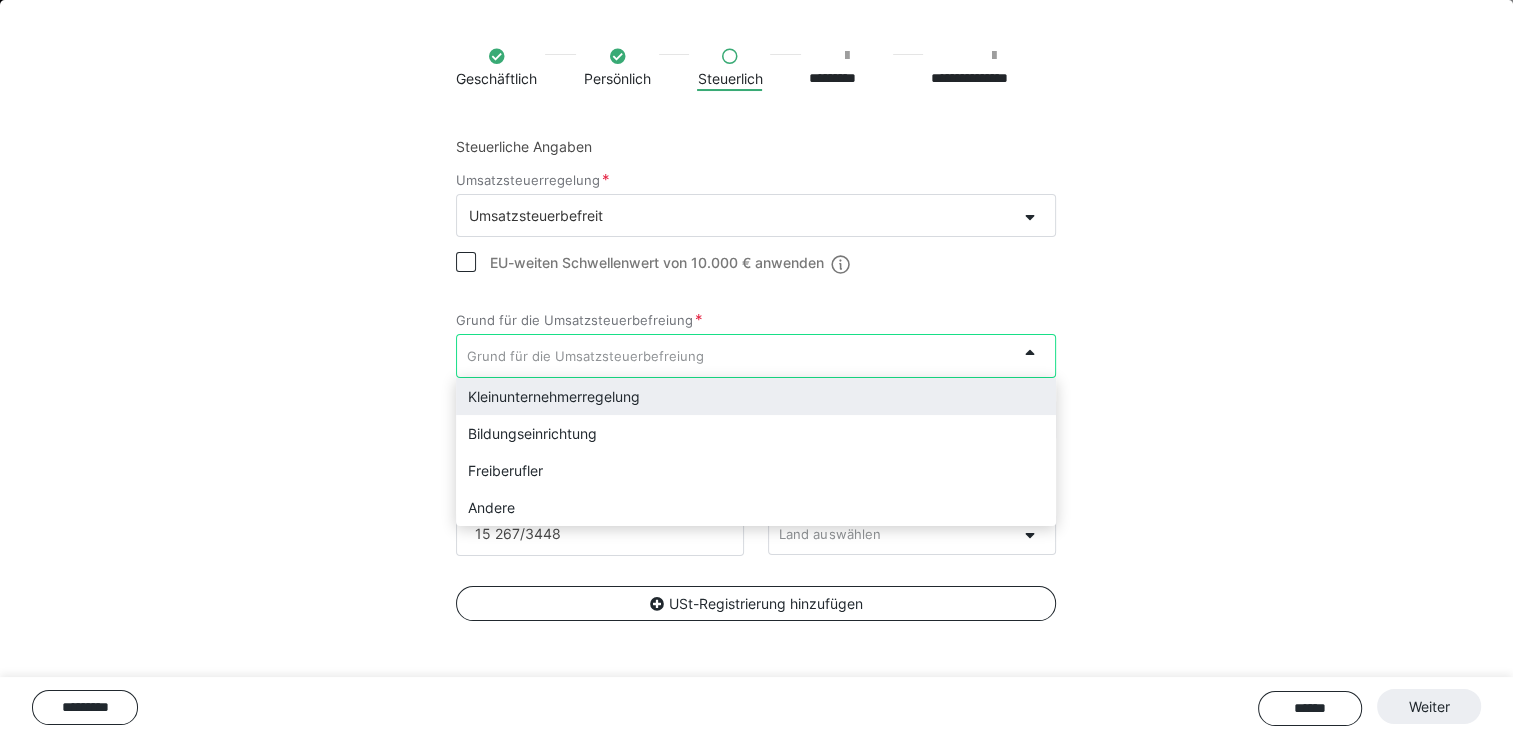 click on "Grund für die Umsatzsteuerbefreiung" at bounding box center [585, 356] 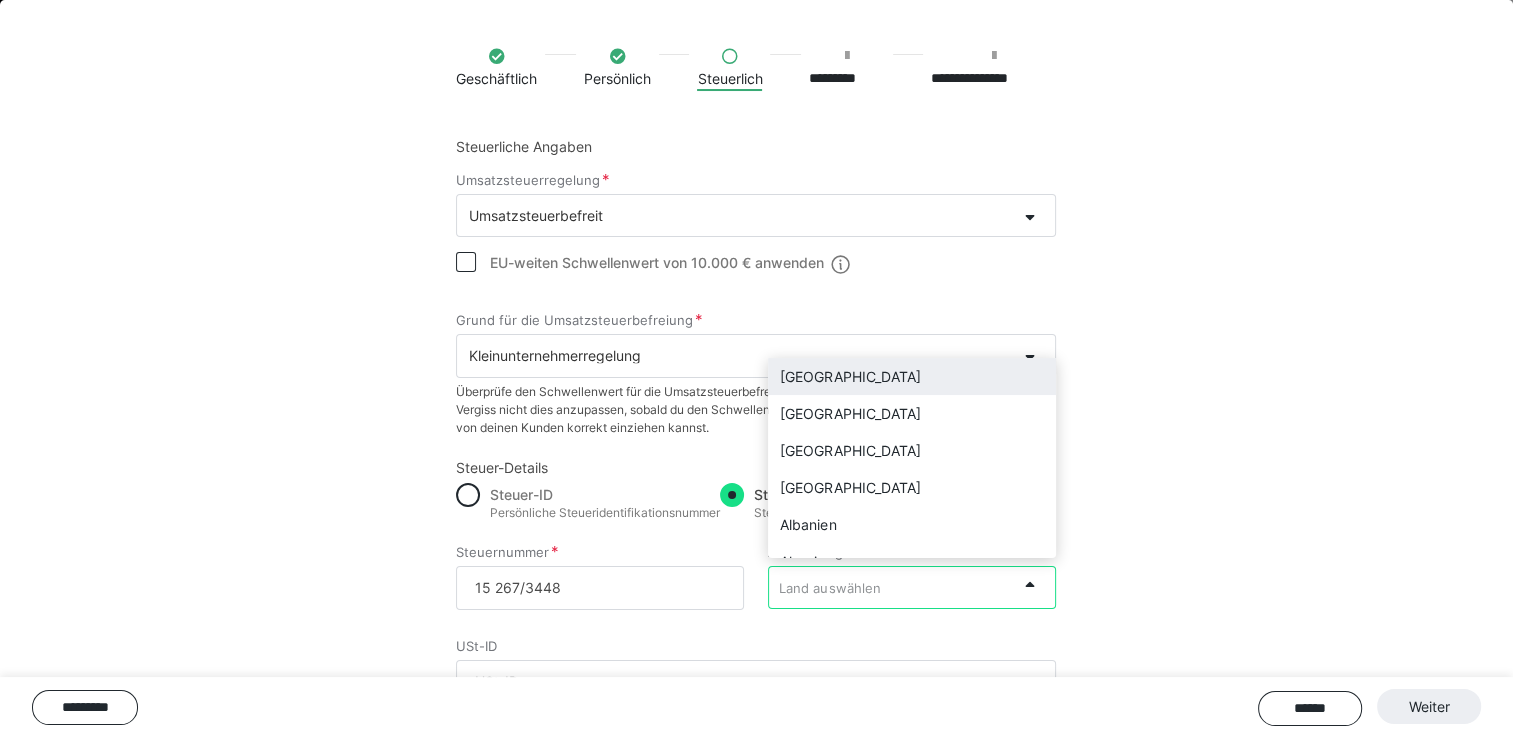 click on "Land auswählen" at bounding box center (829, 588) 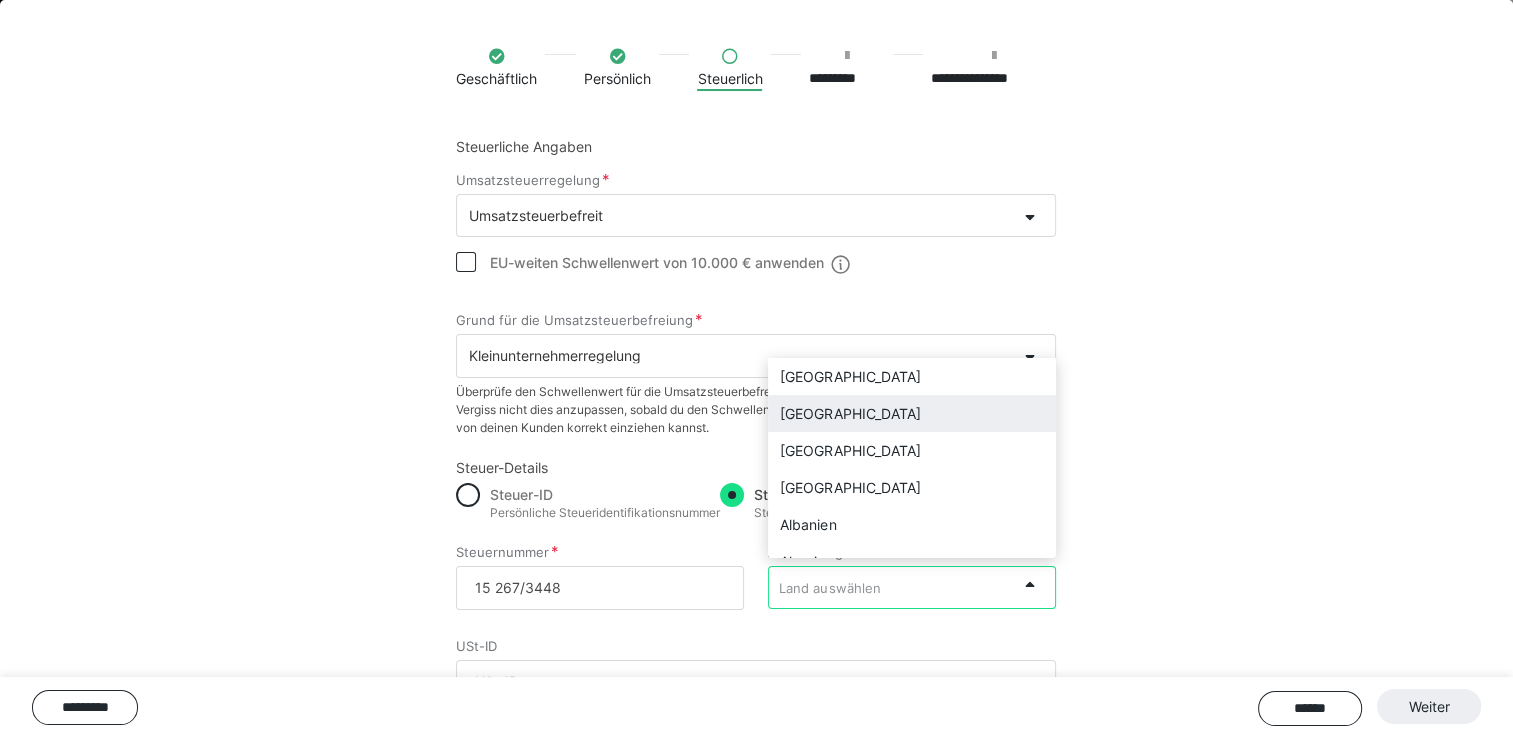 click on "[GEOGRAPHIC_DATA]" at bounding box center [912, 413] 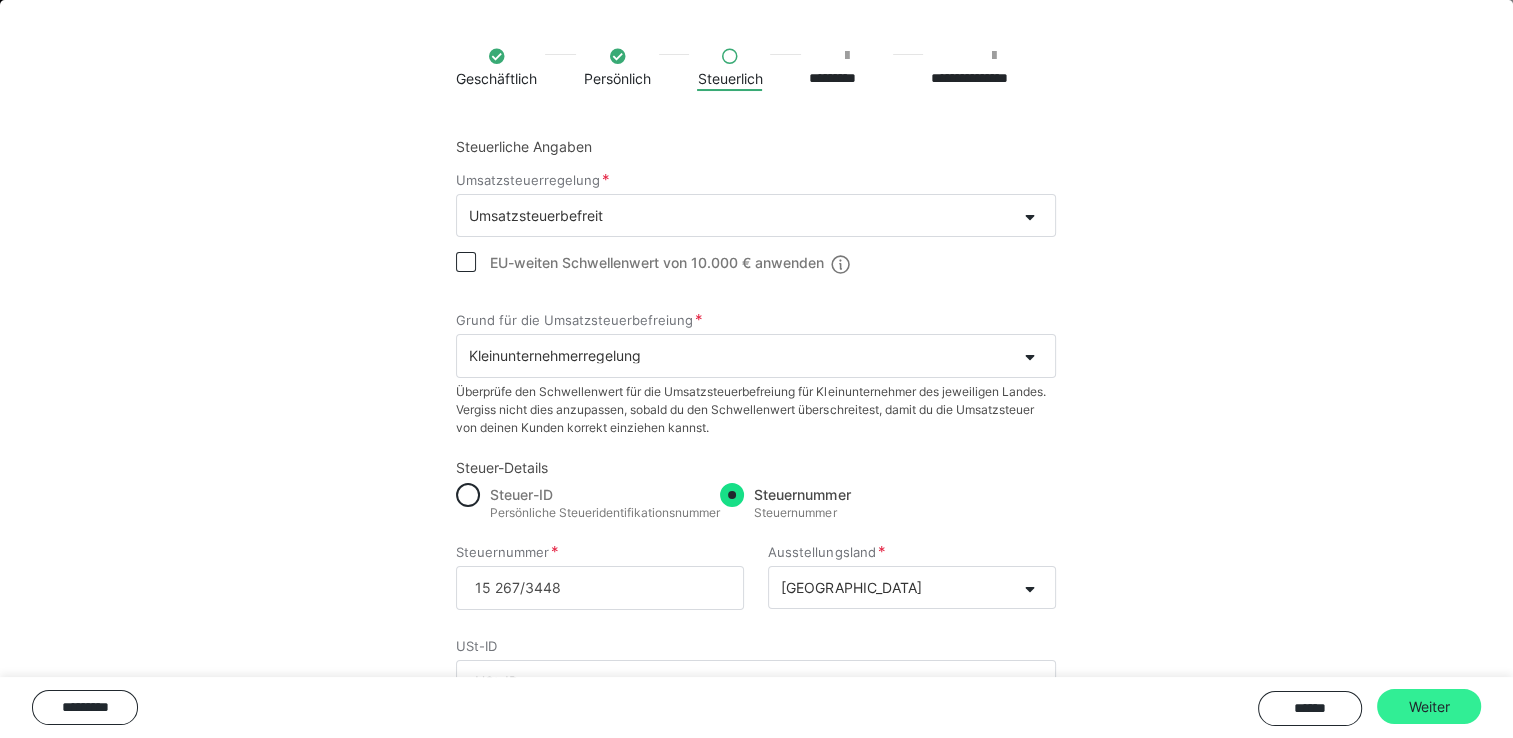 click on "Weiter" at bounding box center (1429, 707) 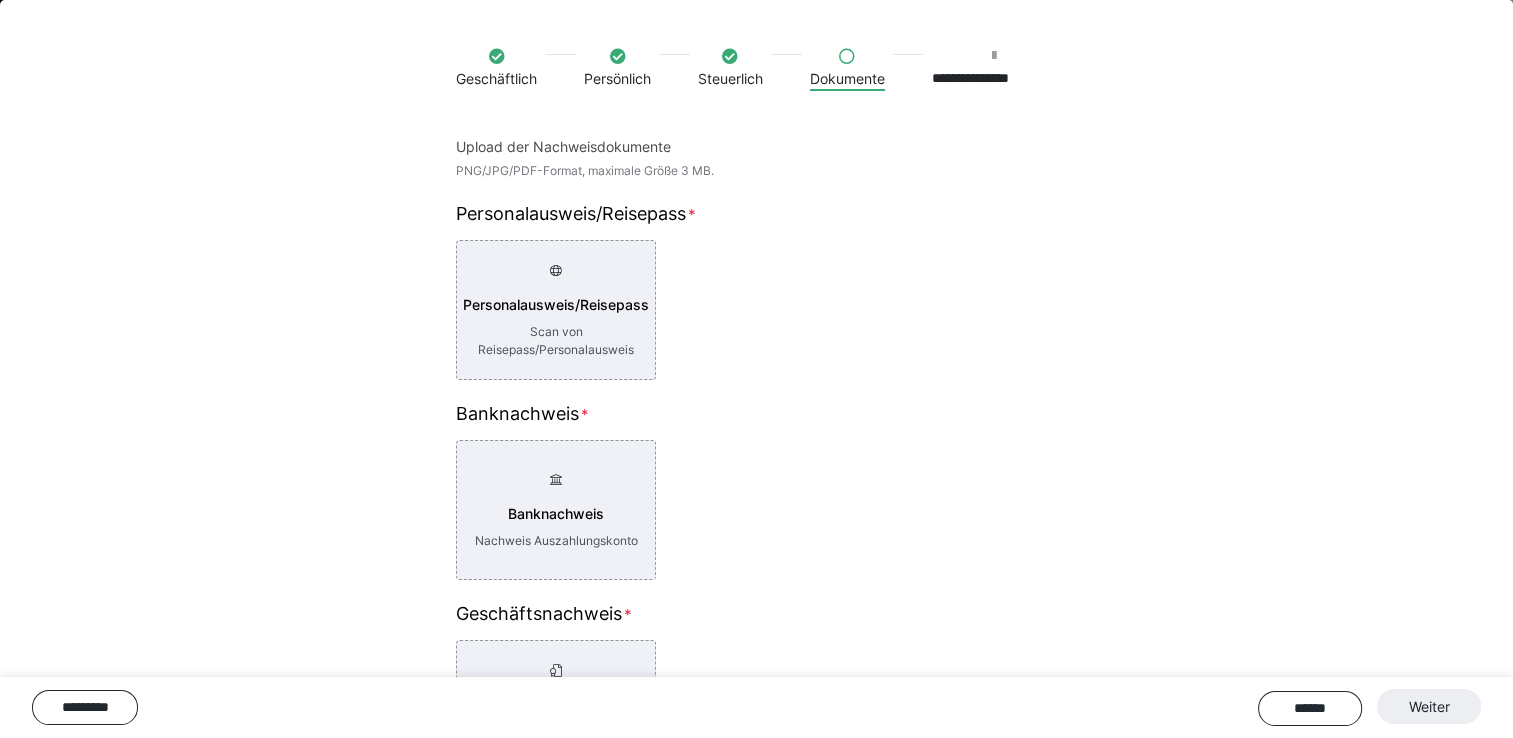 scroll, scrollTop: 60, scrollLeft: 0, axis: vertical 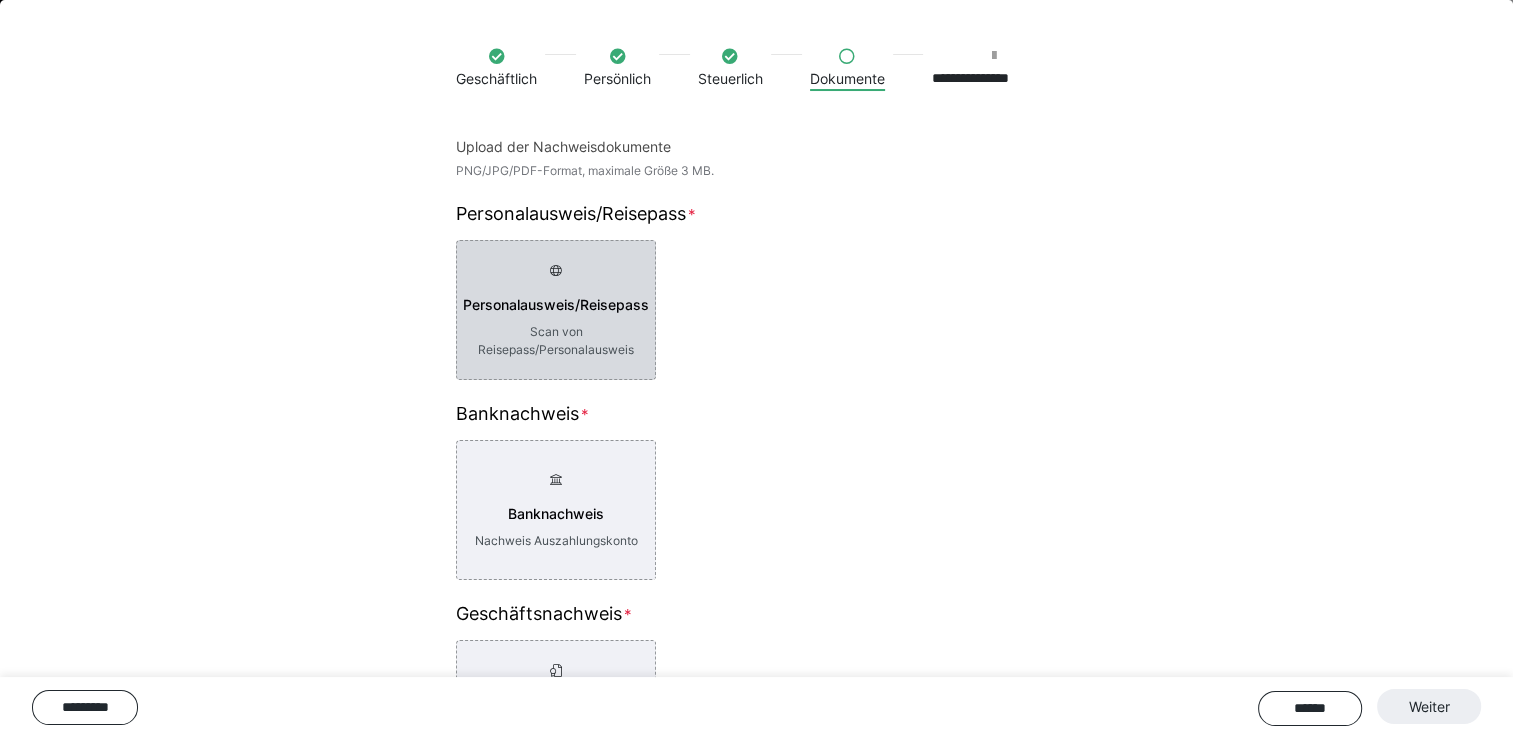 click on "Personalausweis/Reisepass" at bounding box center [556, 305] 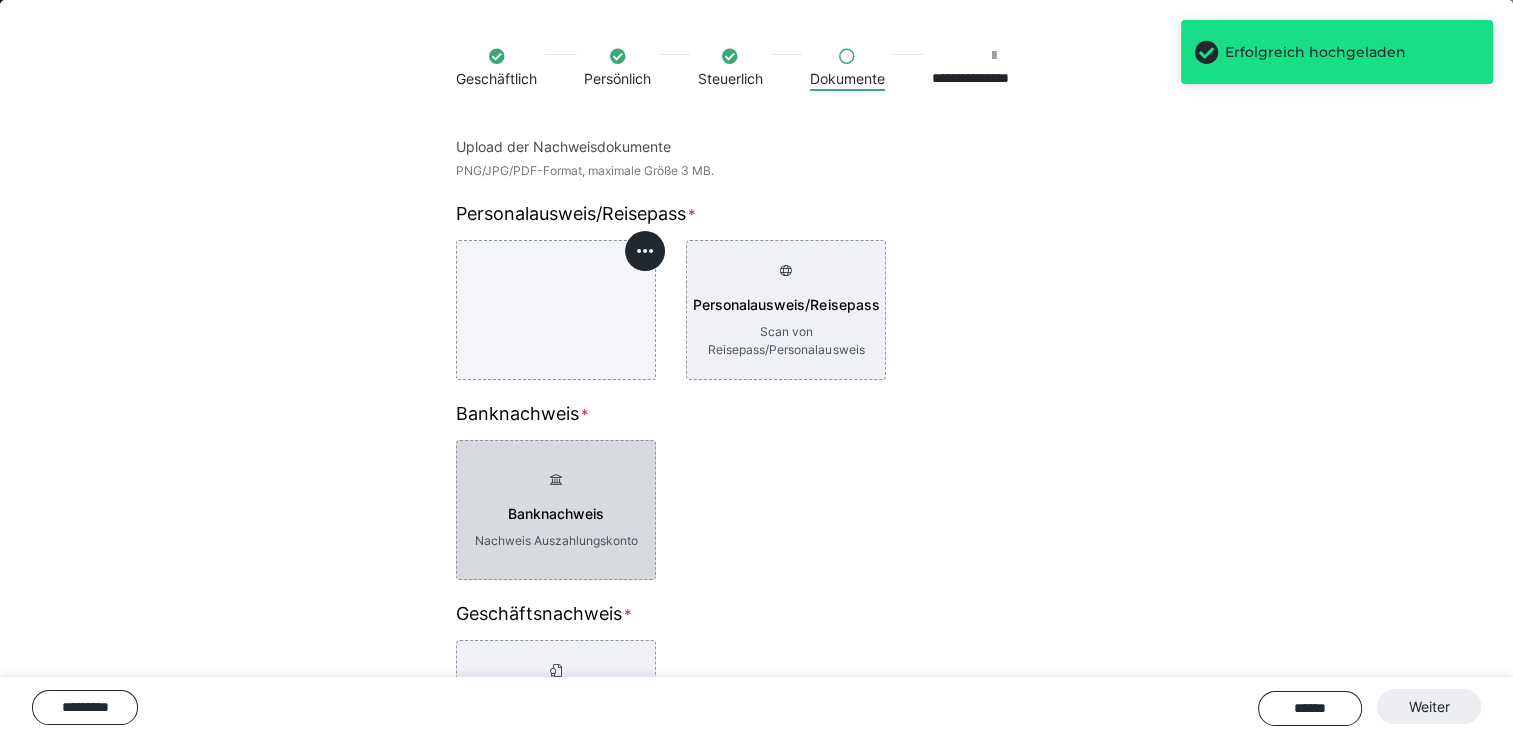 click on "Banknachweis Nachweis Auszahlungskonto" at bounding box center [556, 510] 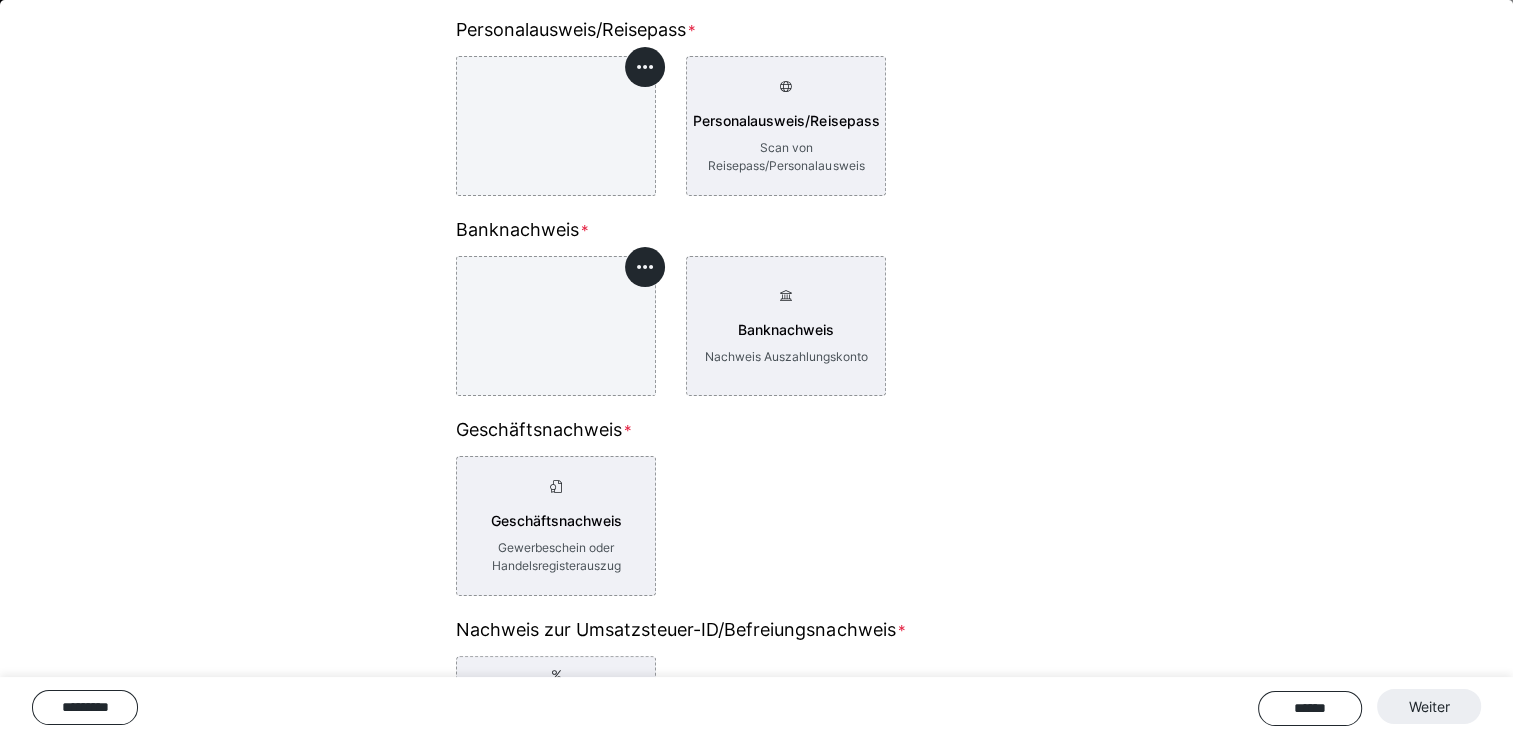 scroll, scrollTop: 298, scrollLeft: 0, axis: vertical 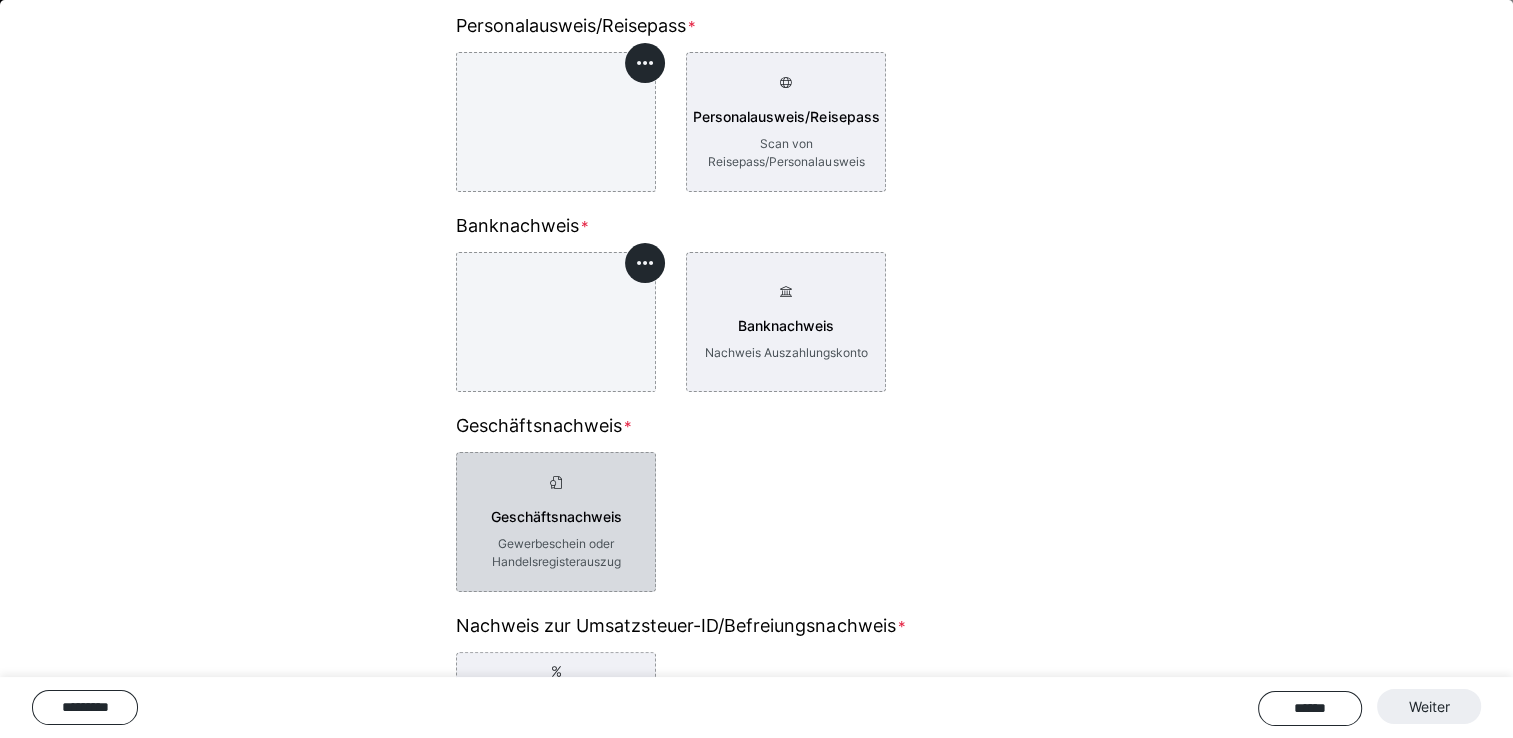 click on "Gewerbeschein oder Handelsregisterauszug" at bounding box center (556, 553) 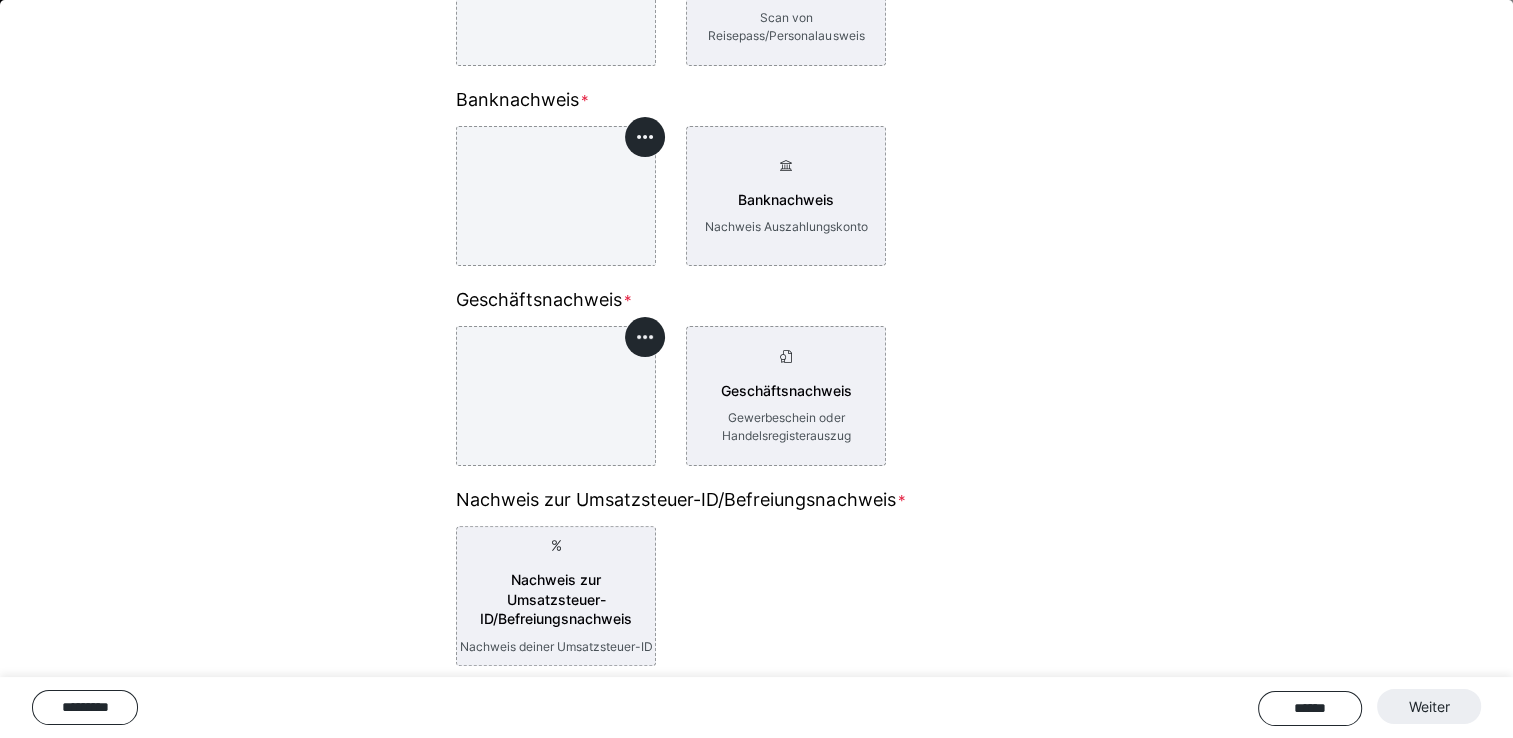 scroll, scrollTop: 427, scrollLeft: 0, axis: vertical 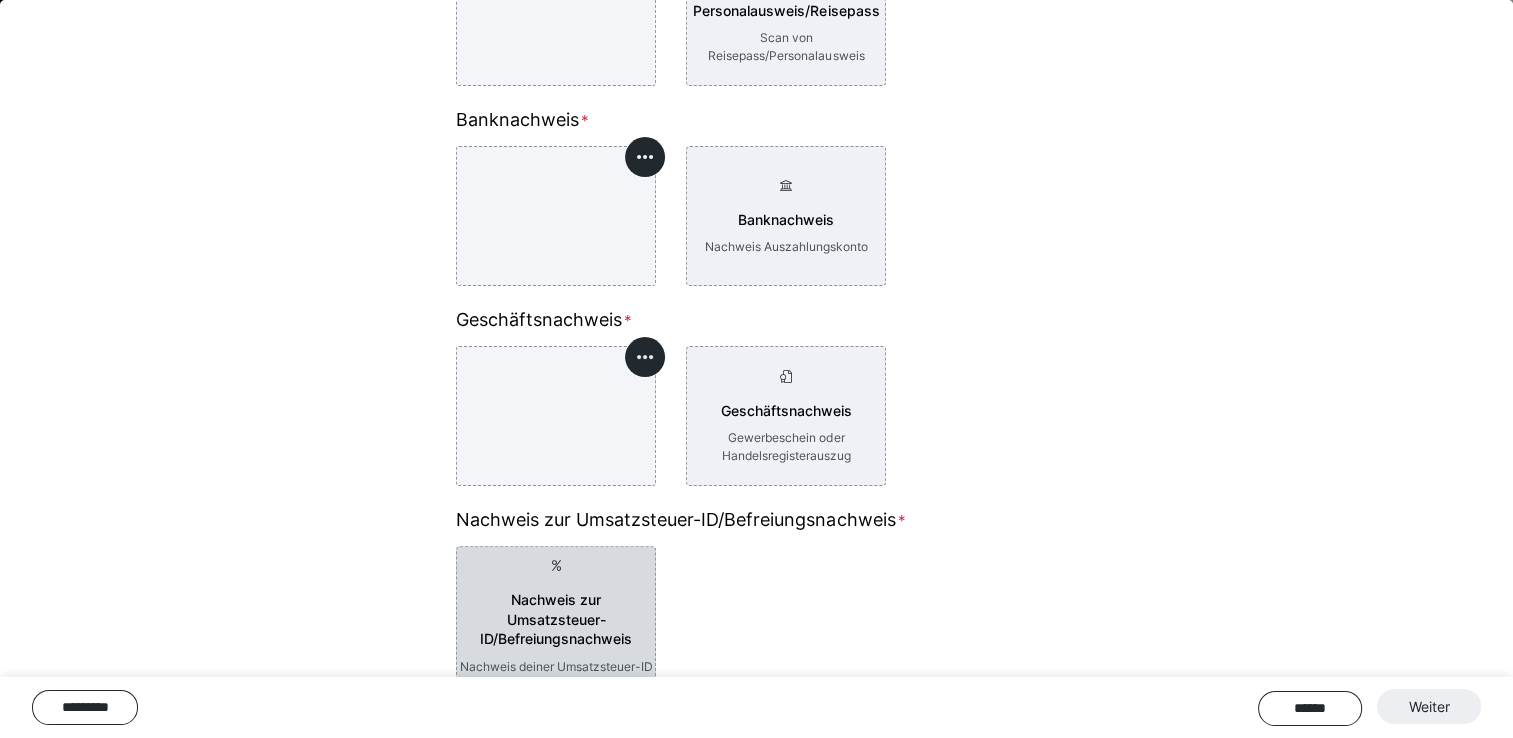 click on "Nachweis zur Umsatzsteuer-ID/Befreiungsnachweis" at bounding box center [556, 619] 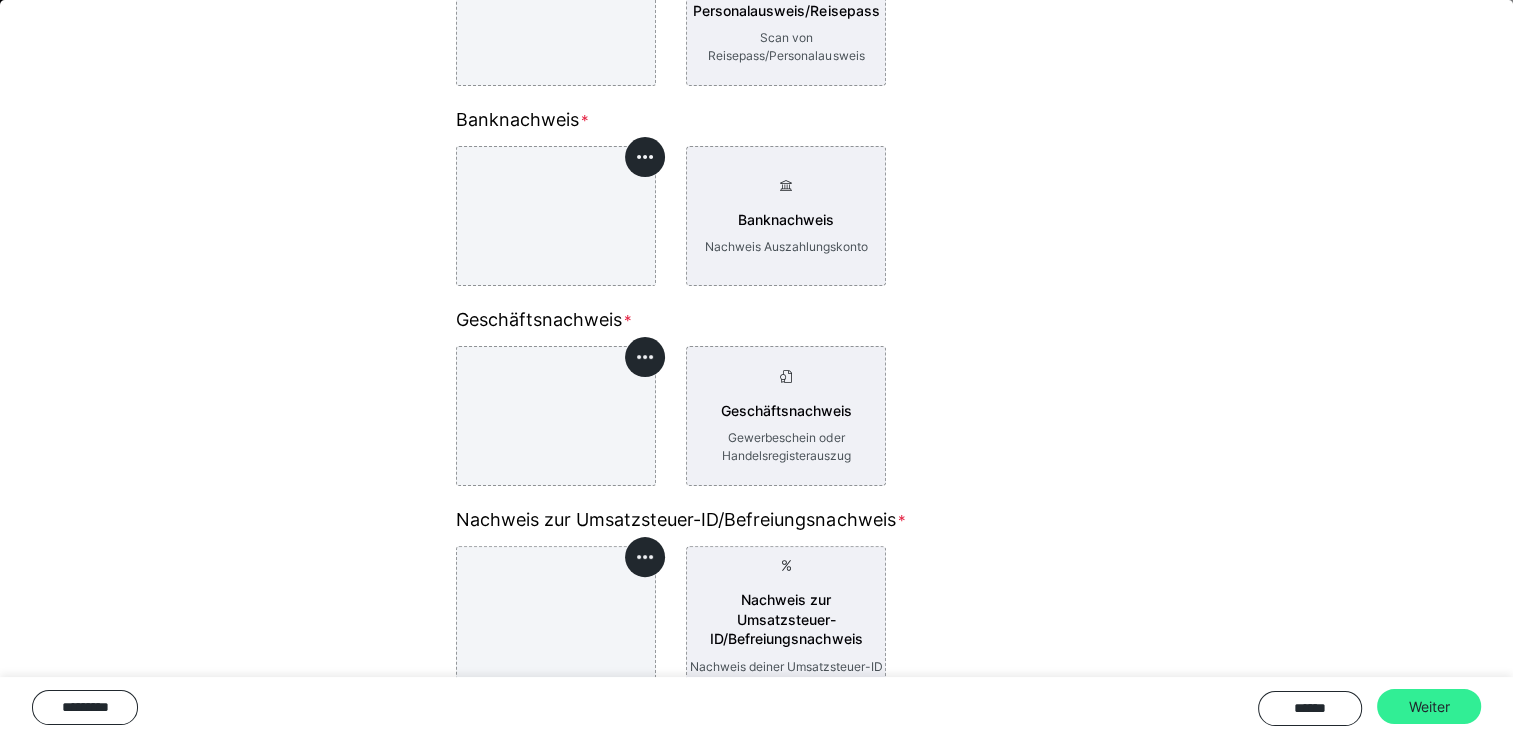 click on "Weiter" at bounding box center (1429, 707) 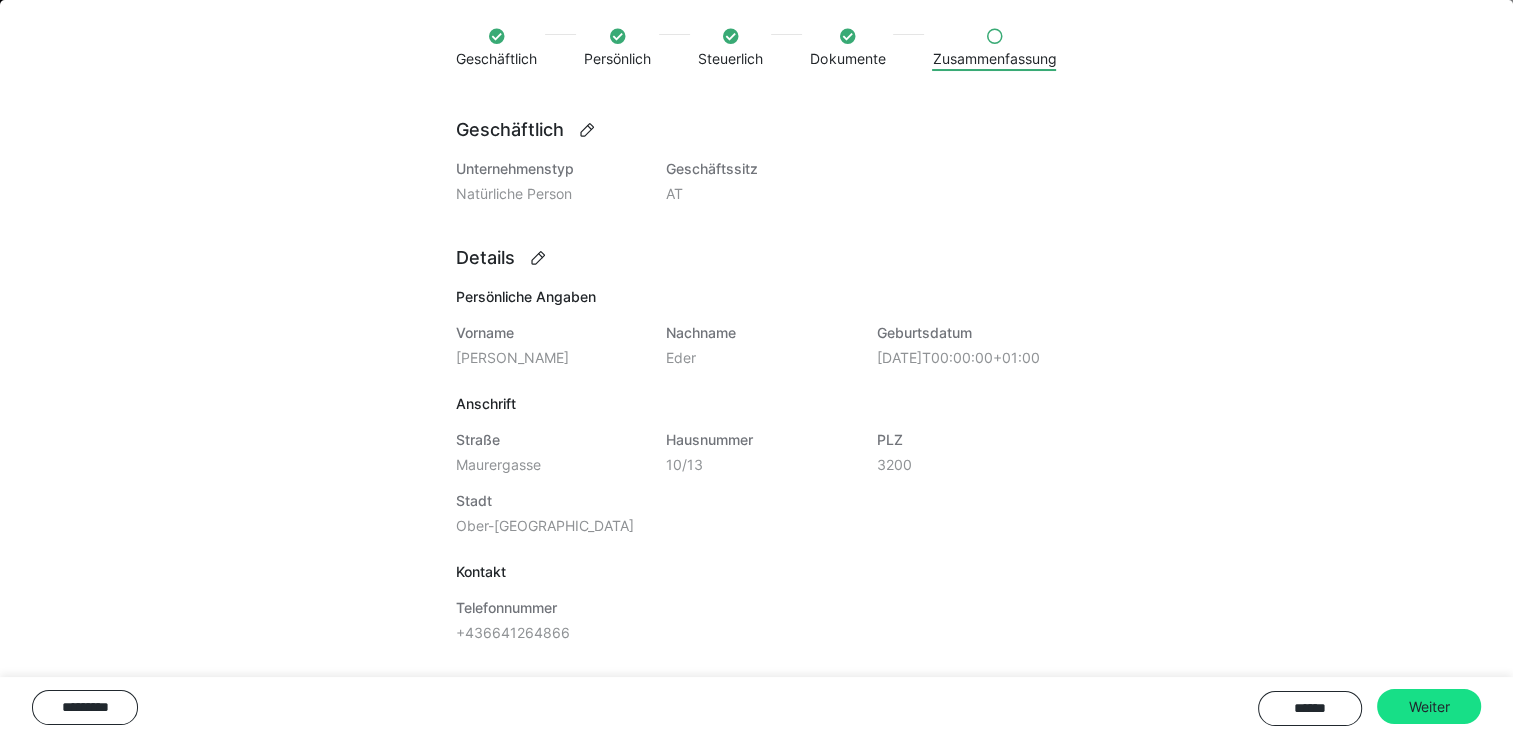 scroll, scrollTop: 119, scrollLeft: 0, axis: vertical 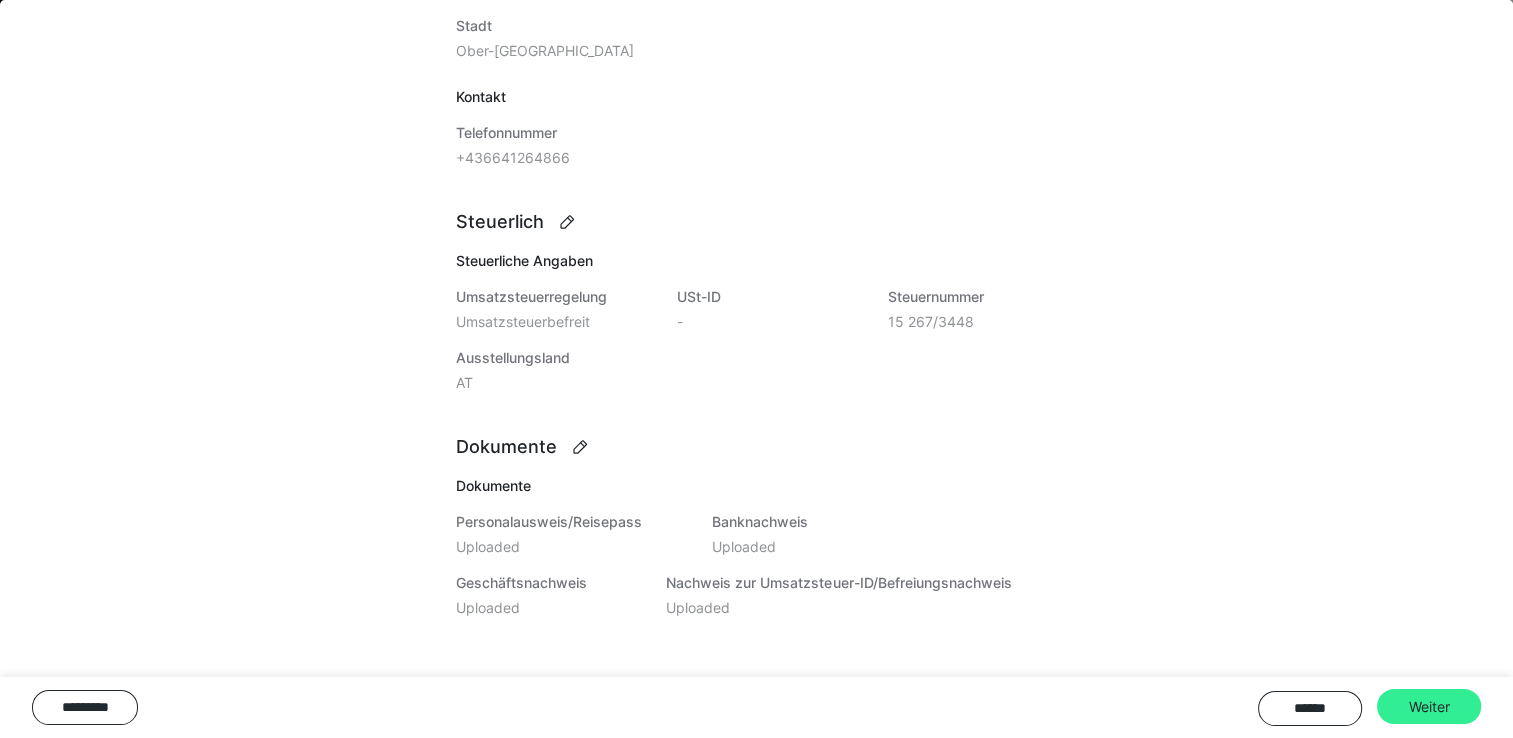 click on "Weiter" at bounding box center [1429, 707] 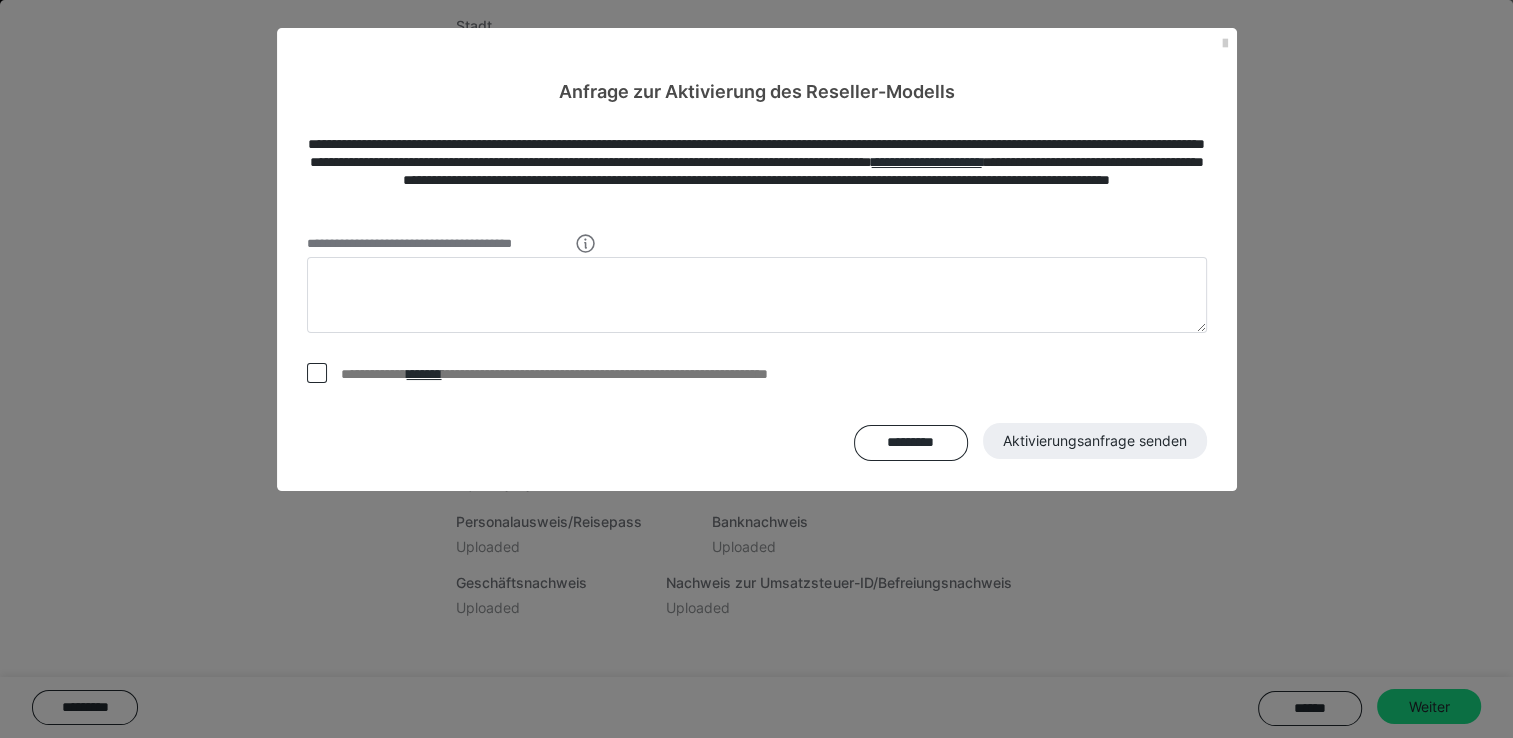 click at bounding box center [317, 373] 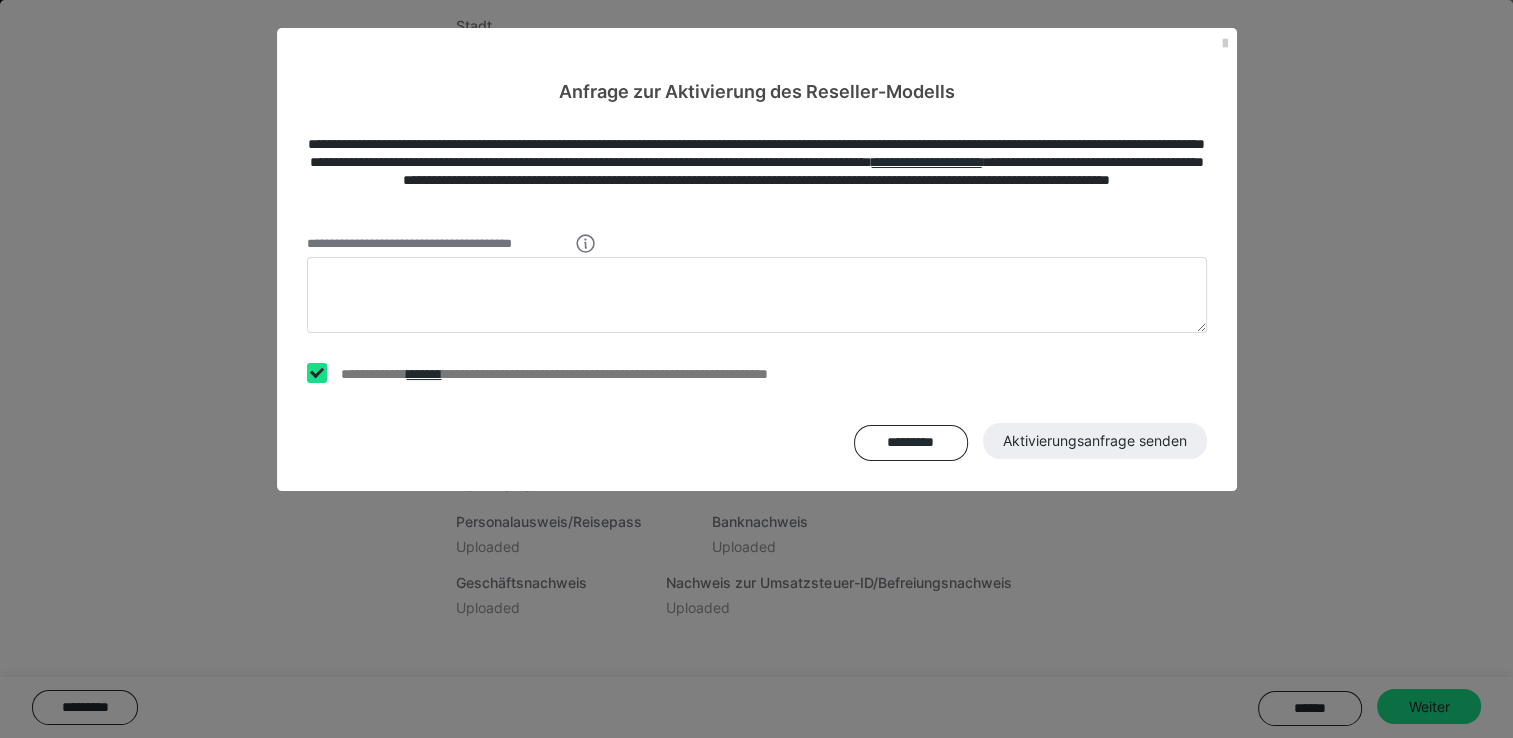 checkbox on "****" 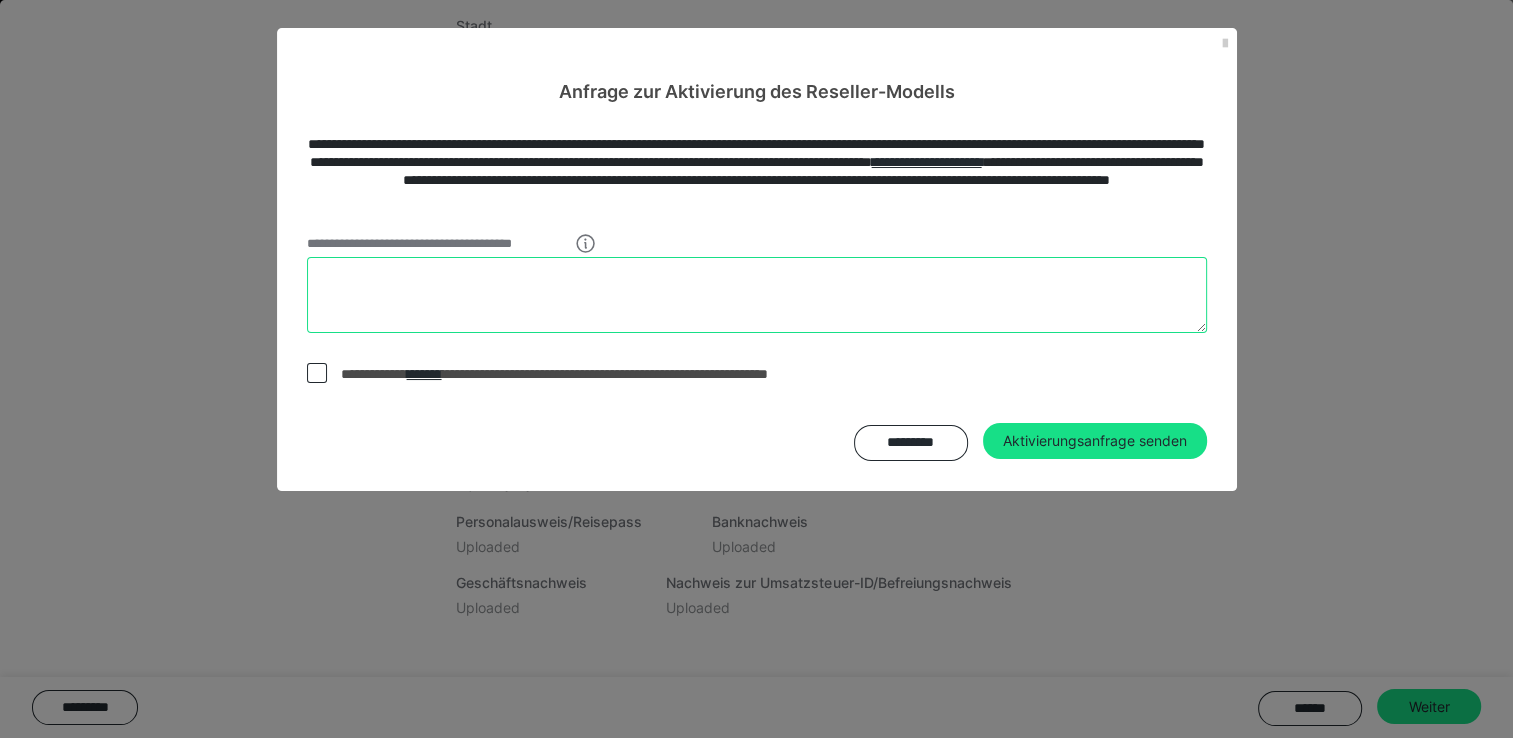 click at bounding box center [757, 295] 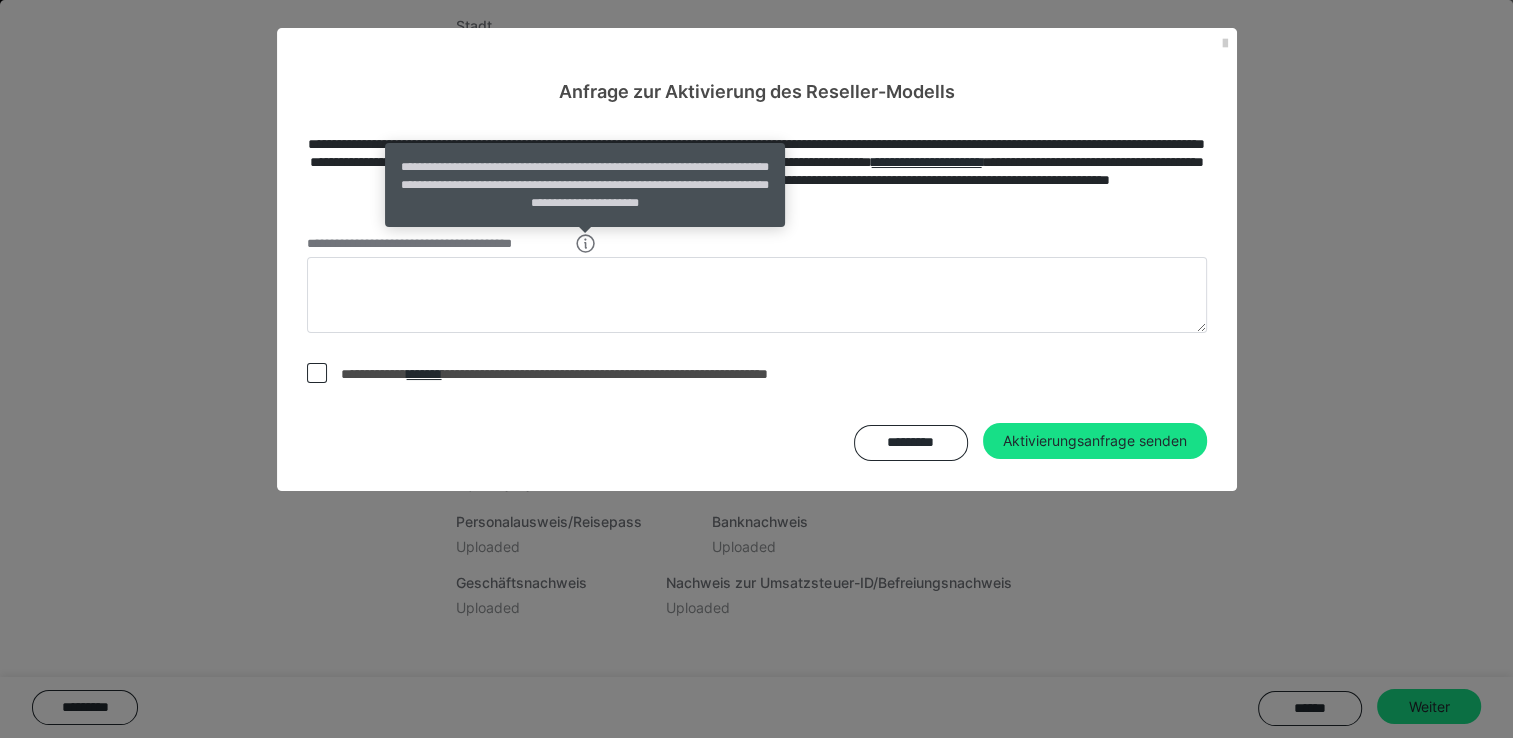 click 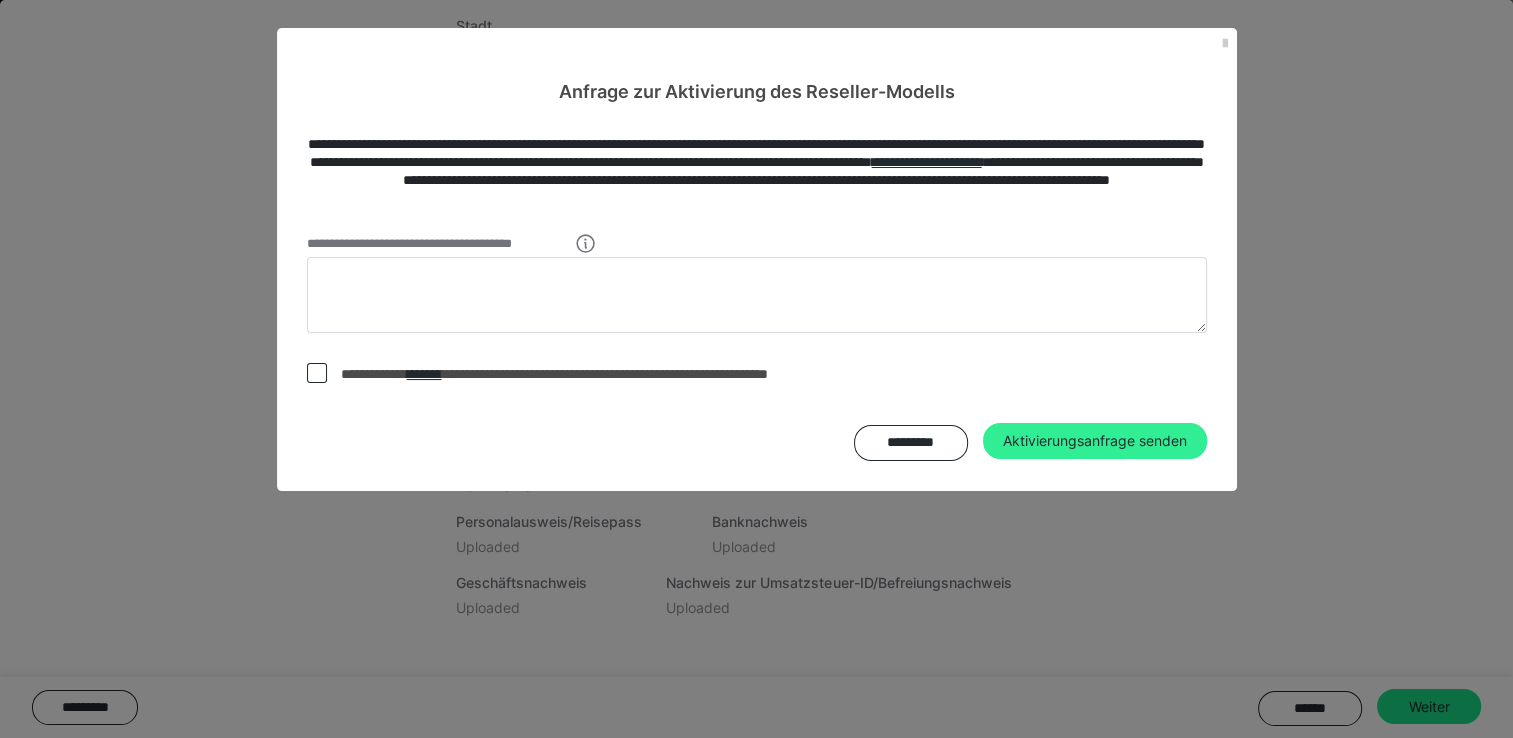 click on "Aktivierungsanfrage senden" at bounding box center (1095, 441) 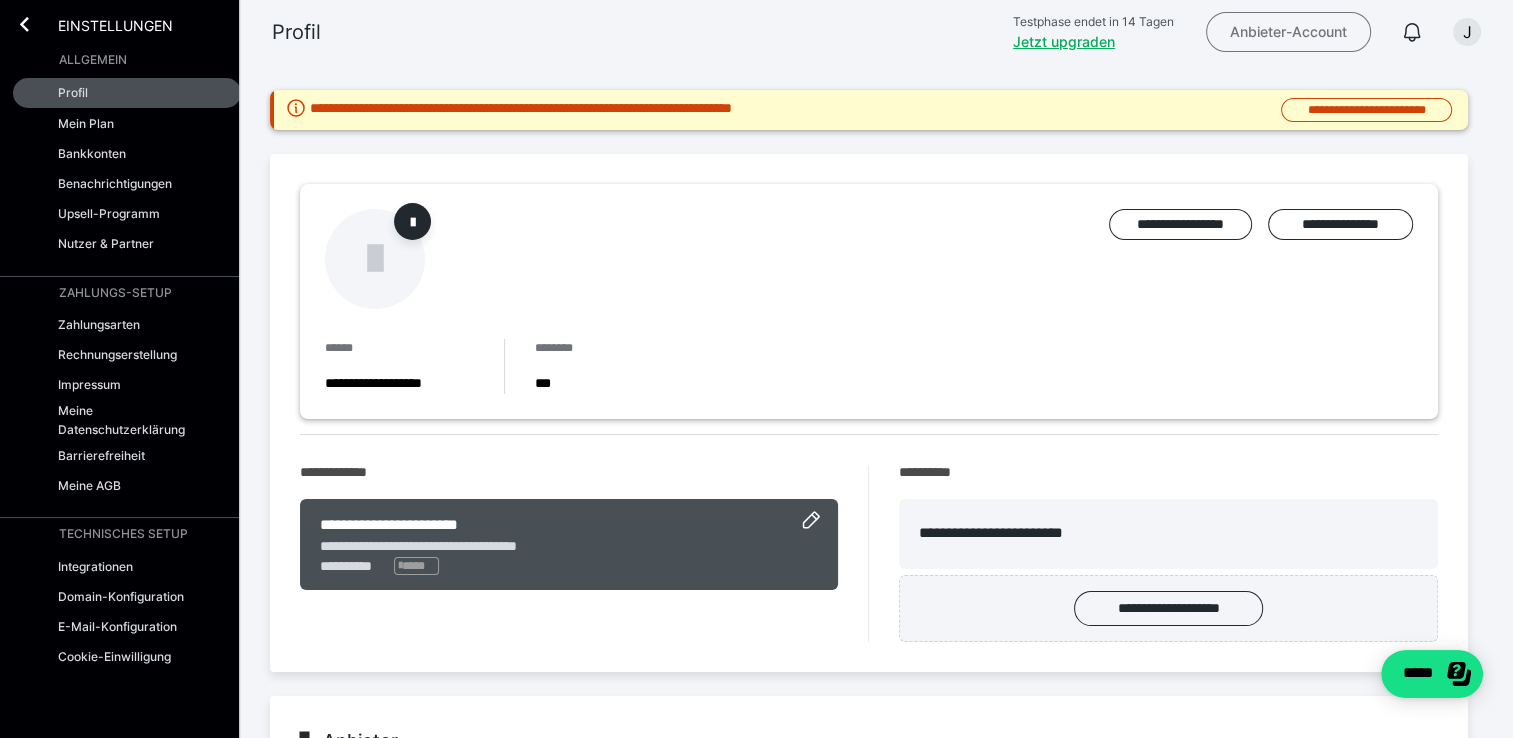 click on "Anbieter-Account" at bounding box center [1288, 32] 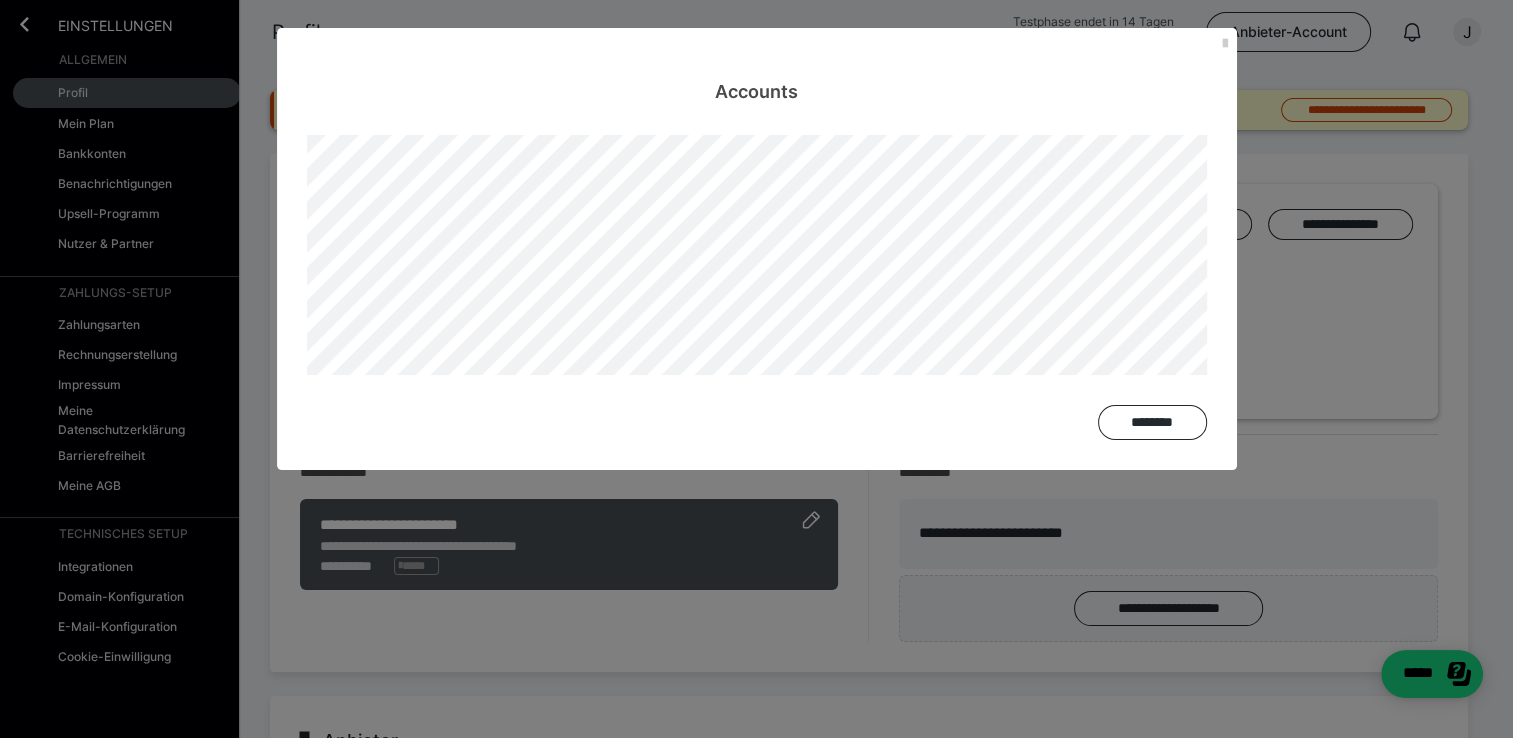 click on "Accounts ********" at bounding box center [756, 369] 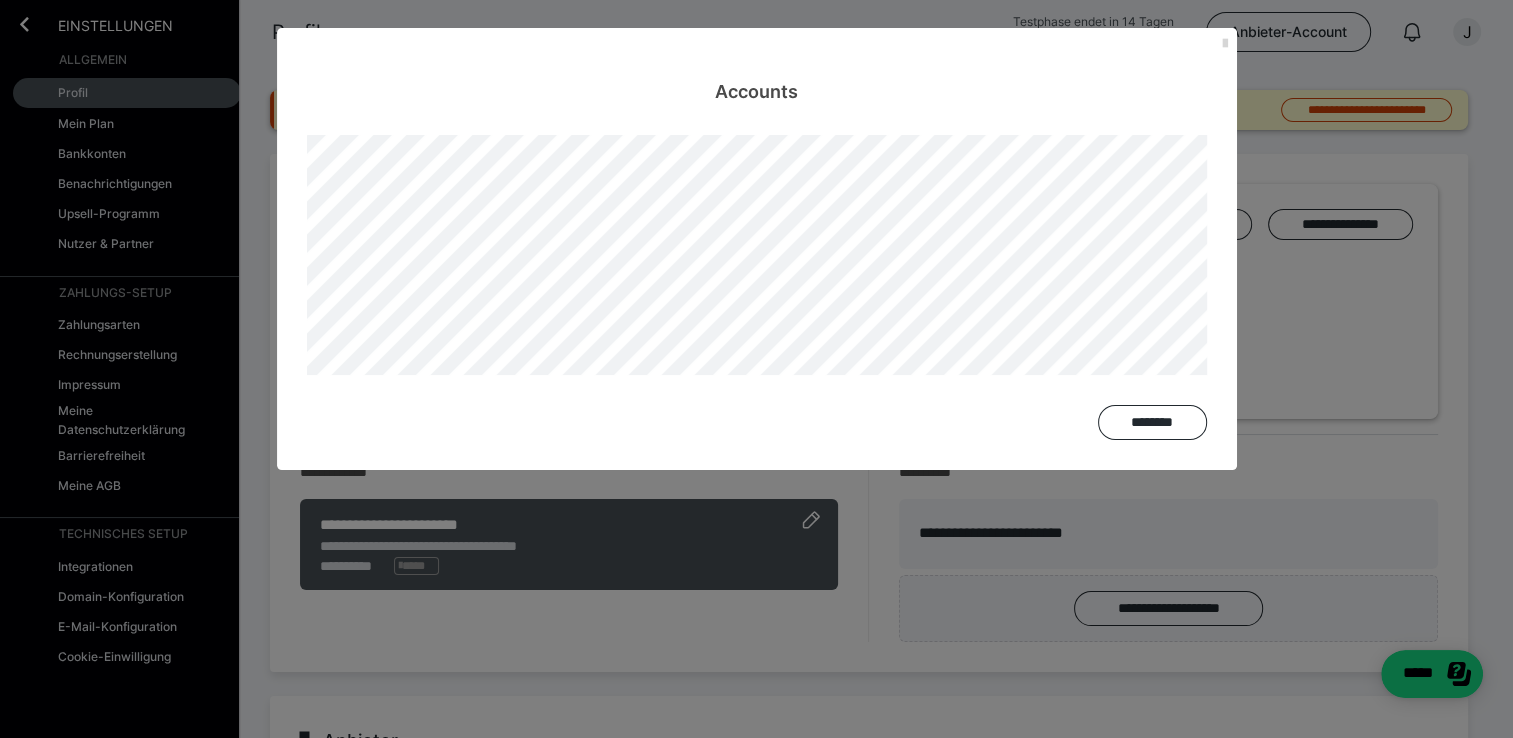 click at bounding box center (1225, 44) 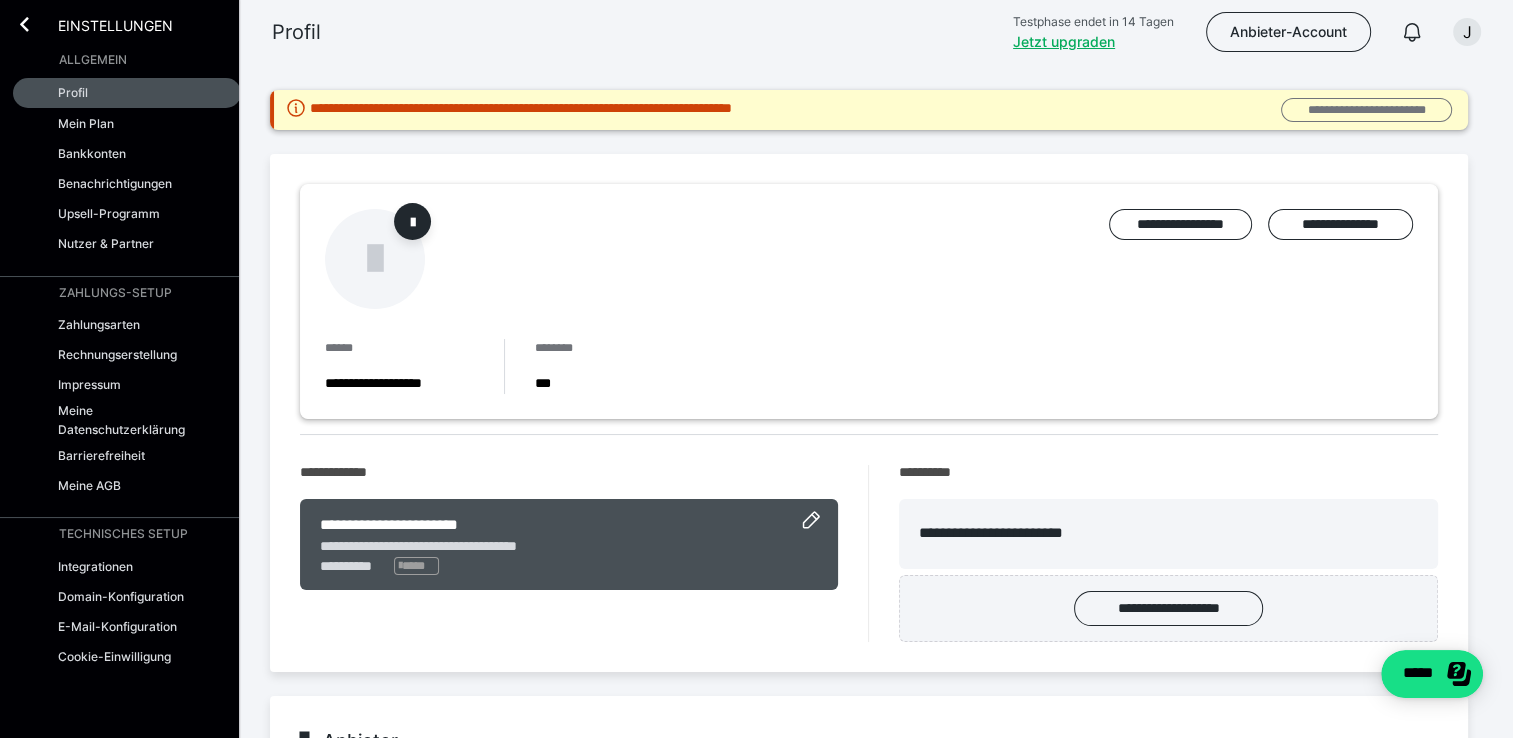 click on "**********" at bounding box center [1366, 110] 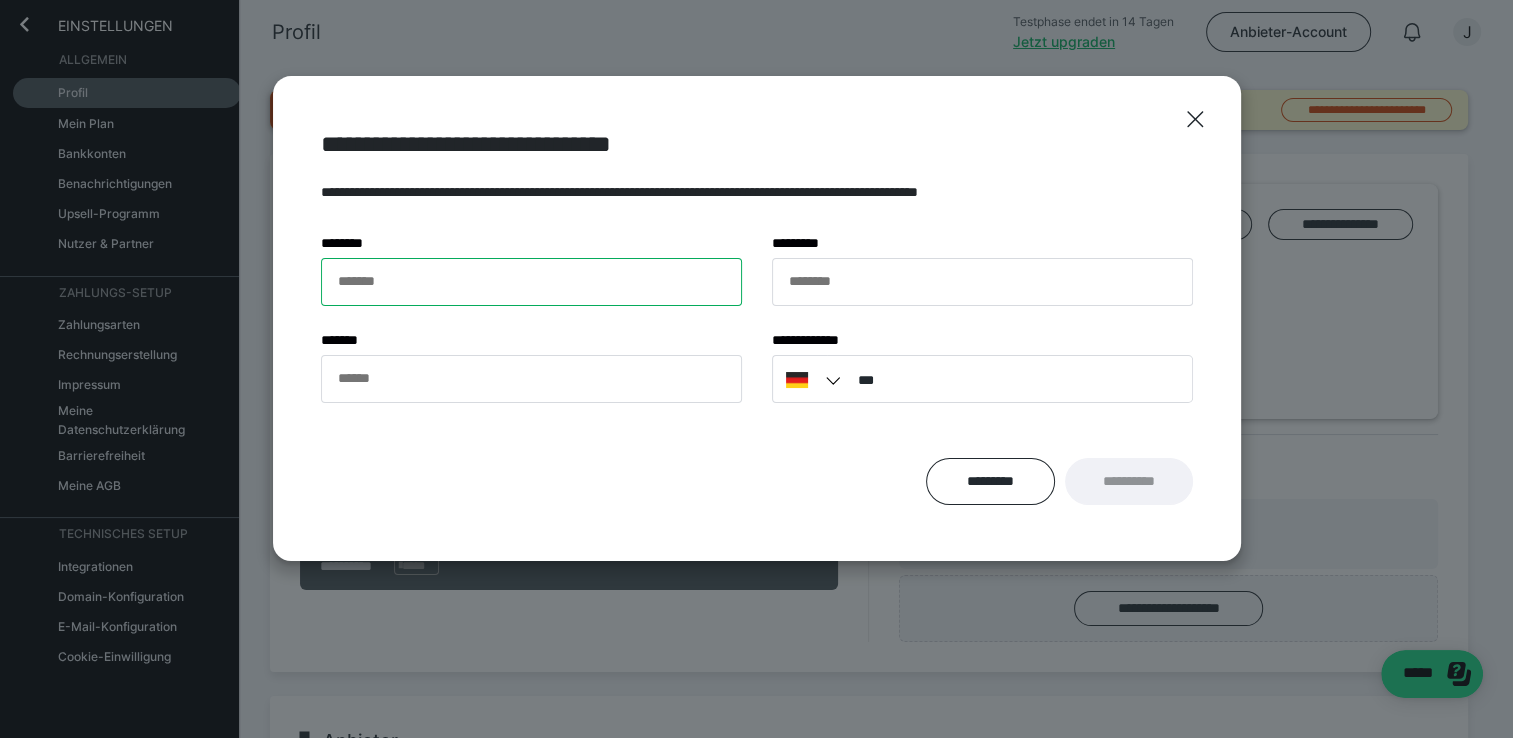 click on "******* *" at bounding box center [531, 282] 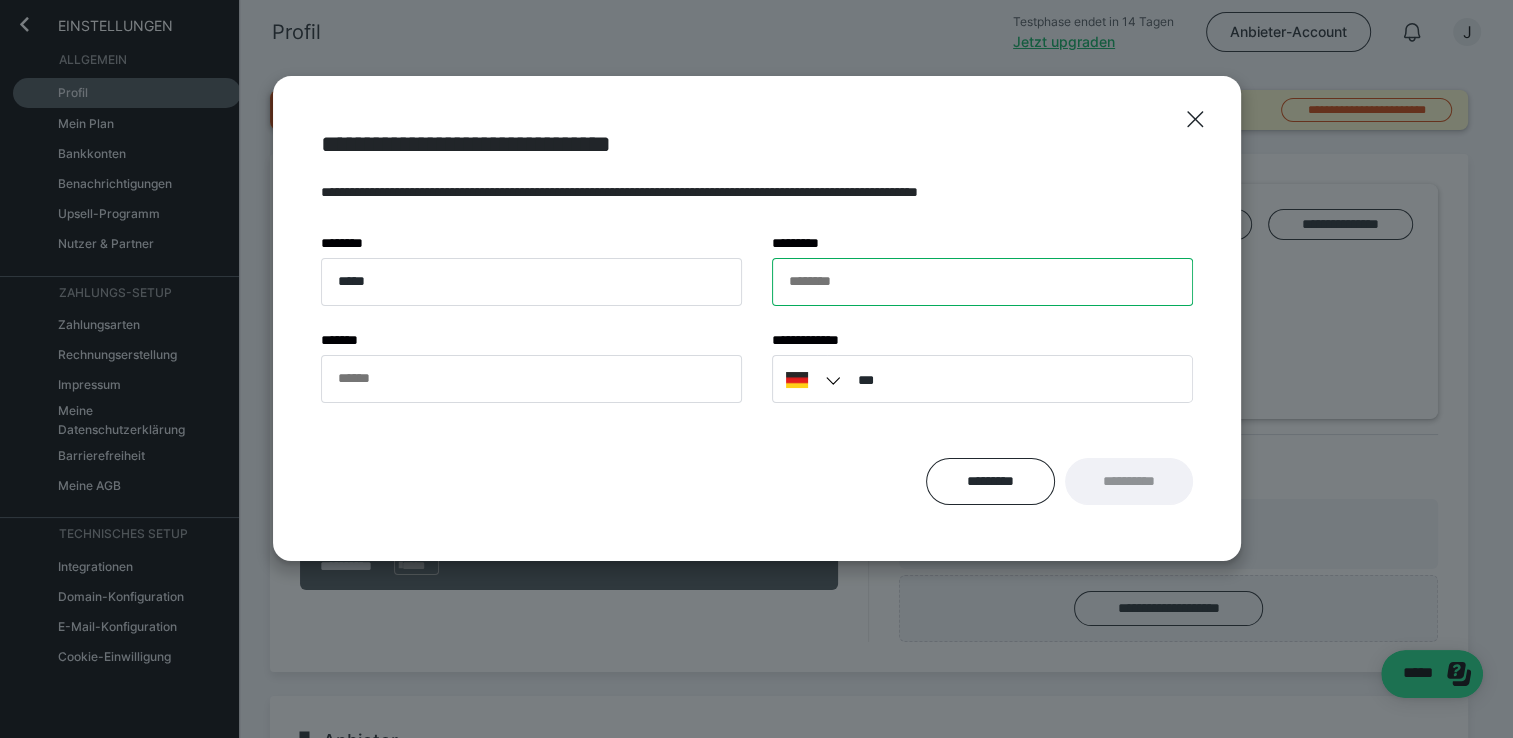 type on "****" 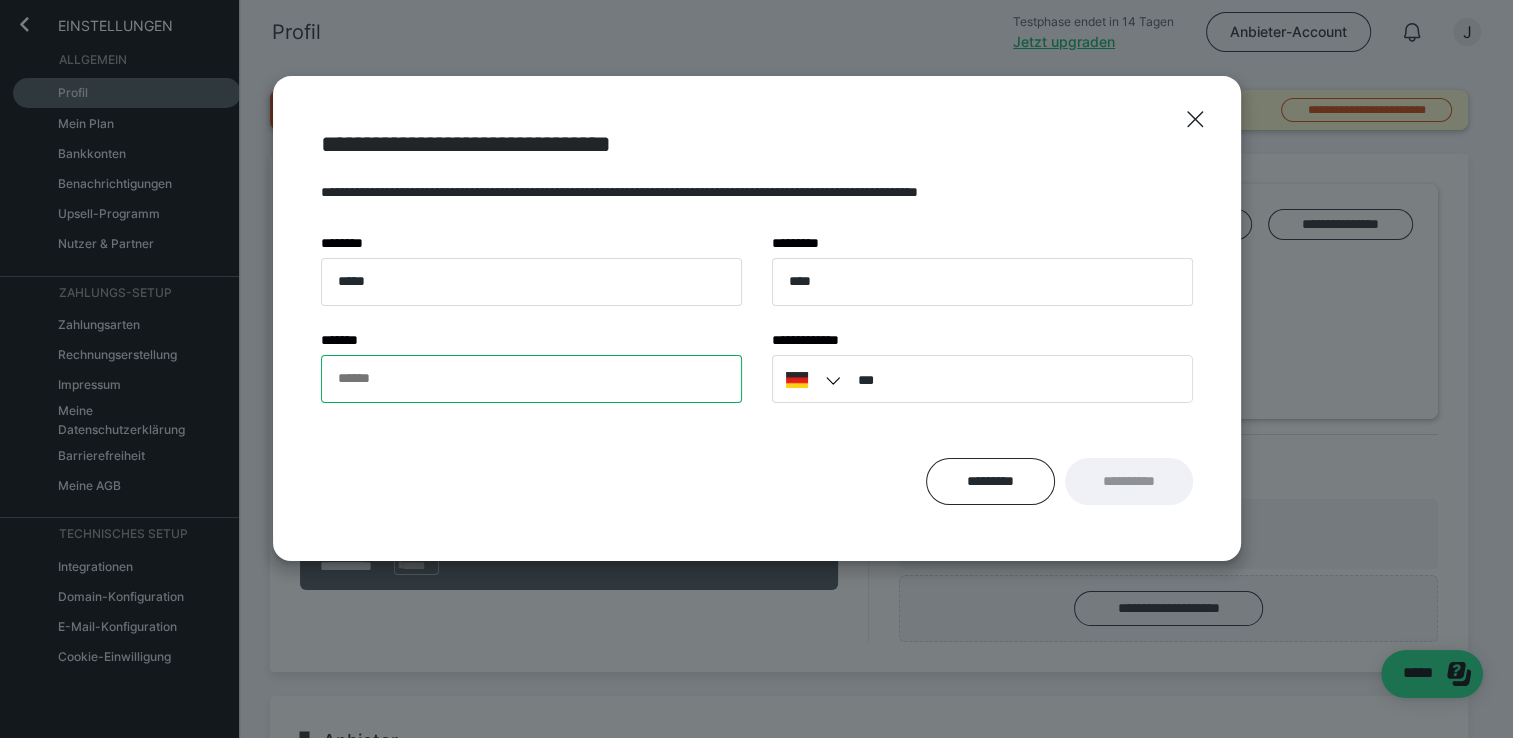 type on "**********" 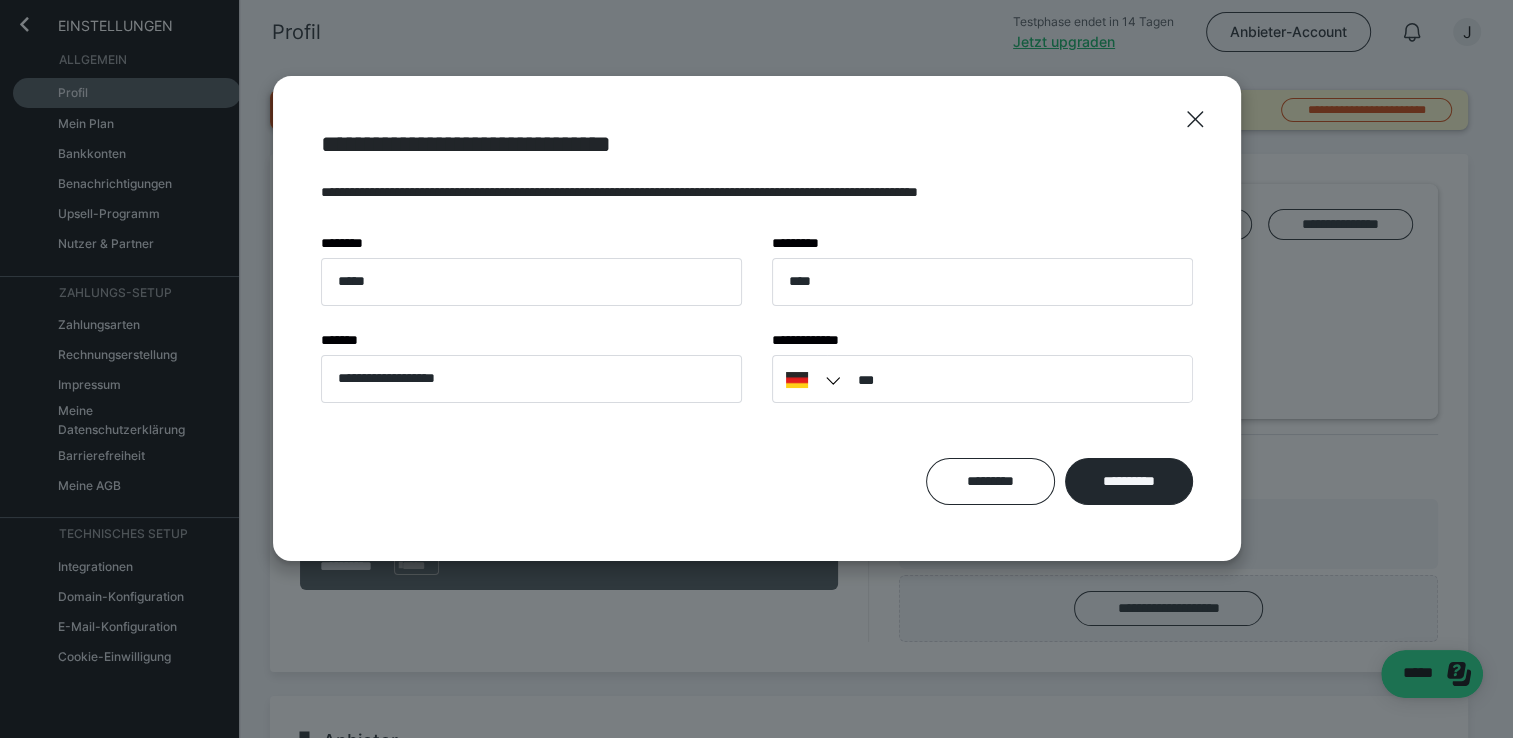 click at bounding box center (808, 379) 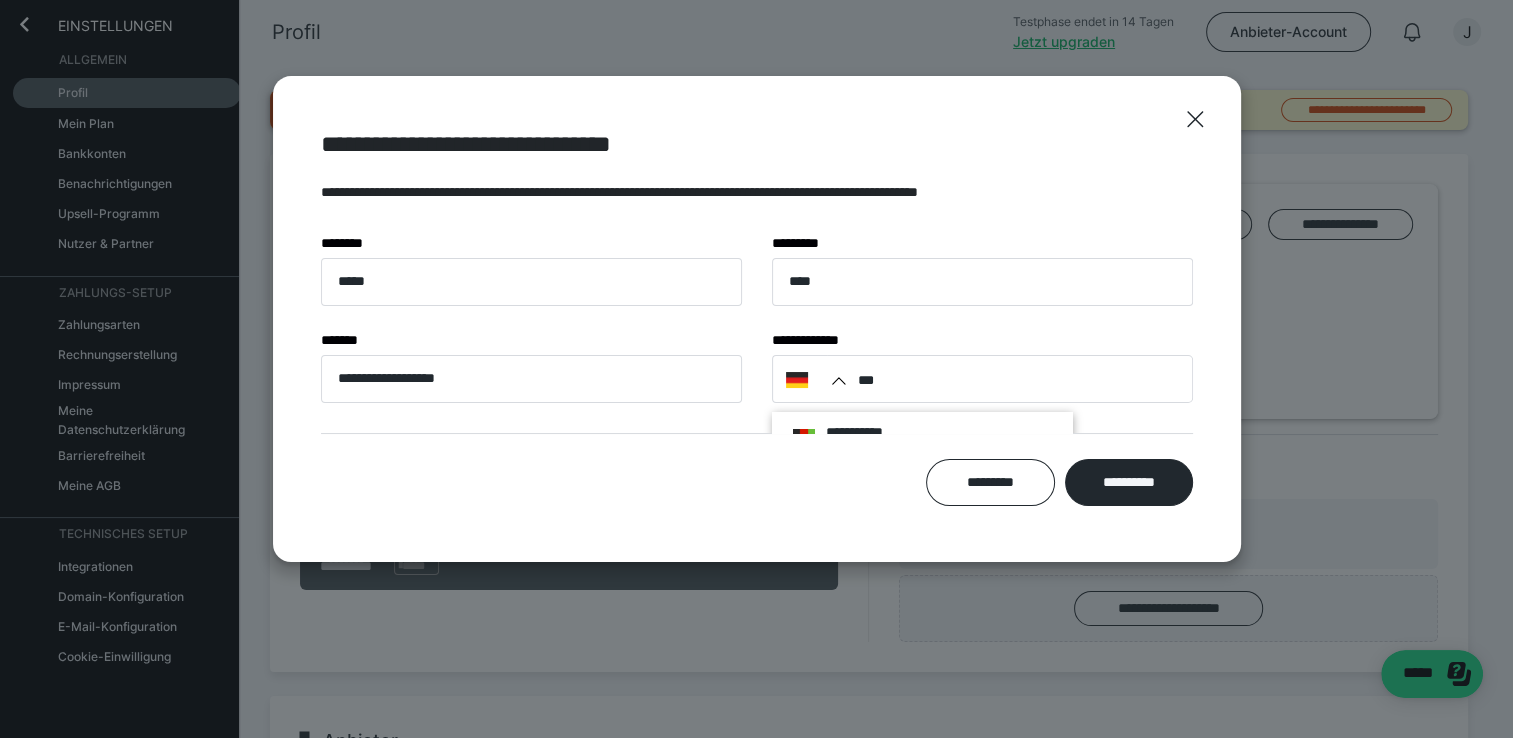 scroll, scrollTop: 179, scrollLeft: 0, axis: vertical 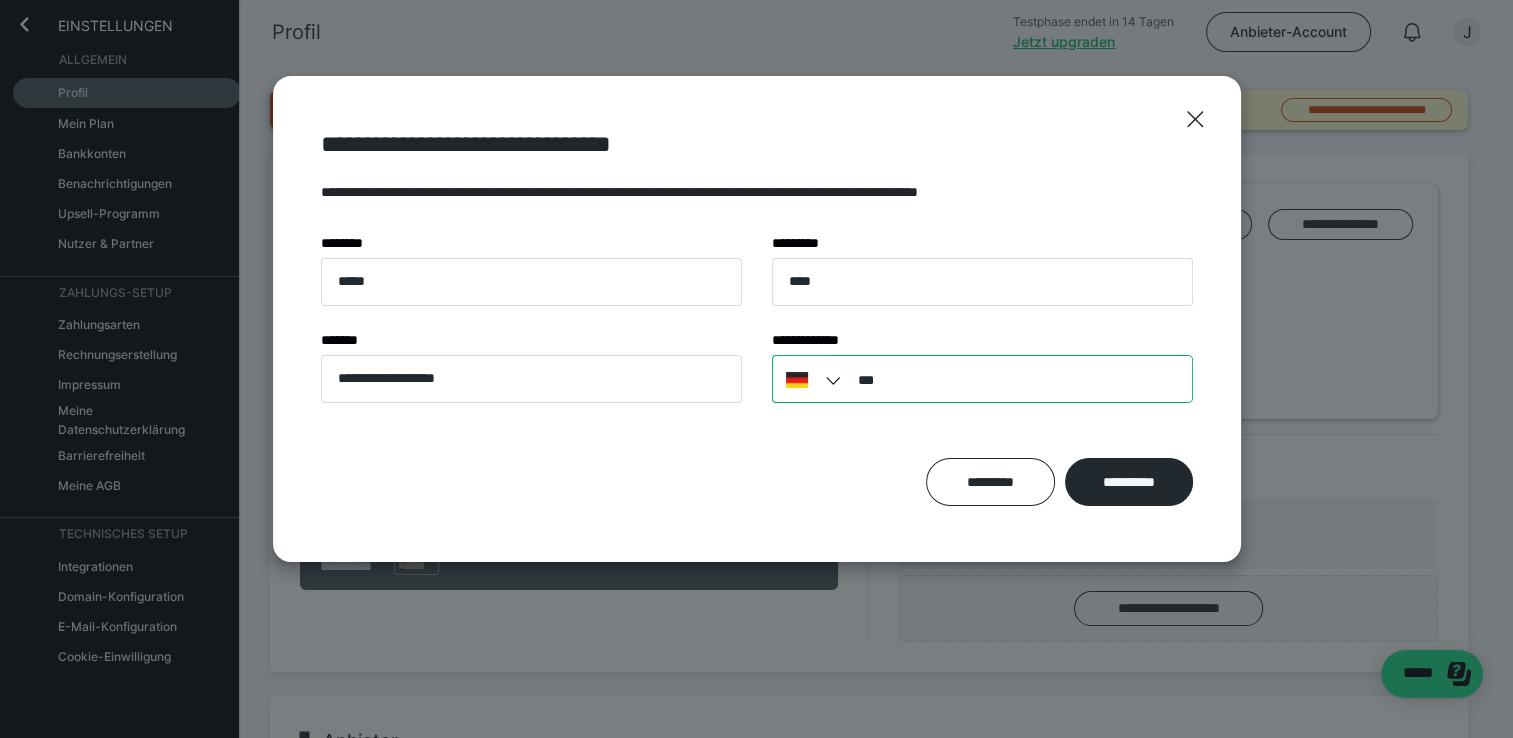 click on "**********" at bounding box center [757, 307] 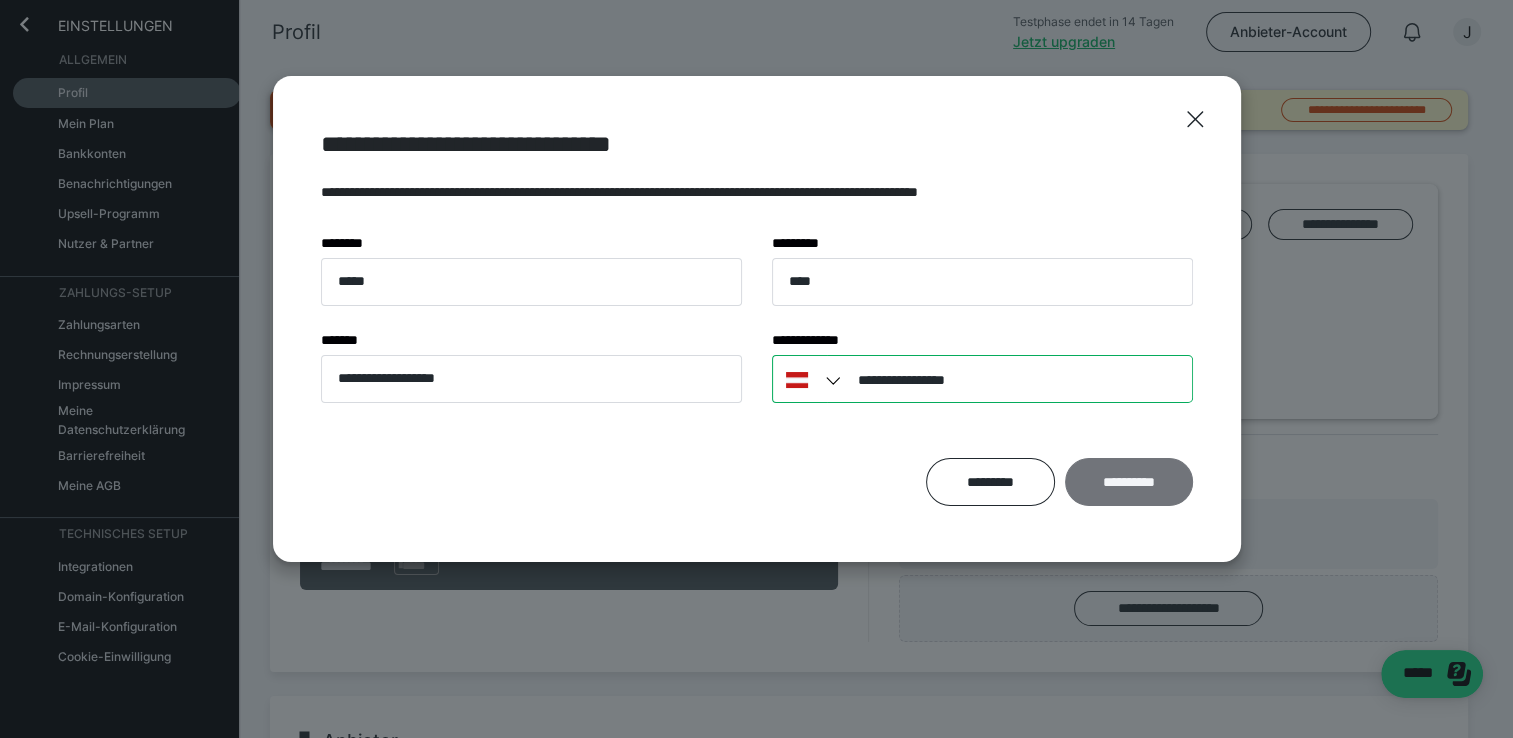 type on "**********" 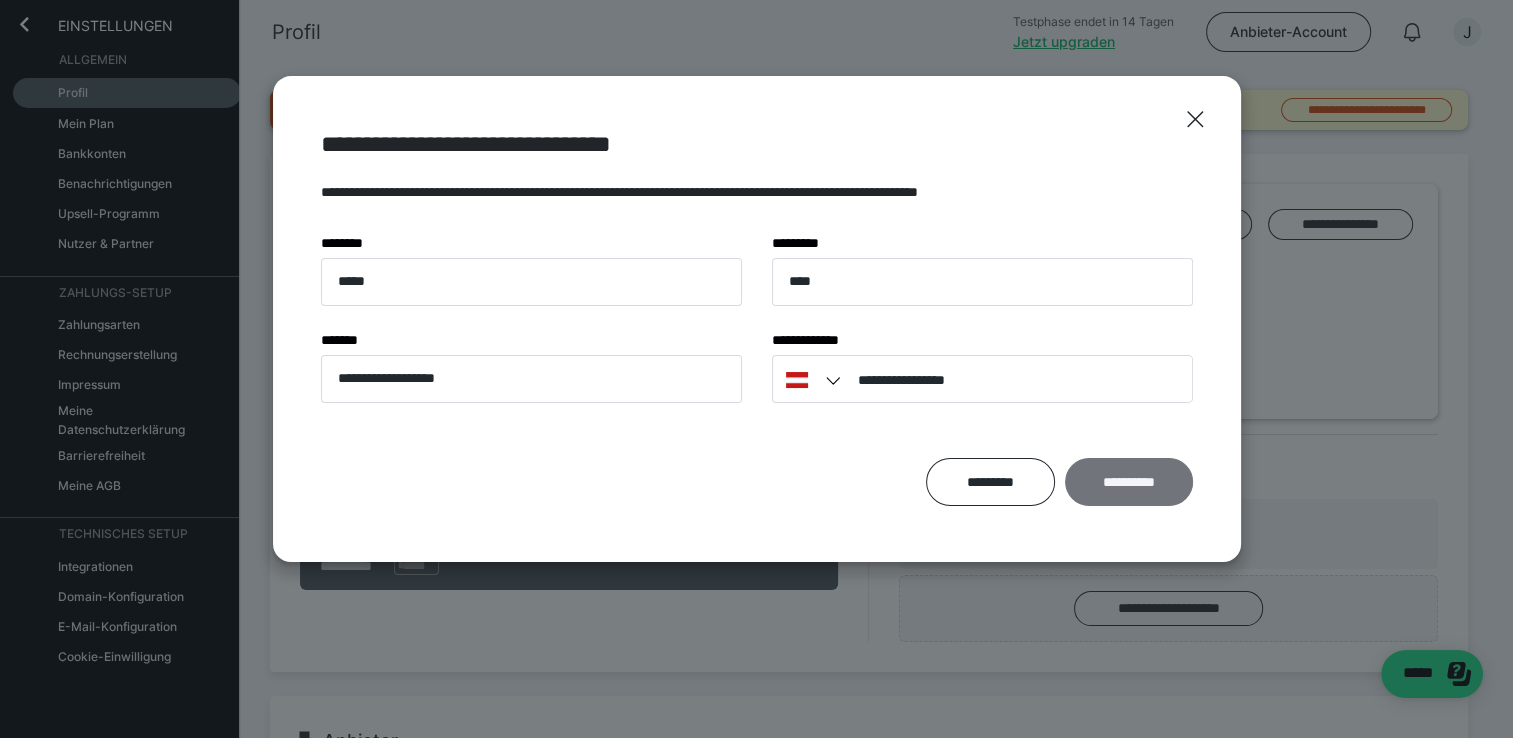 click on "**********" at bounding box center (1129, 482) 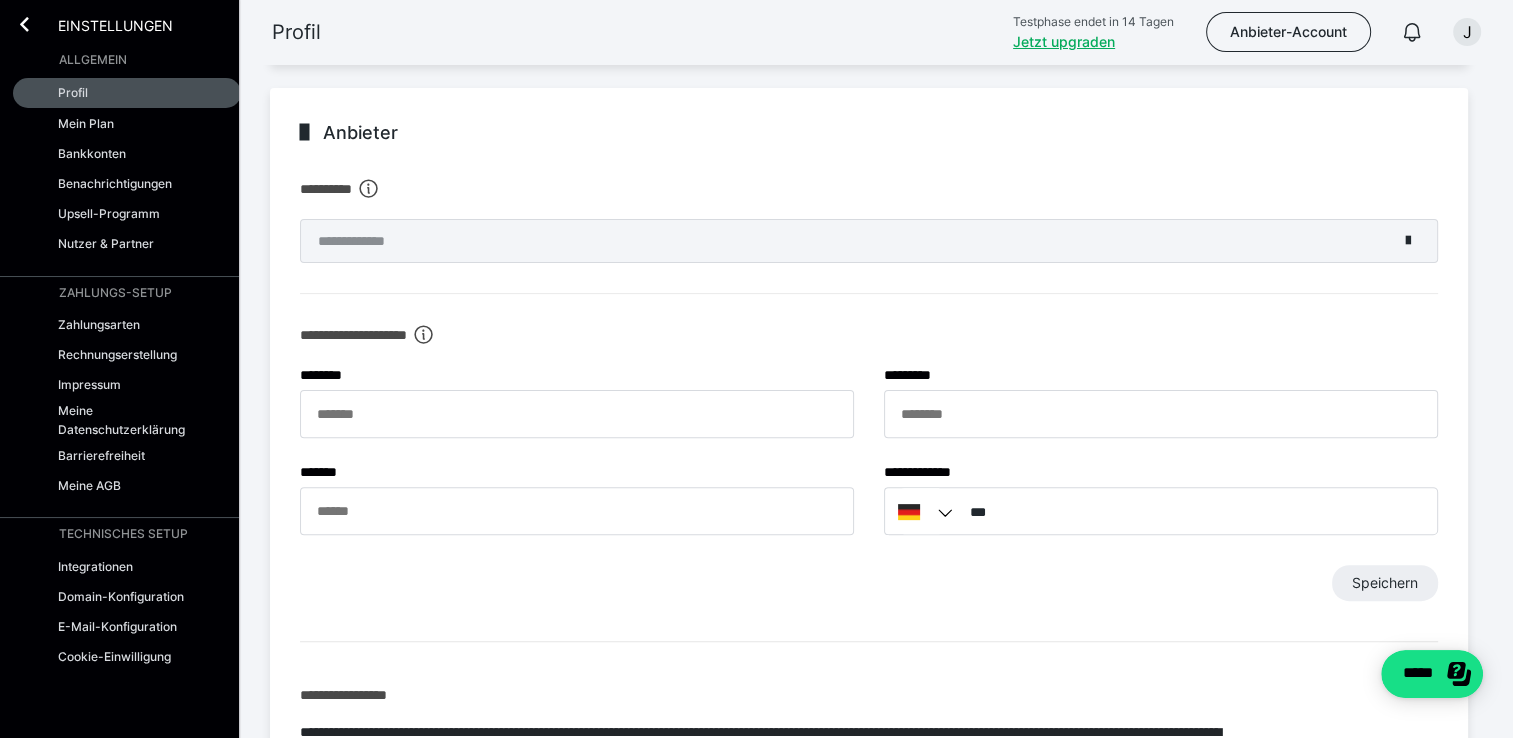 scroll, scrollTop: 546, scrollLeft: 0, axis: vertical 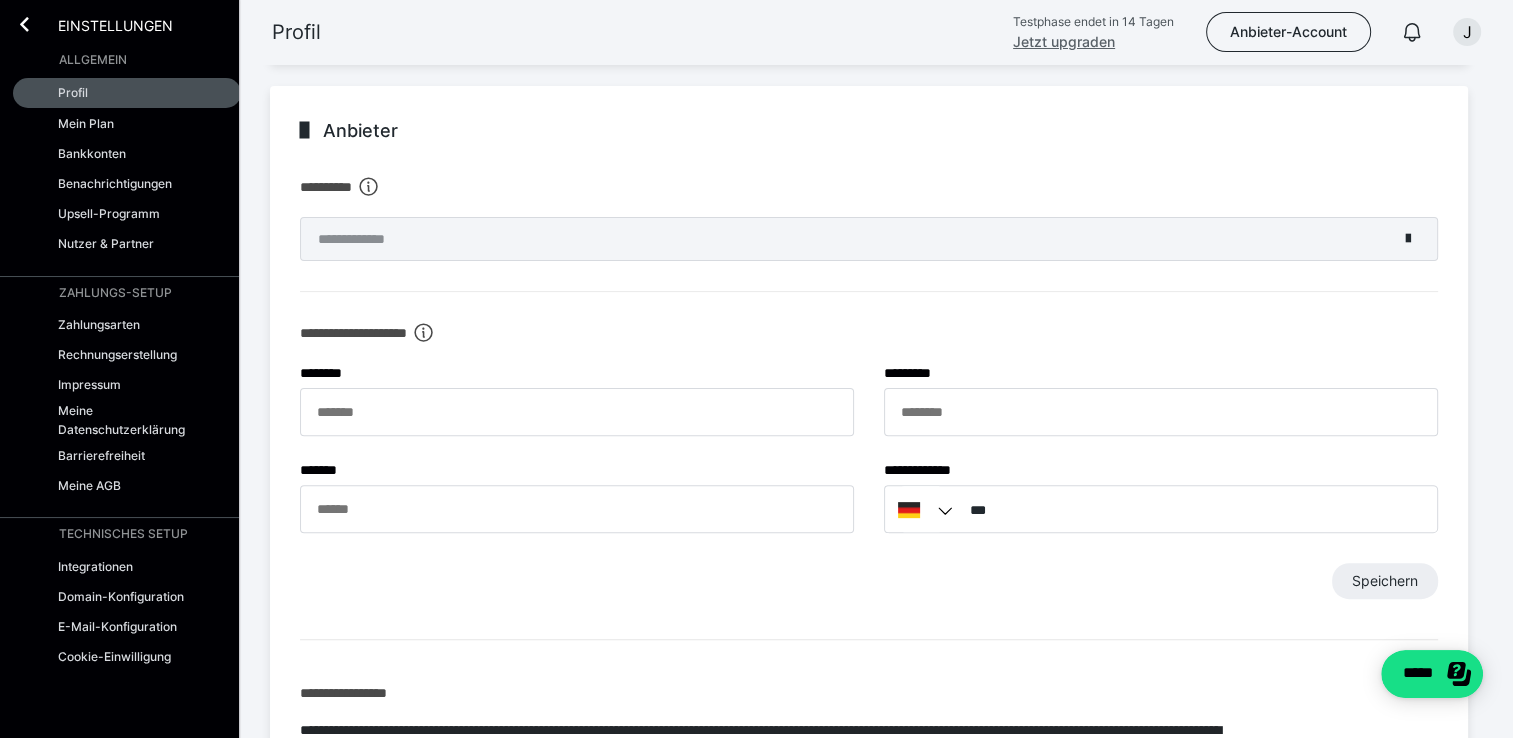 click on "Jetzt upgraden" at bounding box center [1064, 41] 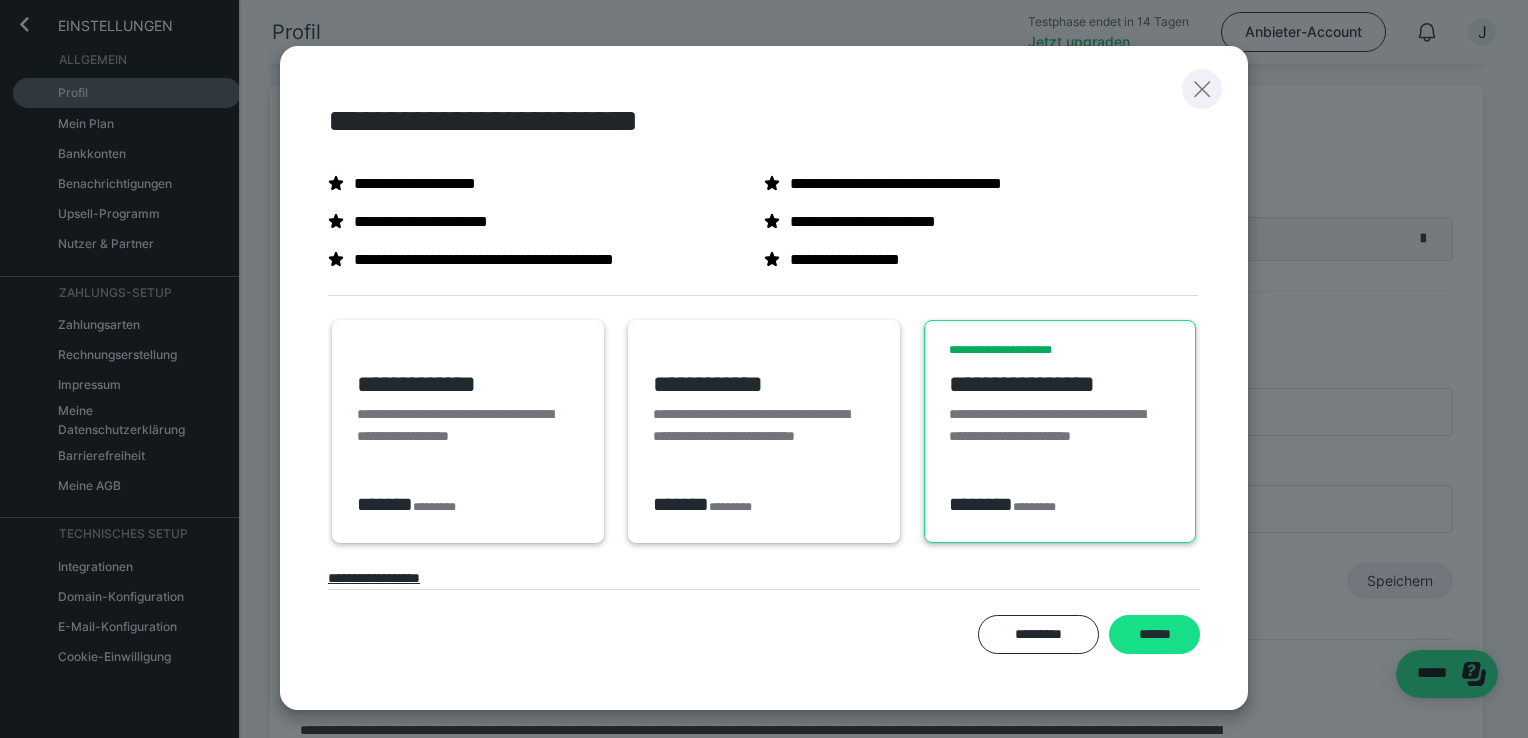click 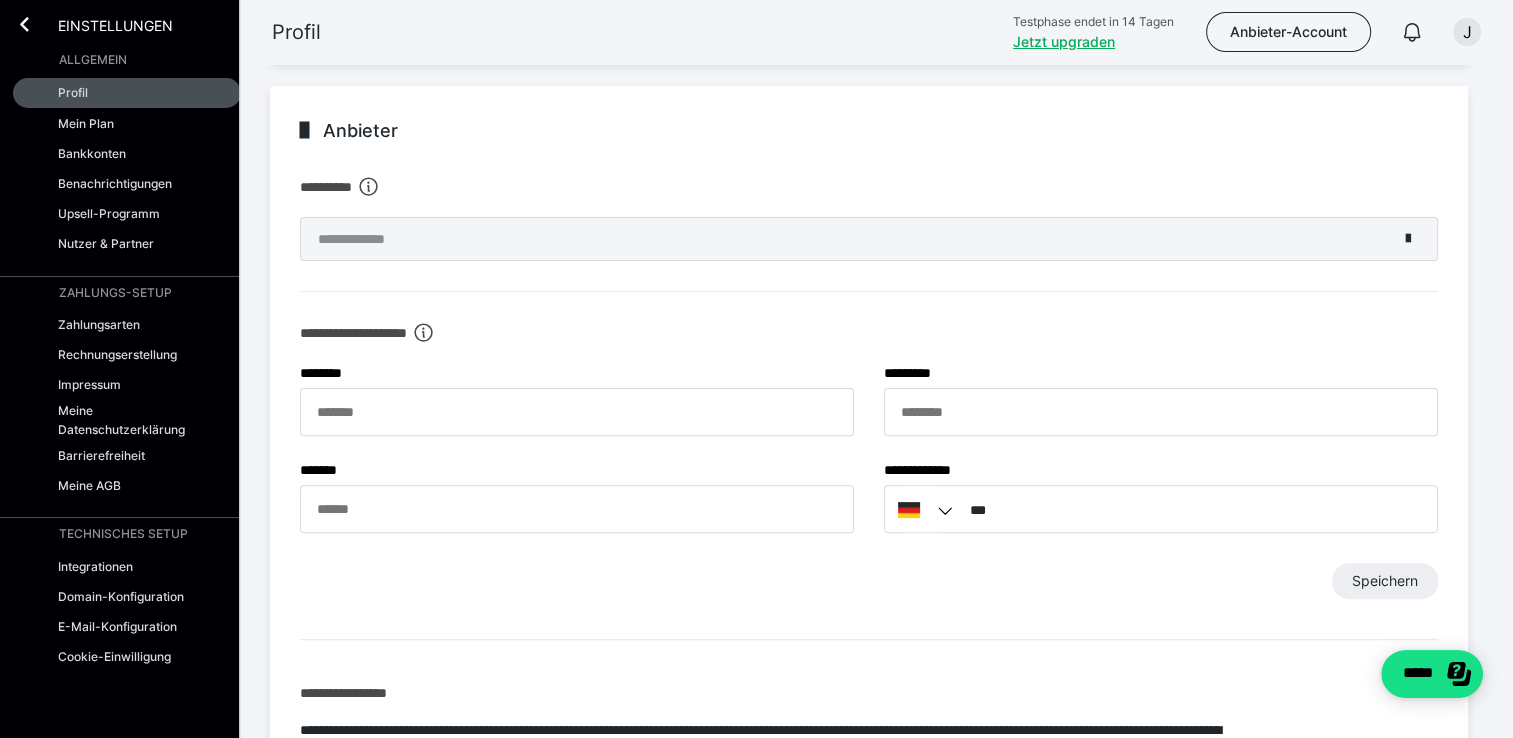 drag, startPoint x: 1342, startPoint y: 0, endPoint x: 896, endPoint y: 49, distance: 448.68362 